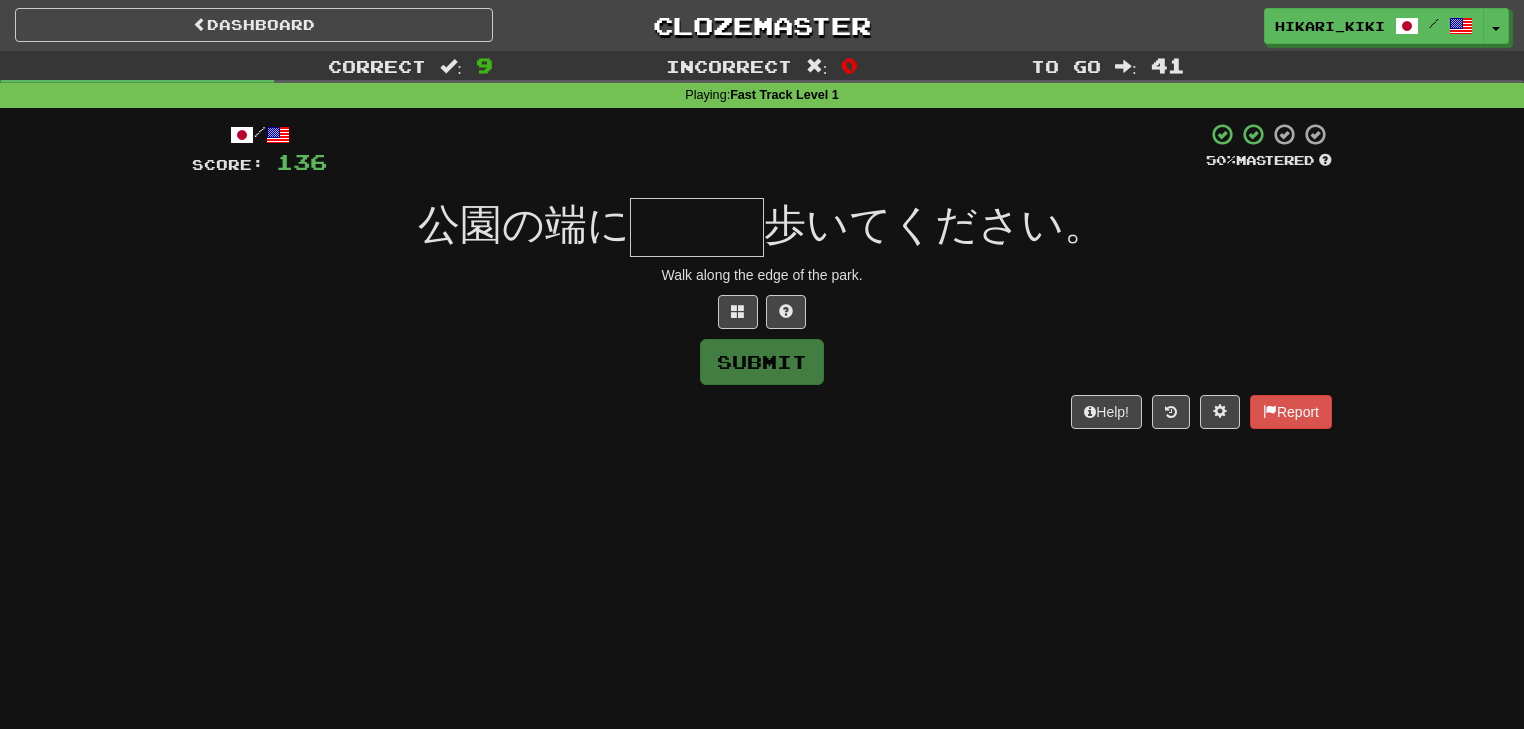 scroll, scrollTop: 0, scrollLeft: 0, axis: both 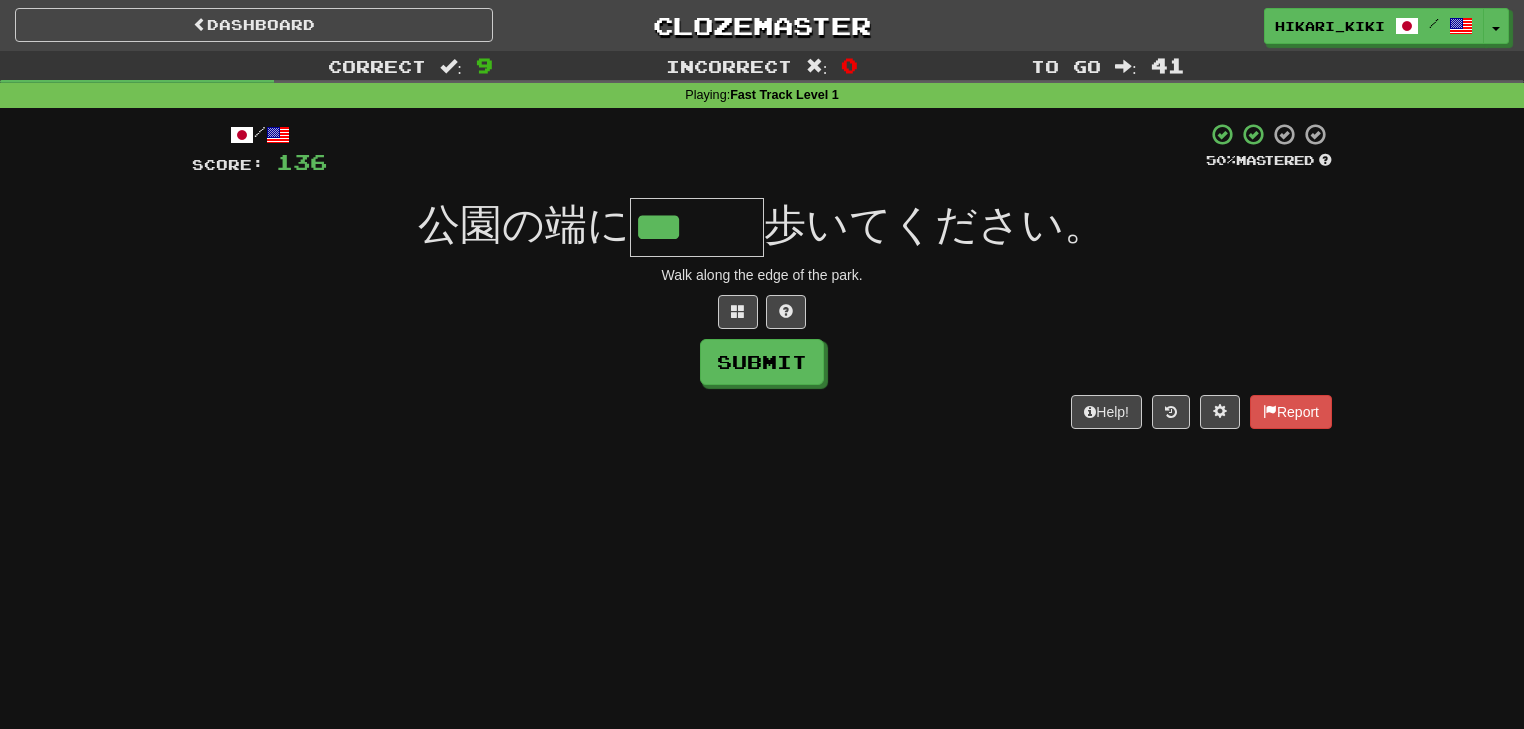 type on "***" 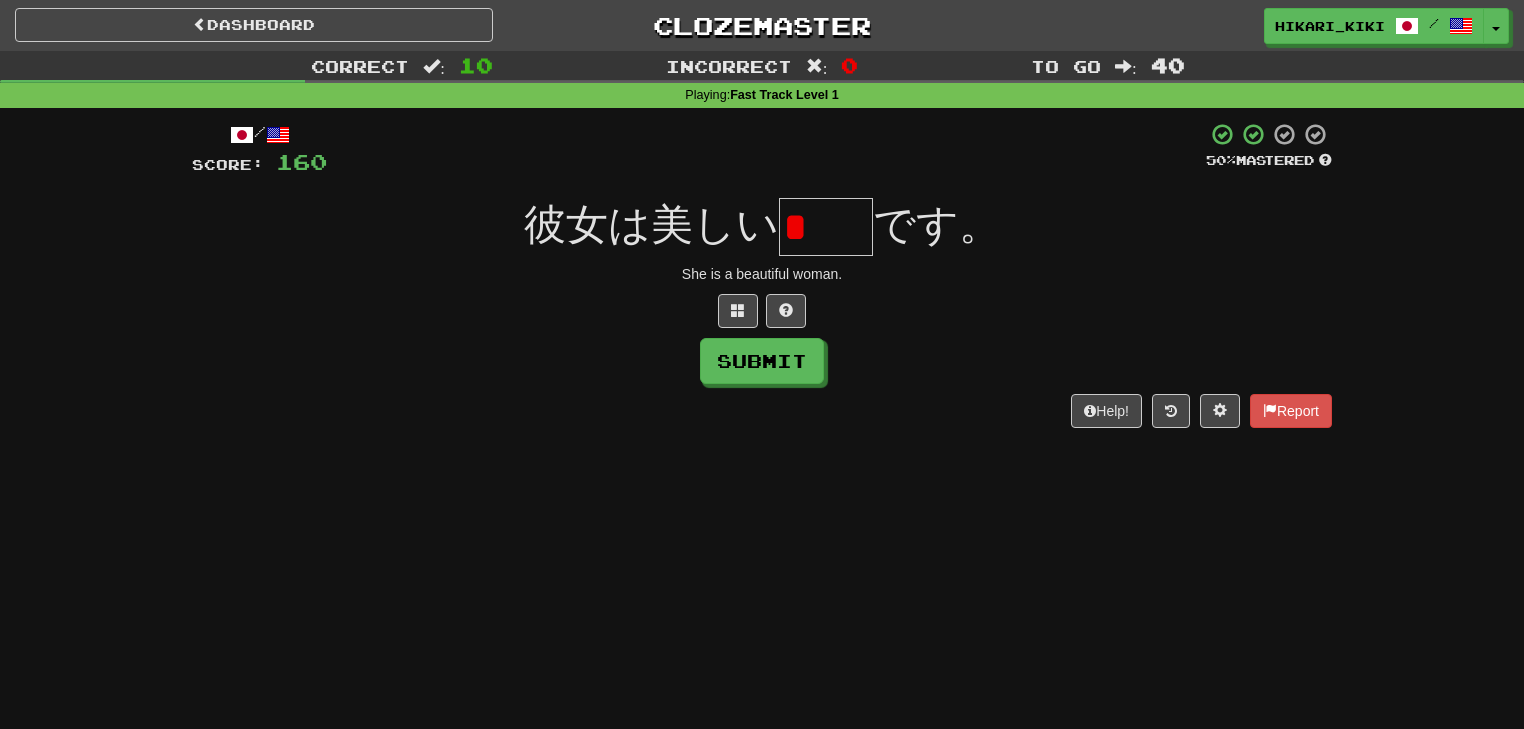 scroll, scrollTop: 0, scrollLeft: 0, axis: both 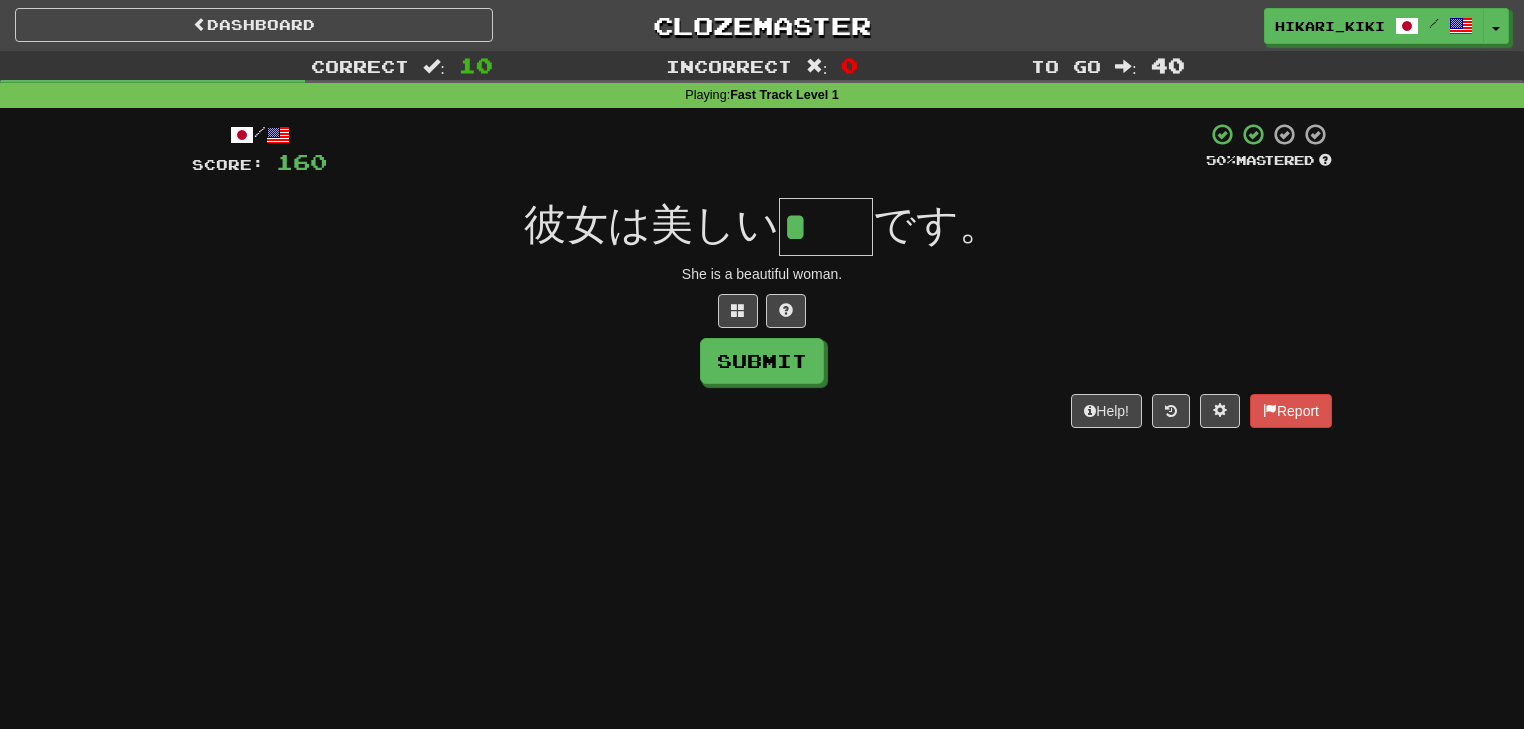 type on "*" 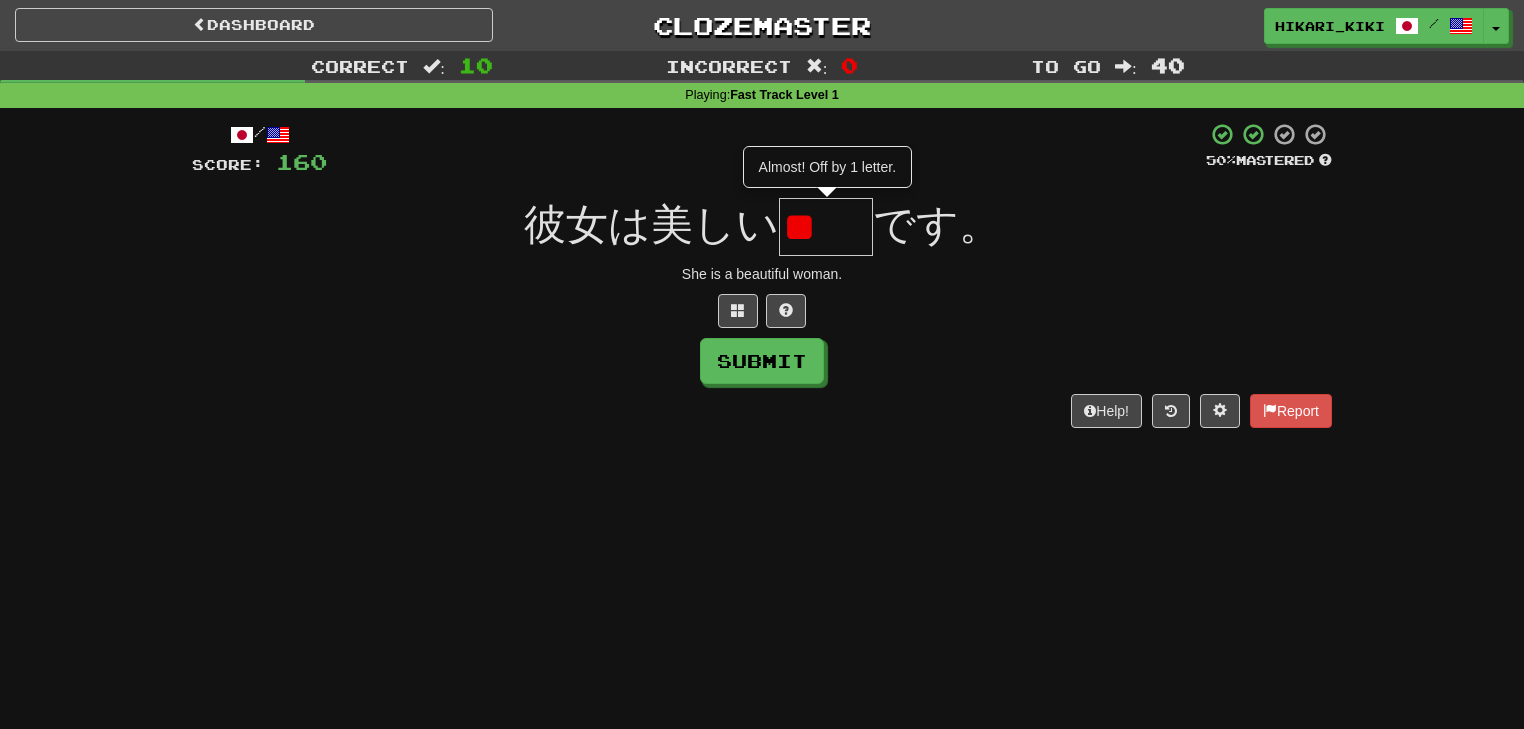 scroll, scrollTop: 0, scrollLeft: 0, axis: both 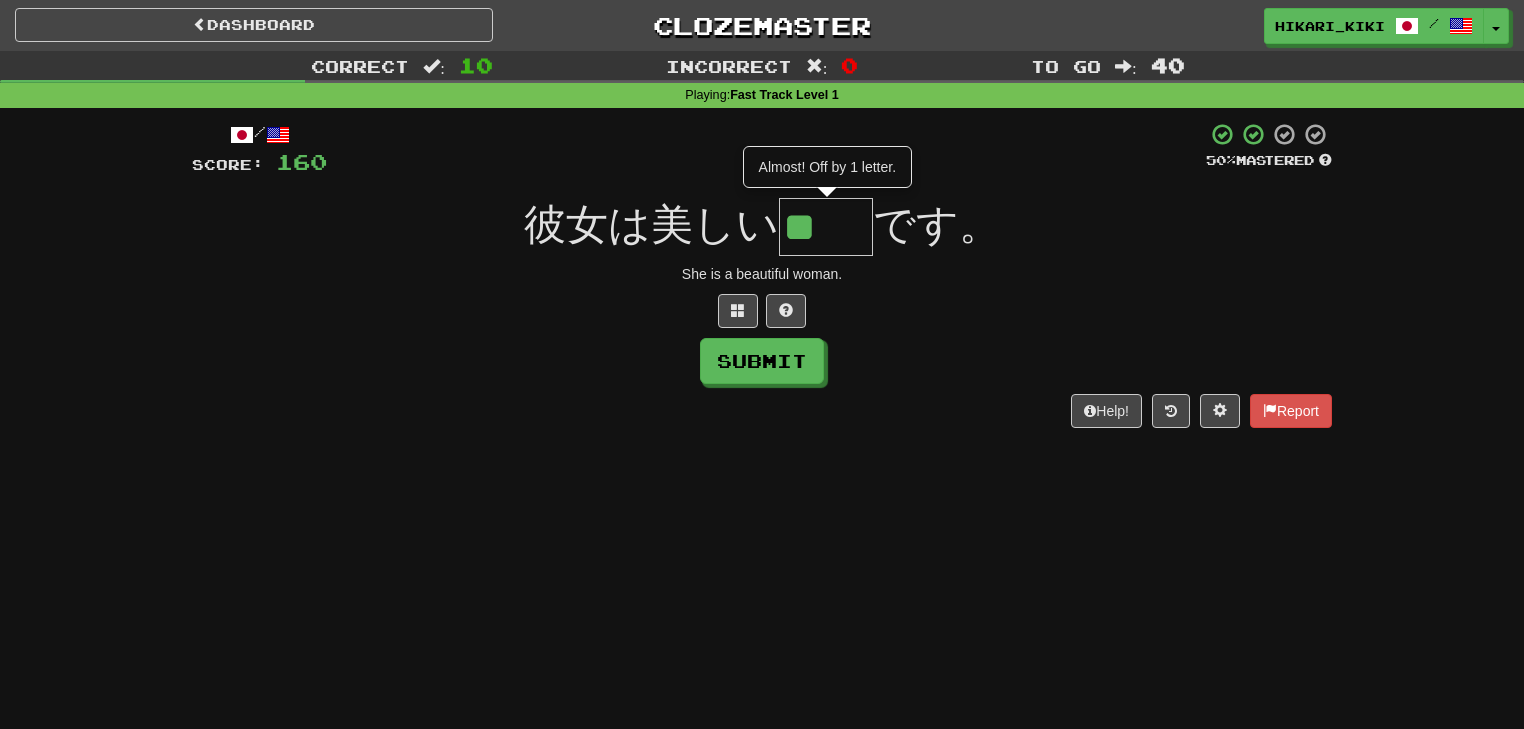 type on "**" 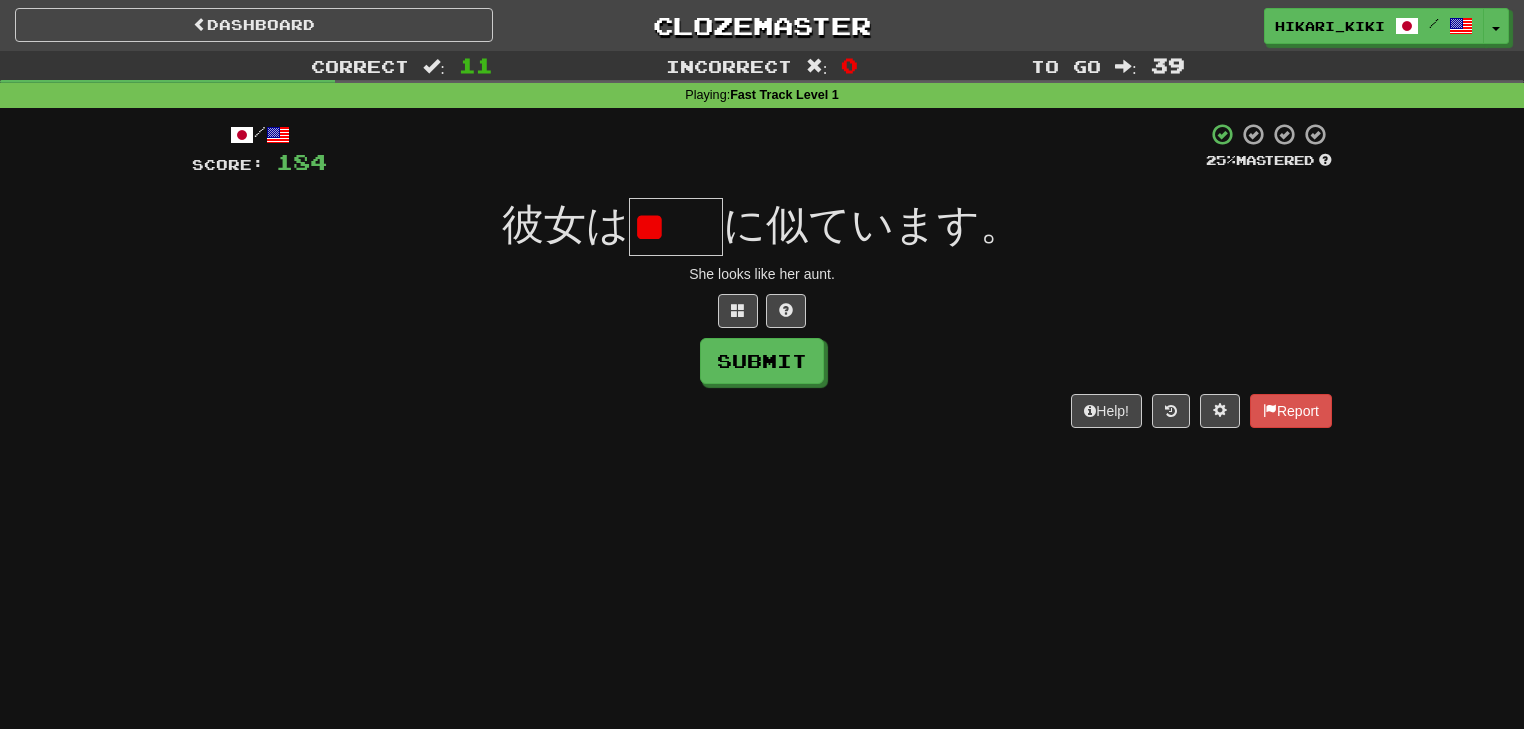 scroll, scrollTop: 0, scrollLeft: 0, axis: both 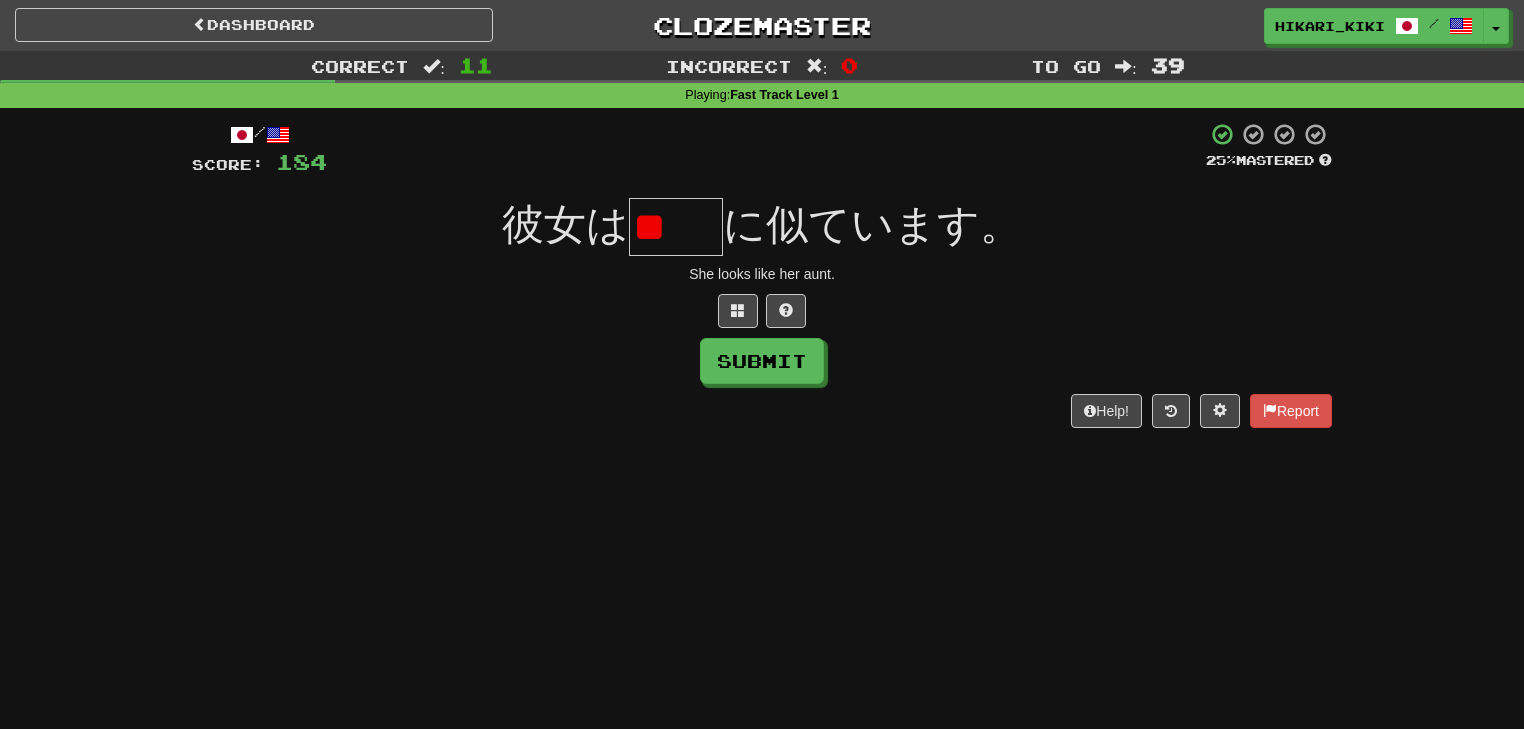 type on "*" 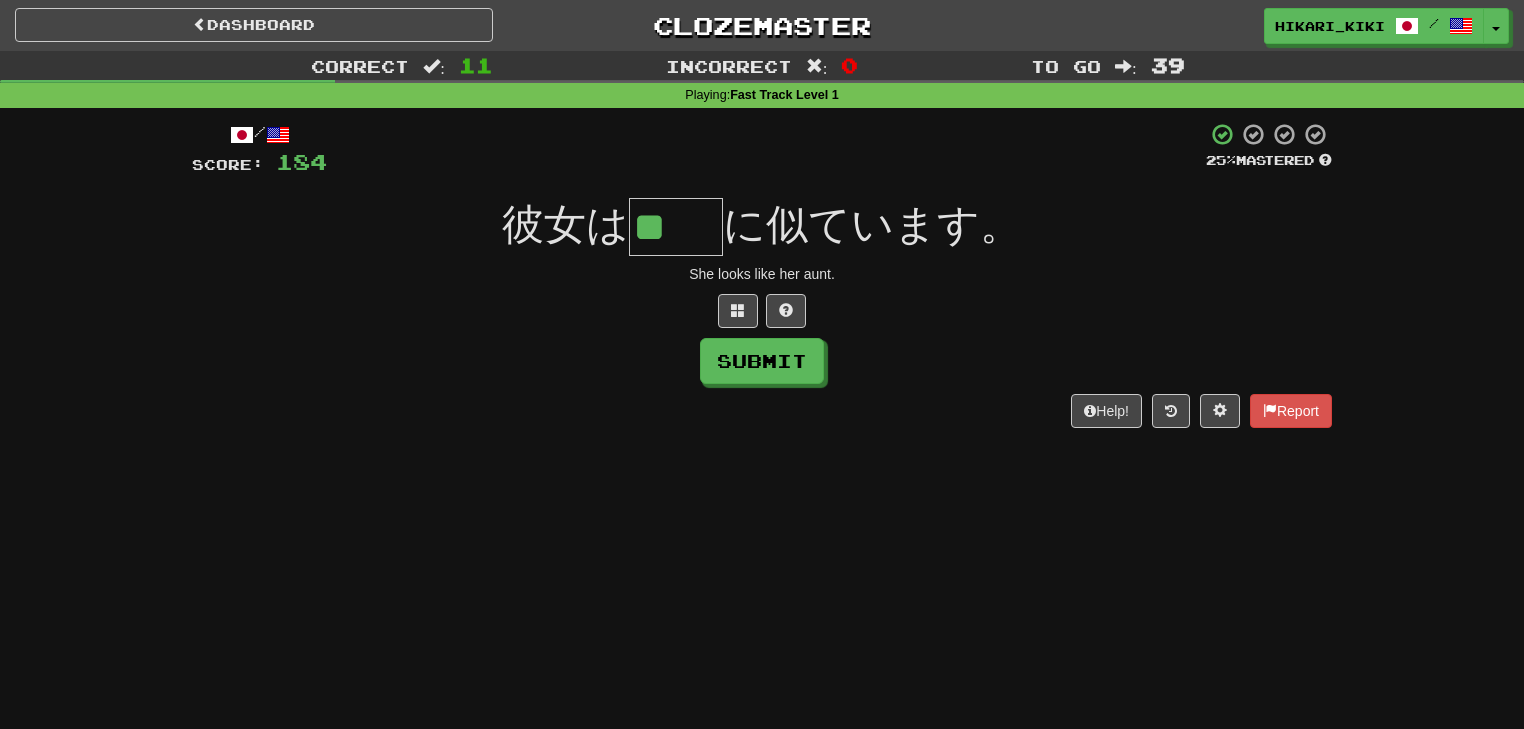 type on "**" 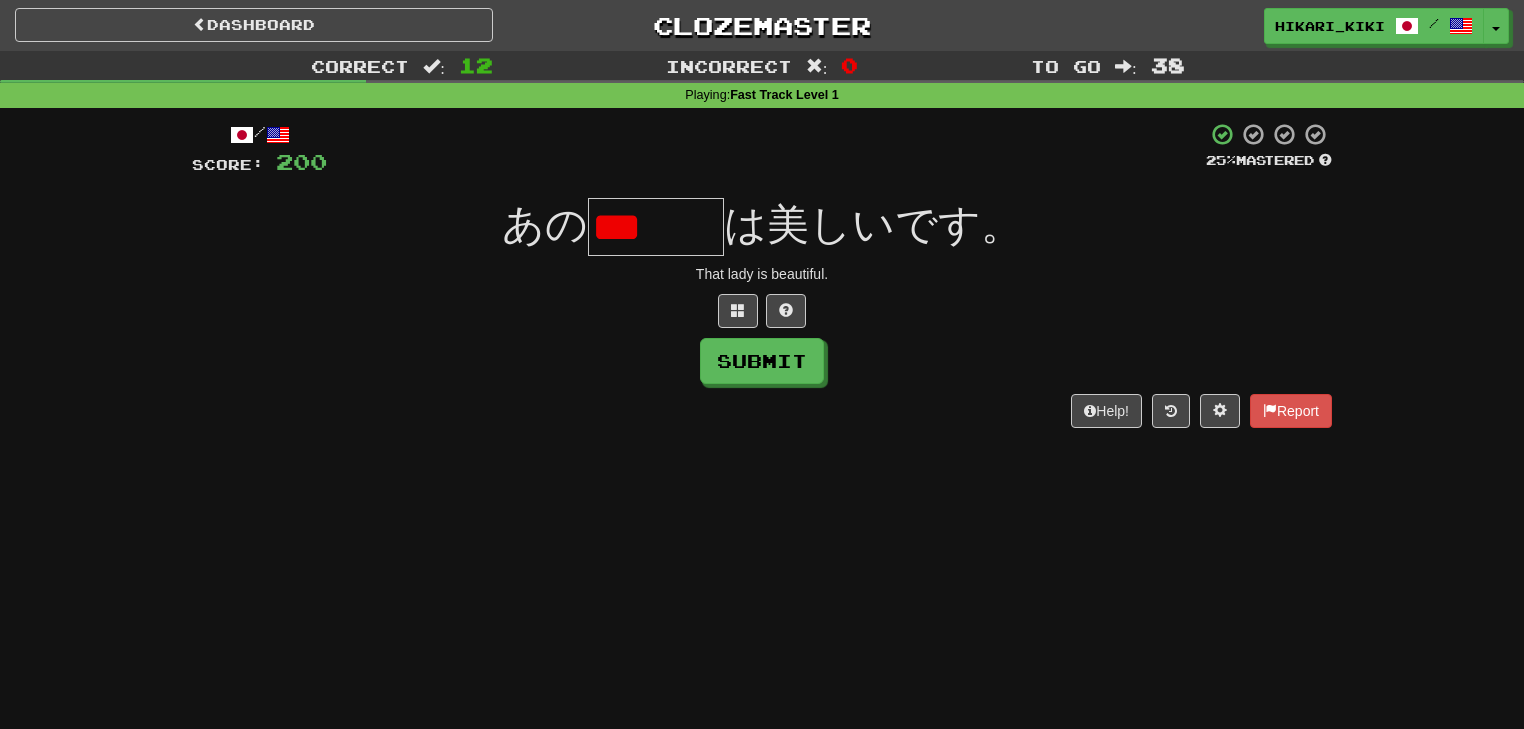 scroll, scrollTop: 0, scrollLeft: 0, axis: both 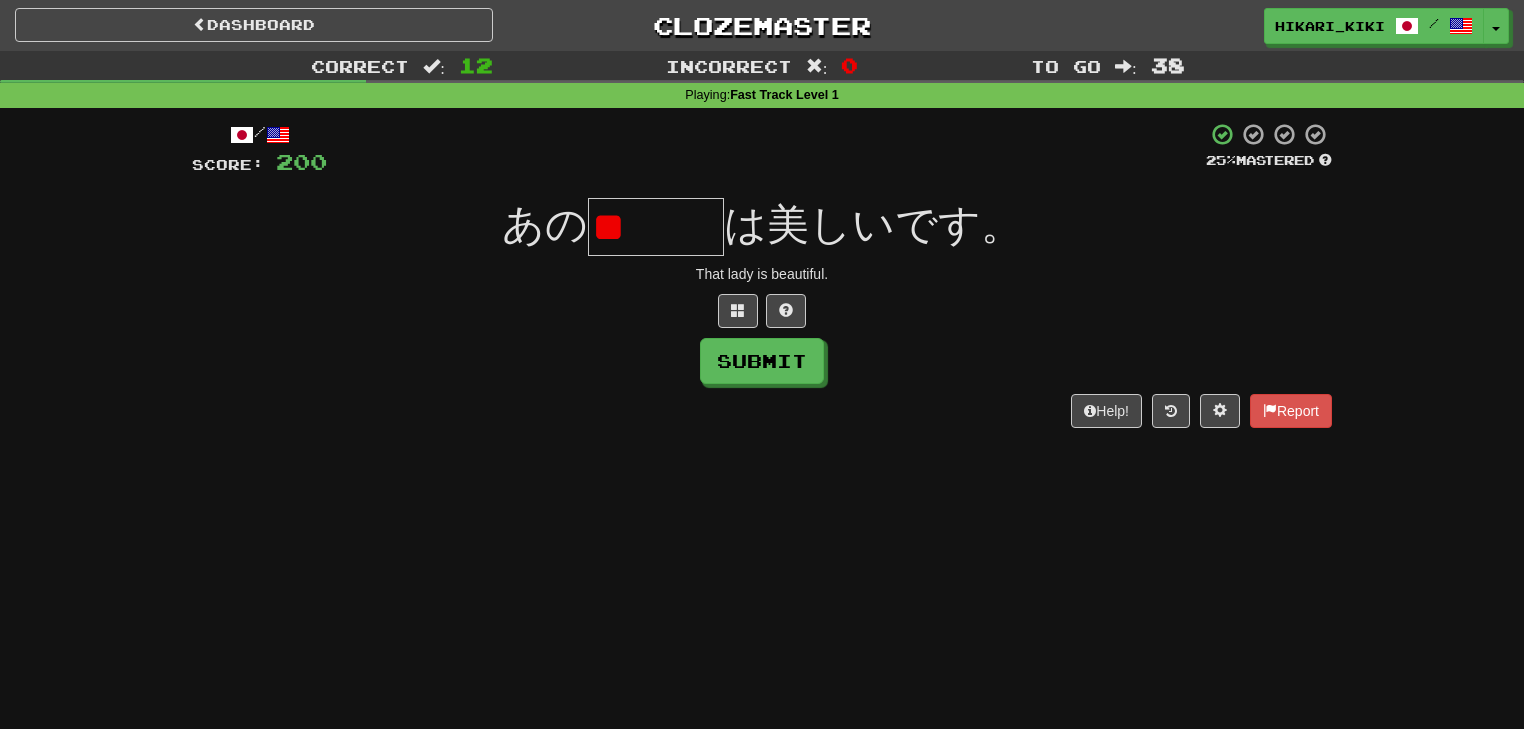 type on "*" 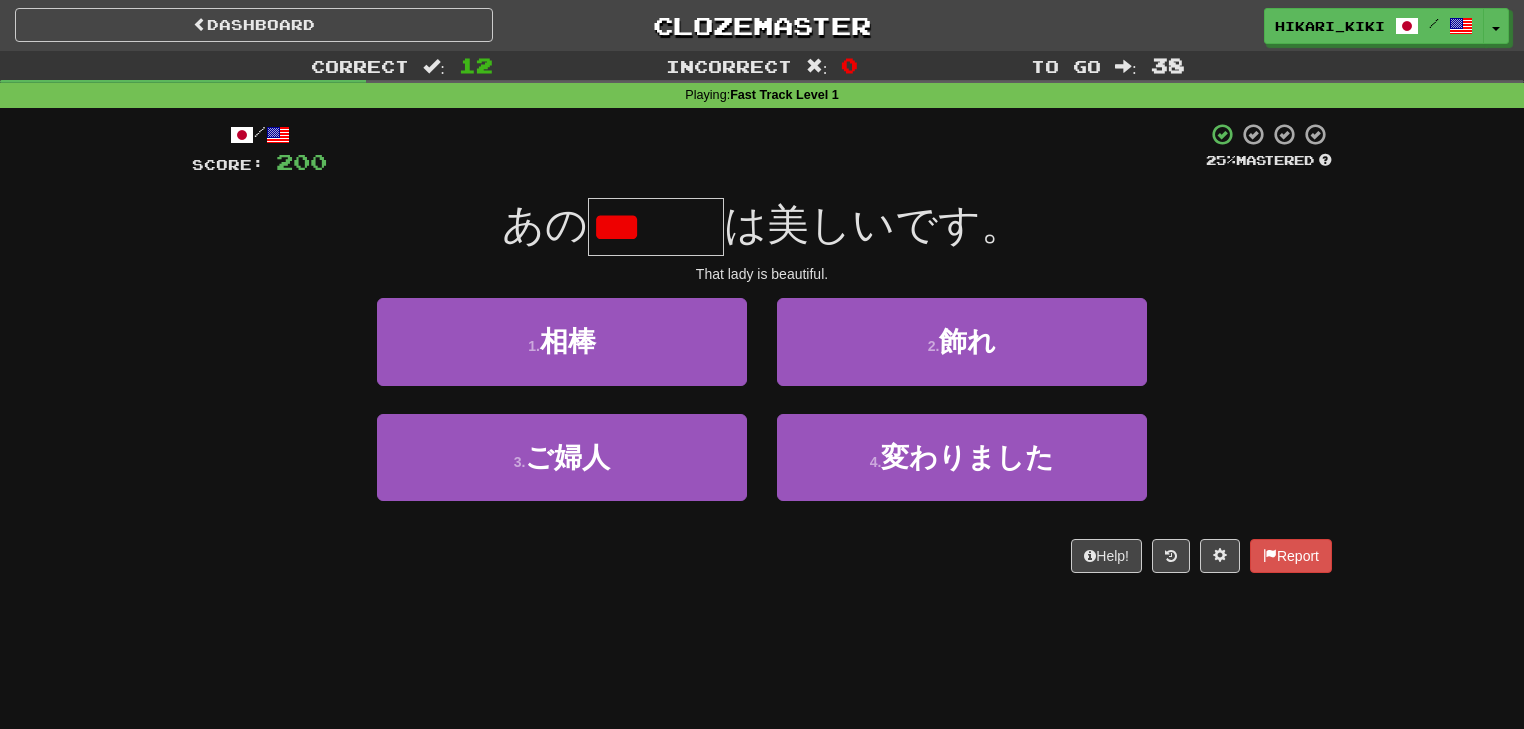 scroll, scrollTop: 0, scrollLeft: 0, axis: both 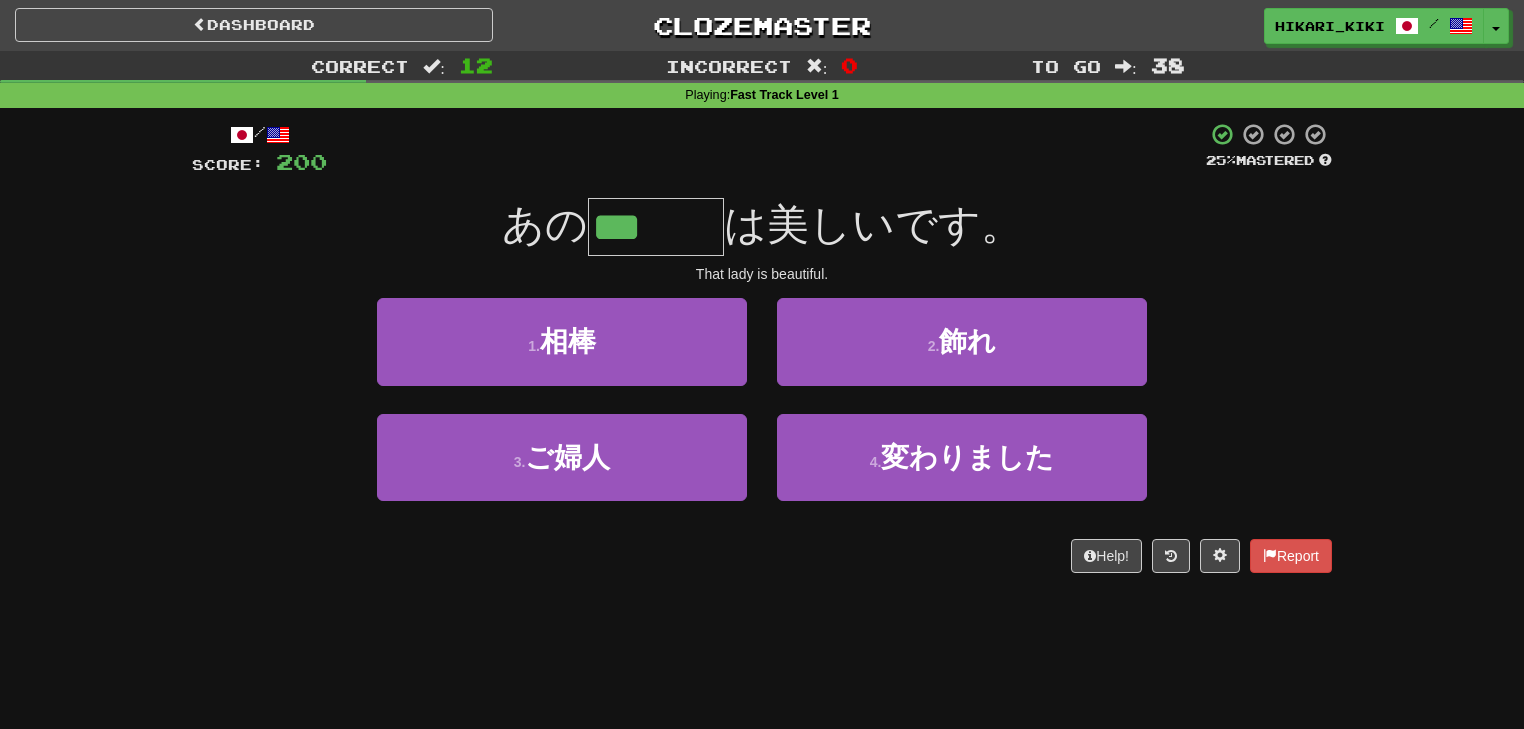 type on "***" 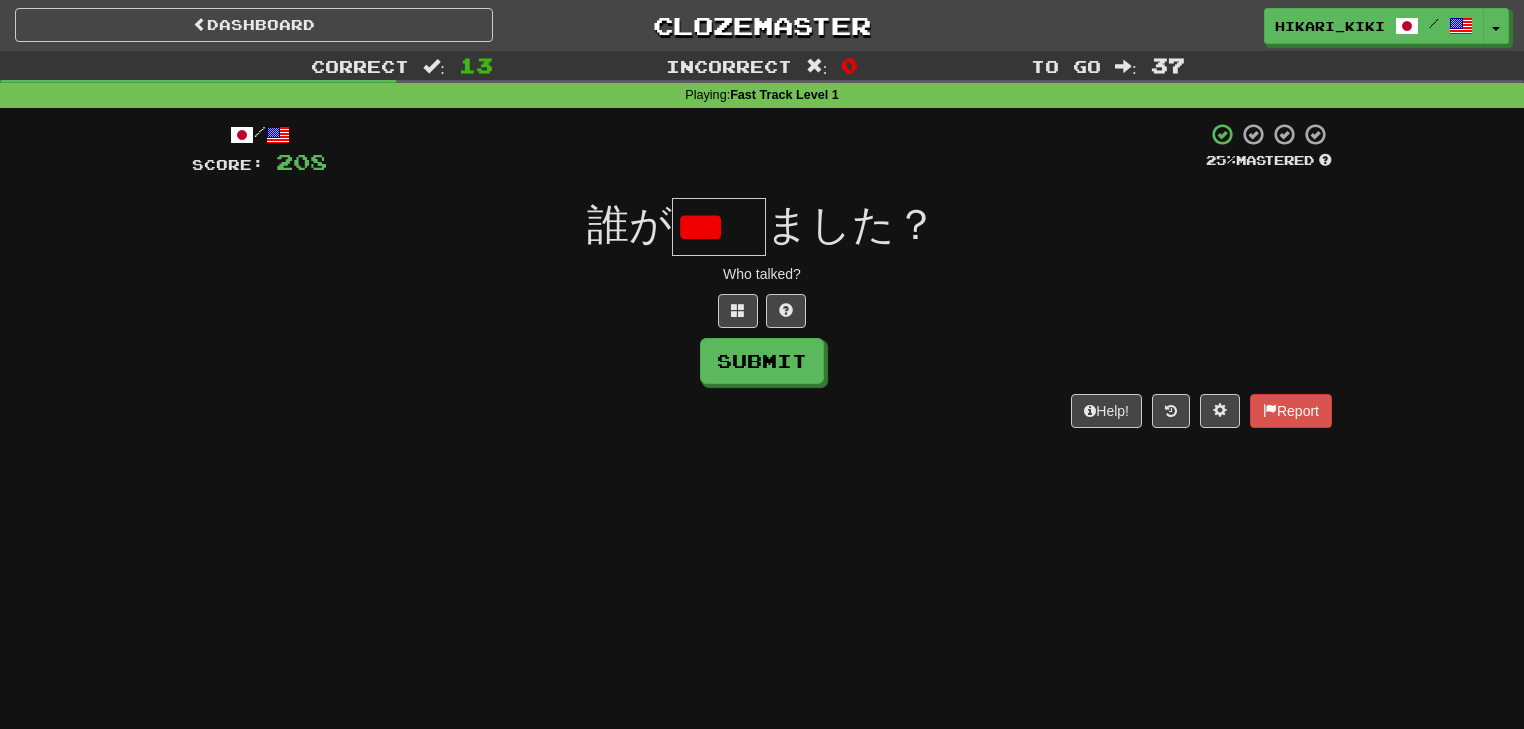 scroll, scrollTop: 0, scrollLeft: 0, axis: both 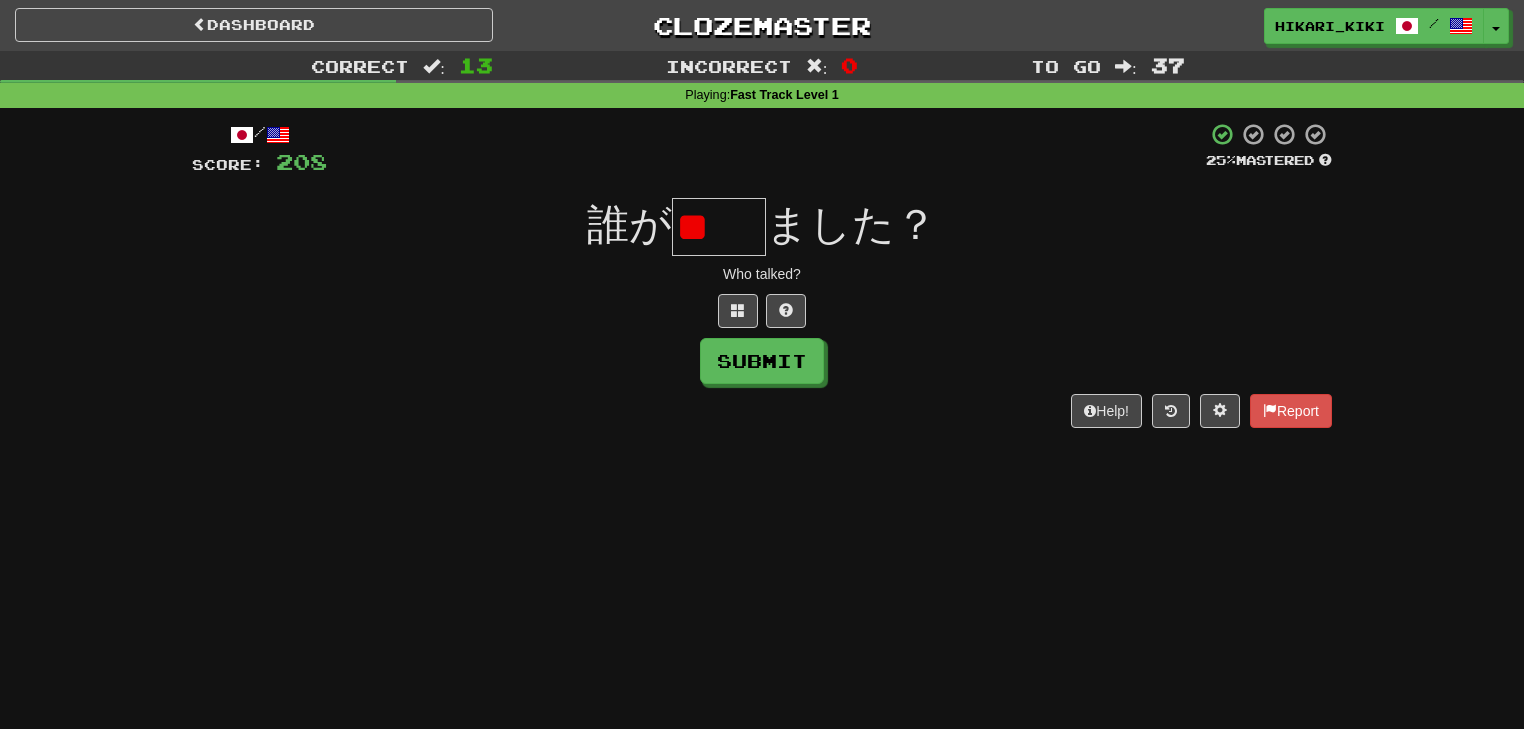type on "*" 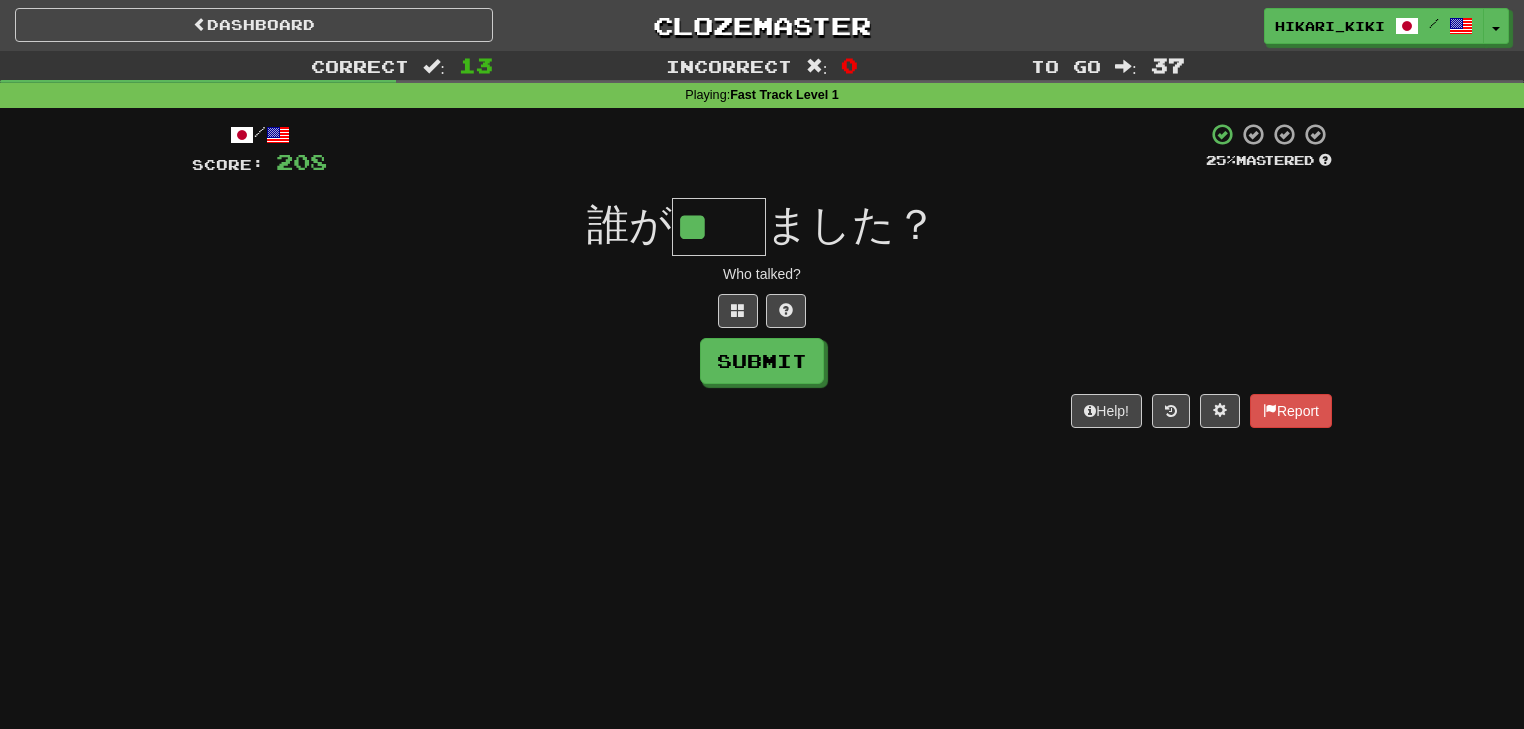 type on "**" 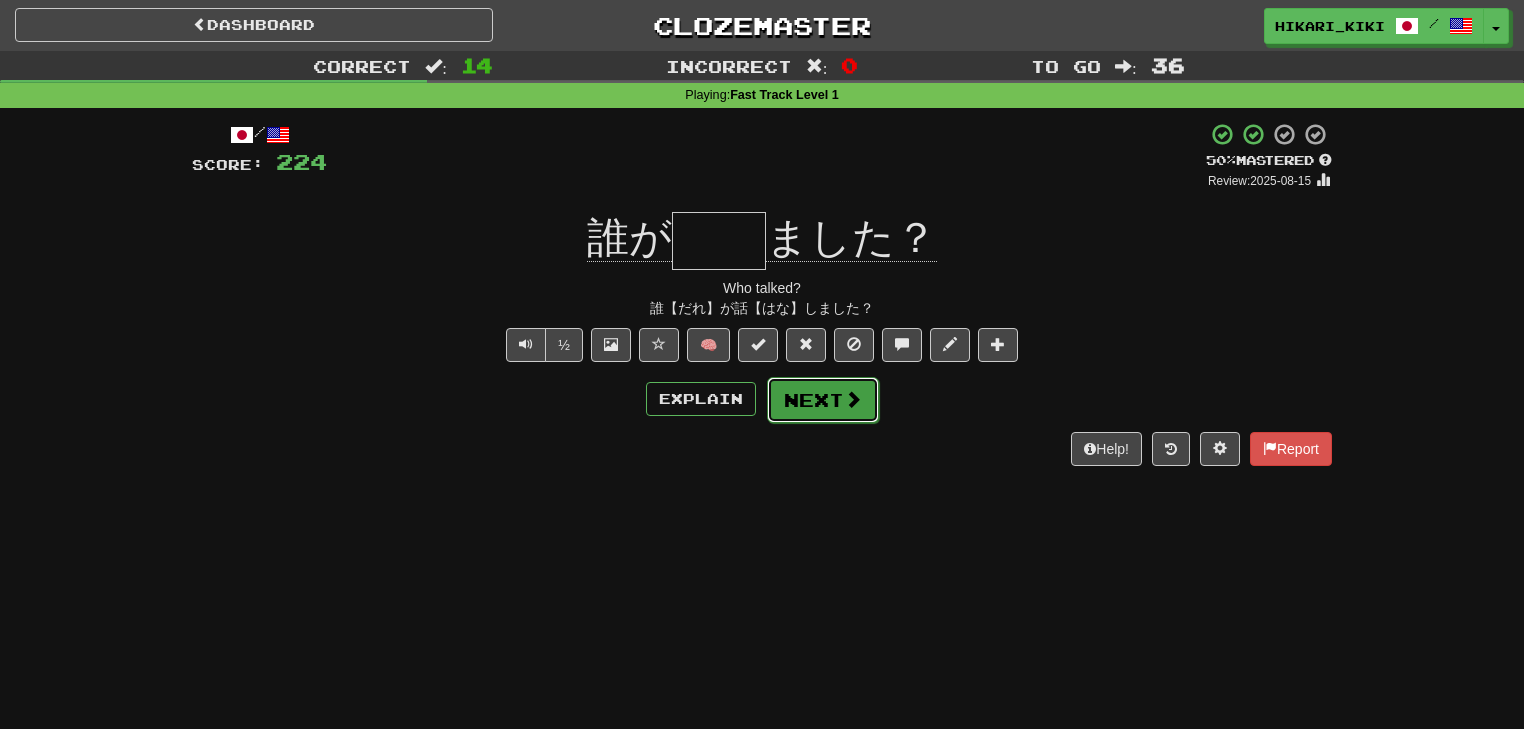 click on "Next" at bounding box center (823, 400) 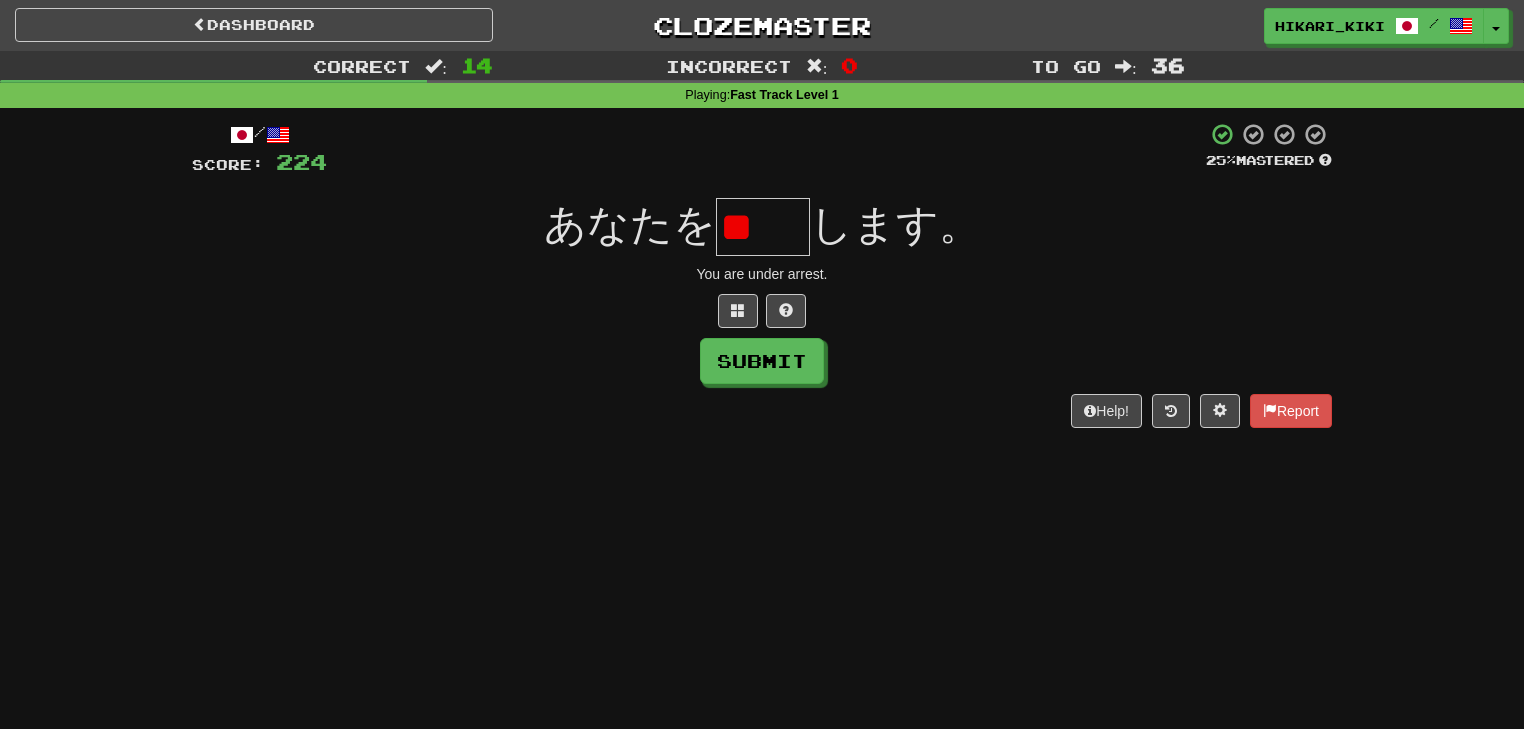 scroll, scrollTop: 0, scrollLeft: 0, axis: both 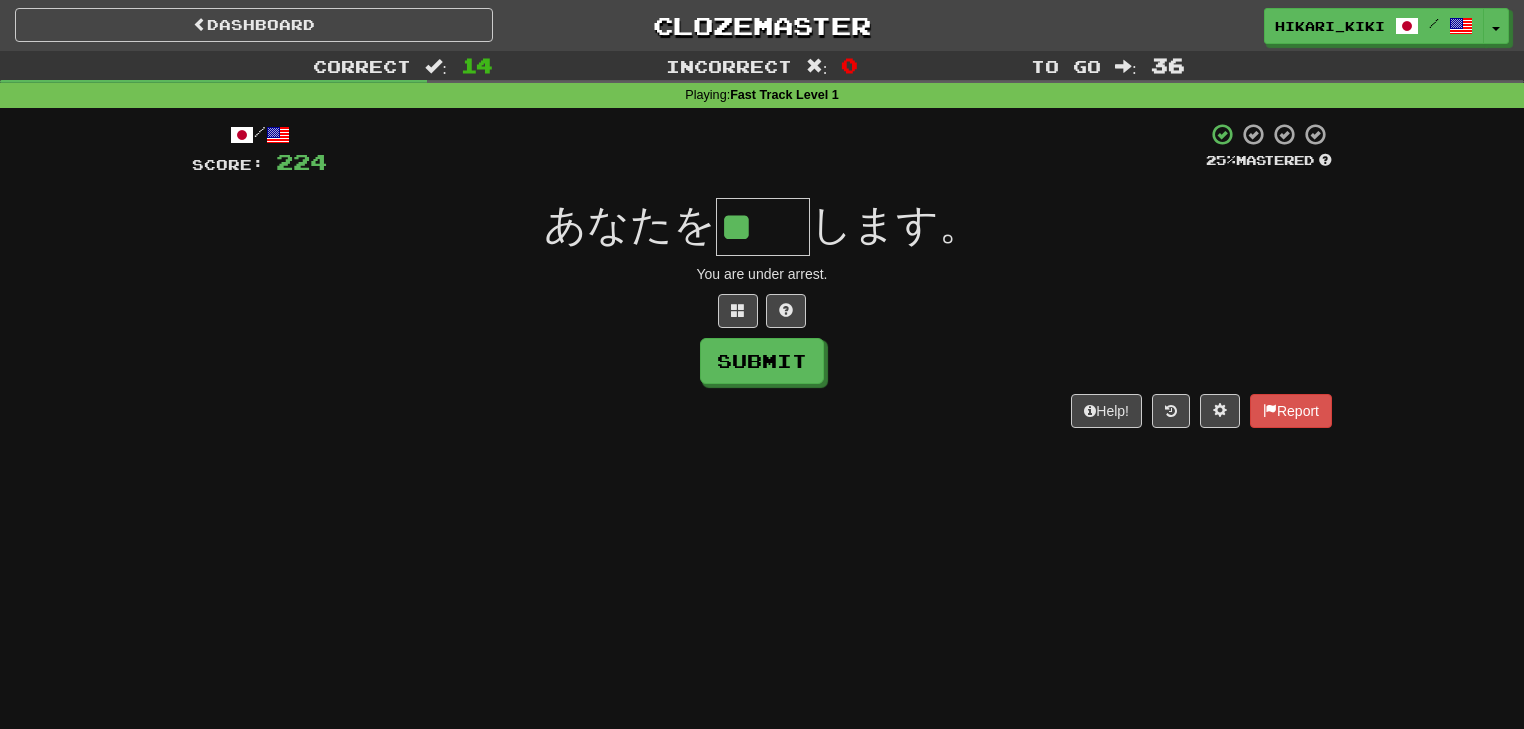 type on "**" 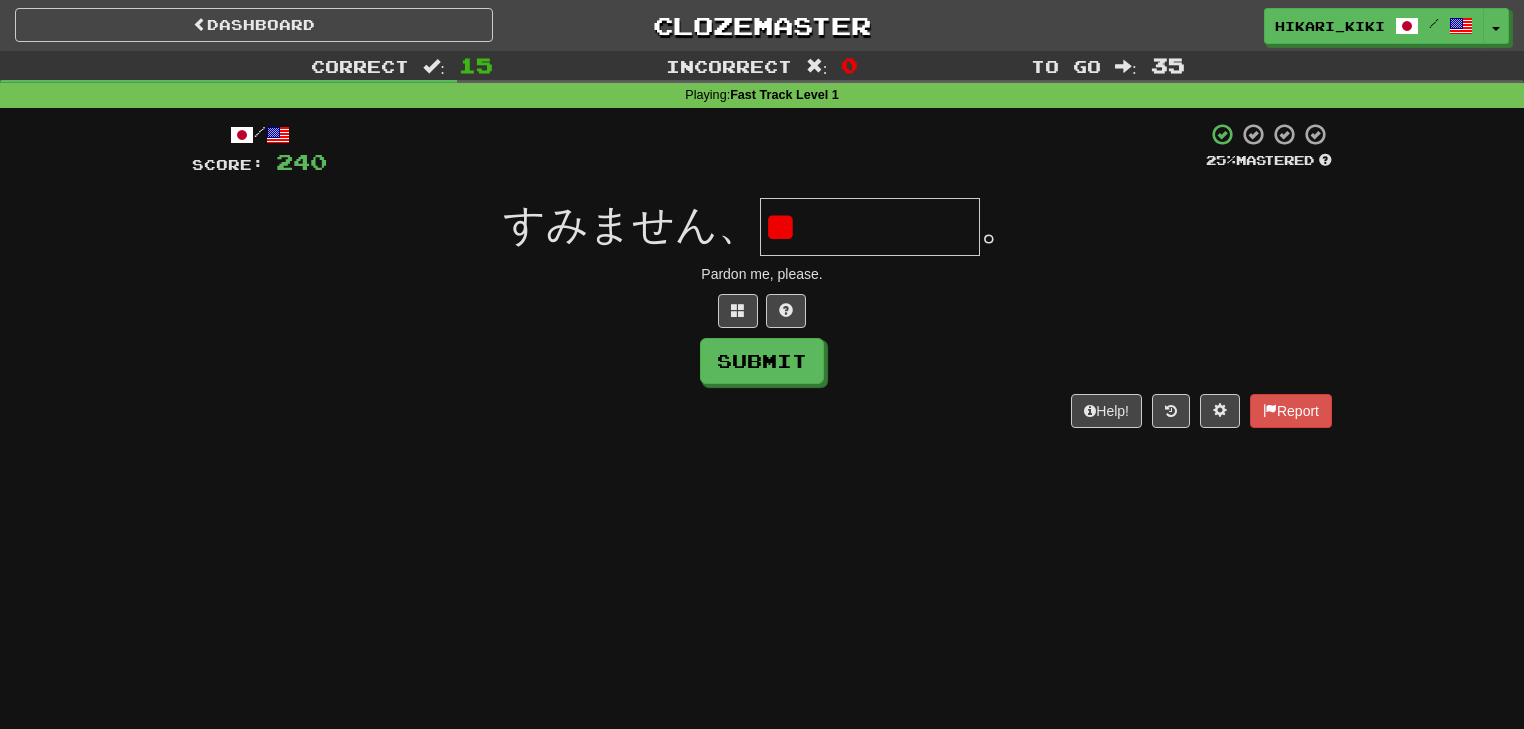 type on "*" 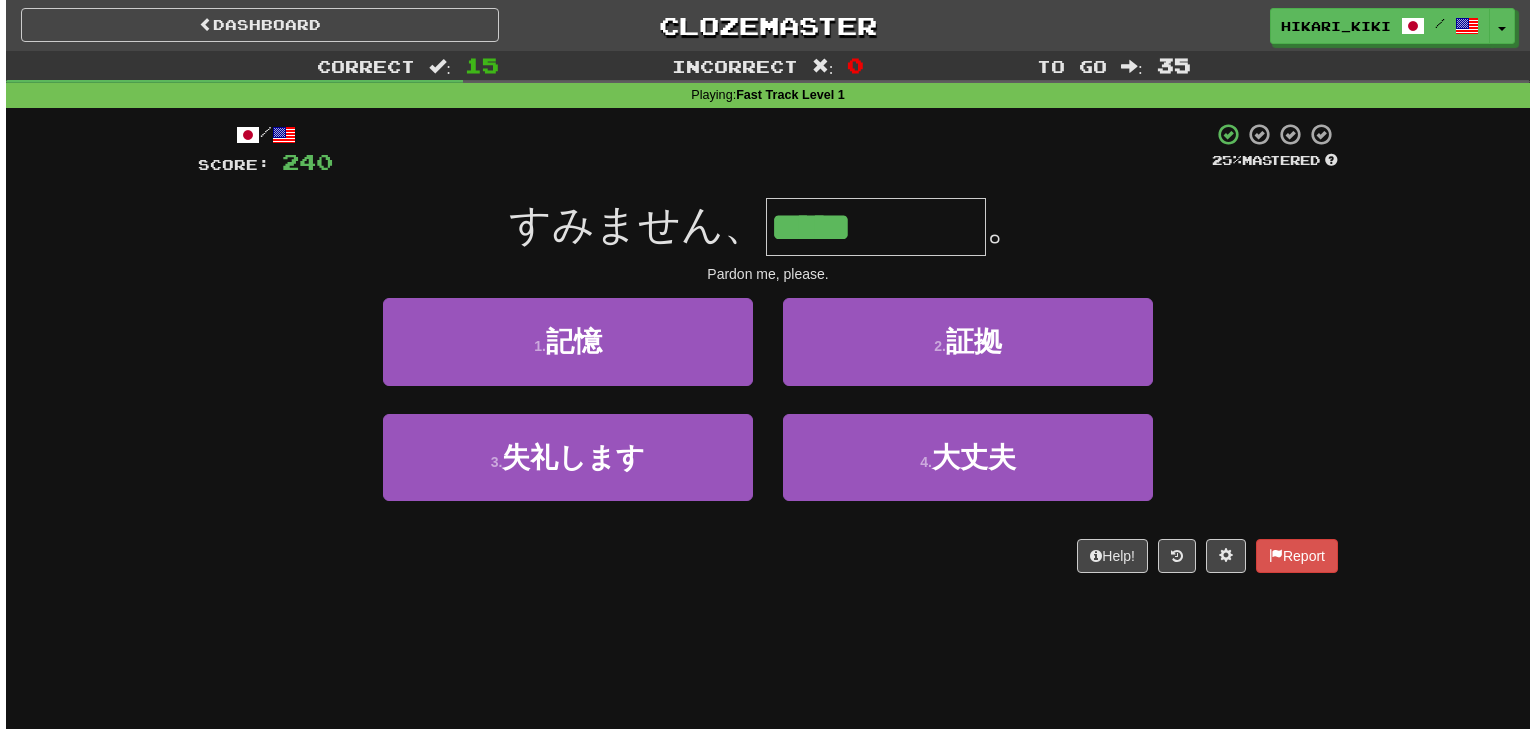 scroll, scrollTop: 0, scrollLeft: 0, axis: both 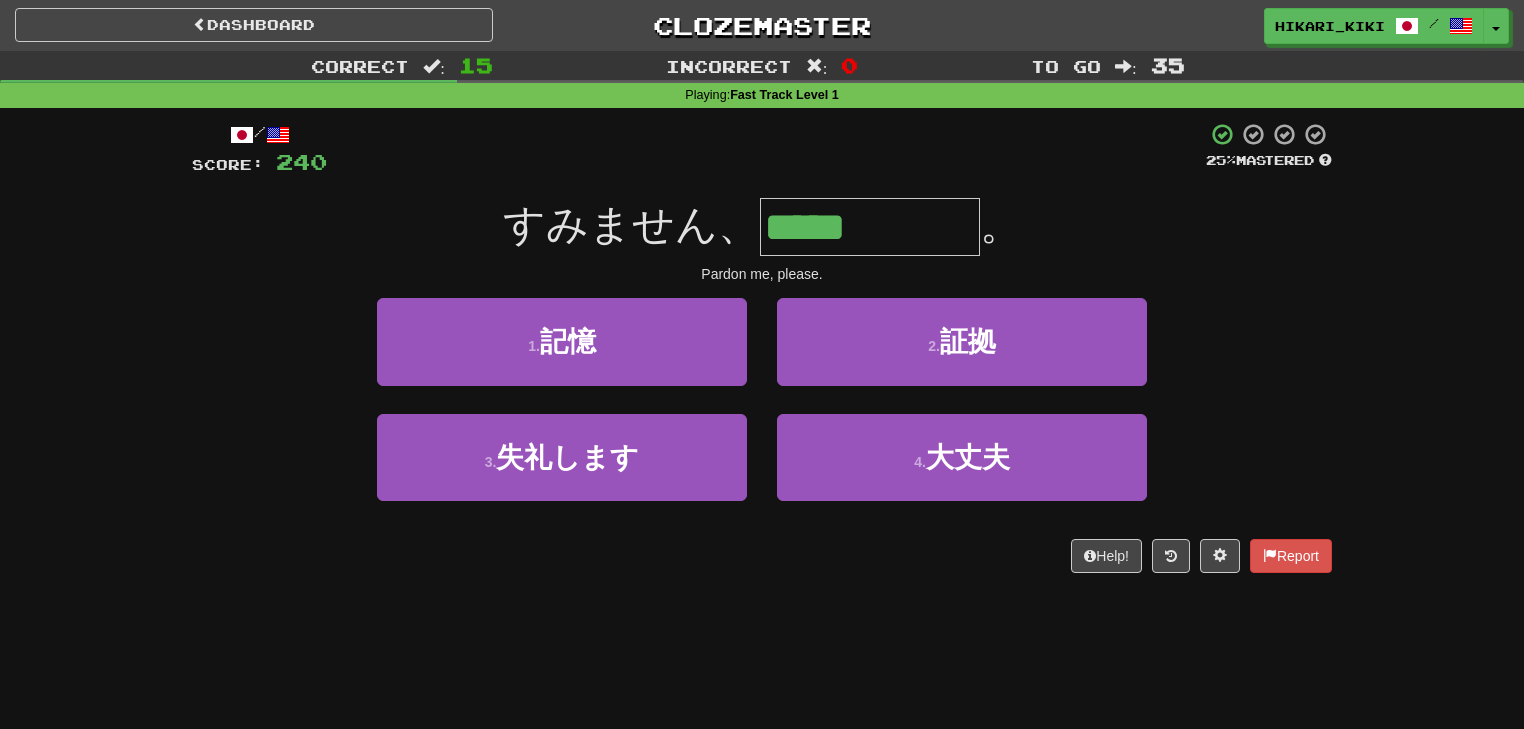 type on "*****" 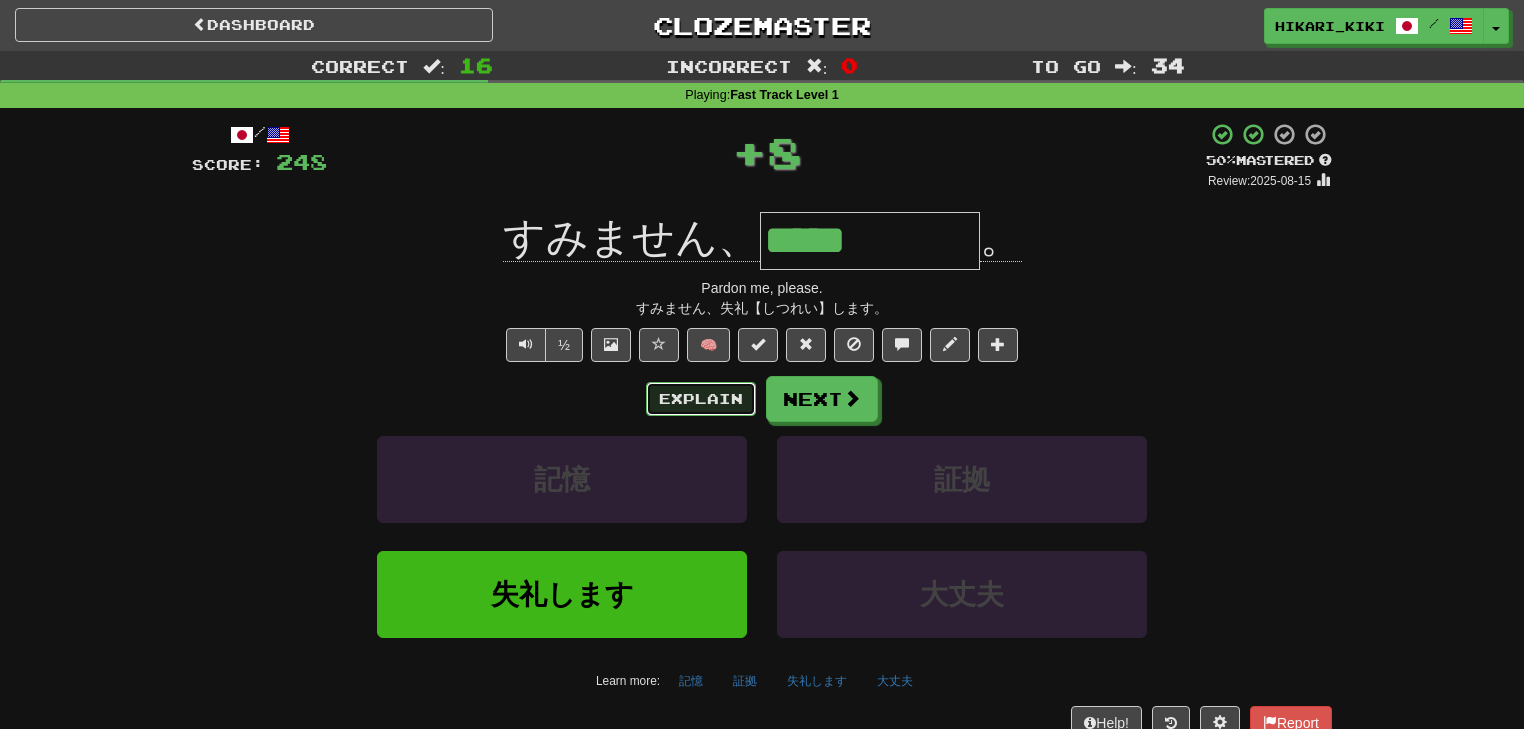 click on "Explain" at bounding box center [701, 399] 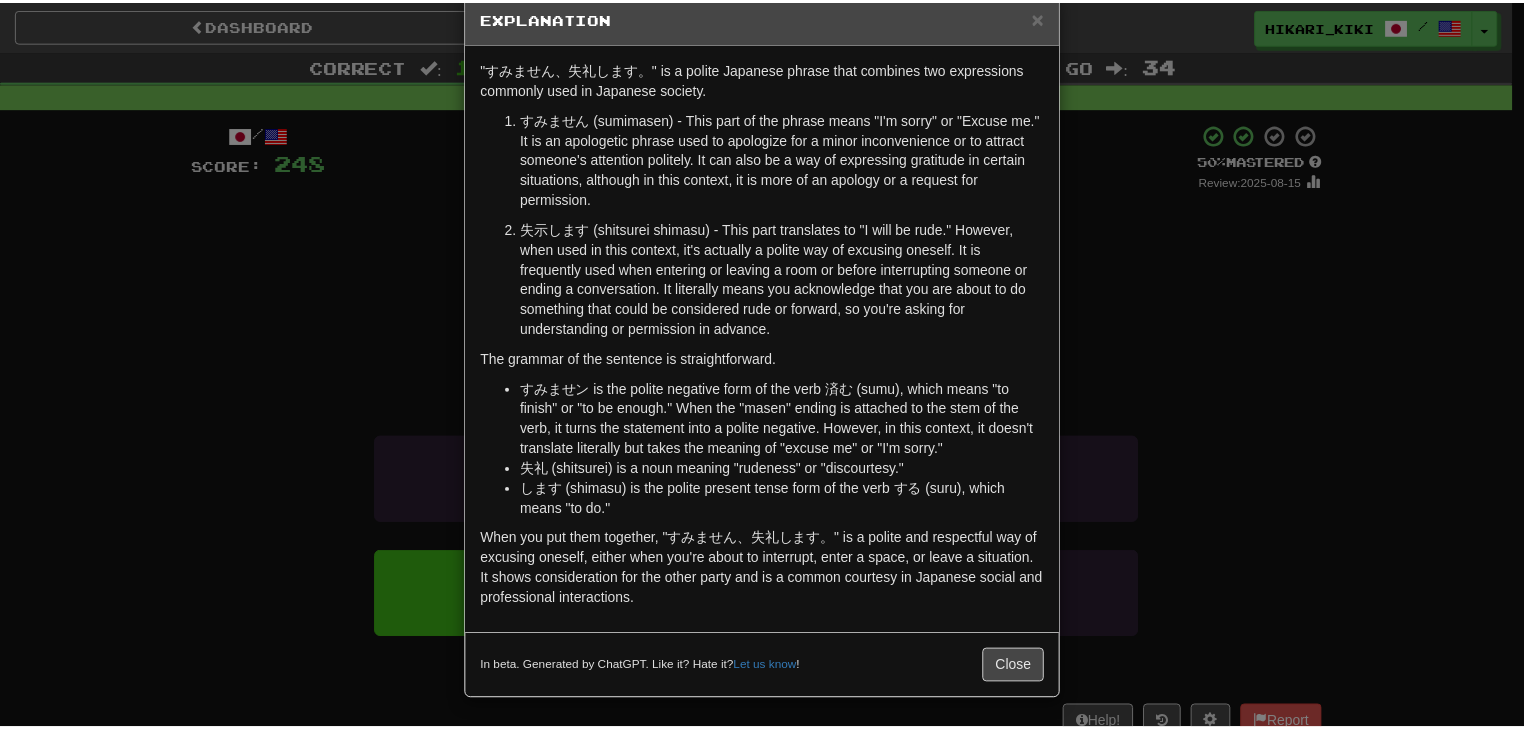 scroll, scrollTop: 0, scrollLeft: 0, axis: both 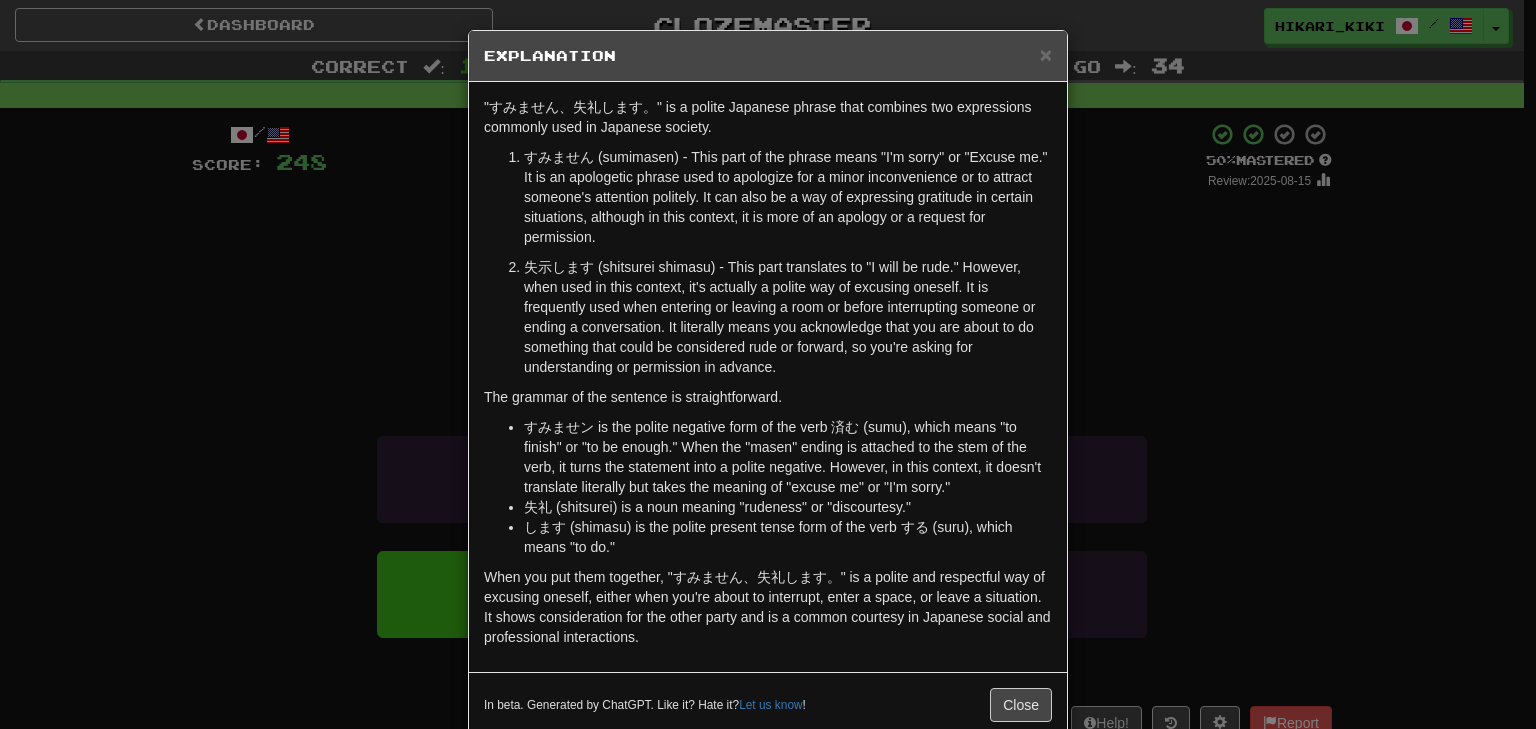 click on "× Explanation "すみません、失礼します。" is a polite Japanese phrase that combines two expressions commonly used in Japanese society.
すみません (sumimasen) - This part of the phrase means "I'm sorry" or "Excuse me." It is an apologetic phrase used to apologize for a minor inconvenience or to attract someone's attention politely. It can also be a way of expressing gratitude in certain situations, although in this context, it is more of an apology or a request for permission.
失示します (shitsurei shimasu) - This part translates to "I will be rude." However, when used in this context, it's actually a polite way of excusing oneself. It is frequently used when entering or leaving a room or before interrupting someone or ending a conversation. It literally means you acknowledge that you are about to do something that could be considered rude or forward, so you're asking for understanding or permission in advance.
The grammar of the sentence is straightforward." at bounding box center (768, 364) 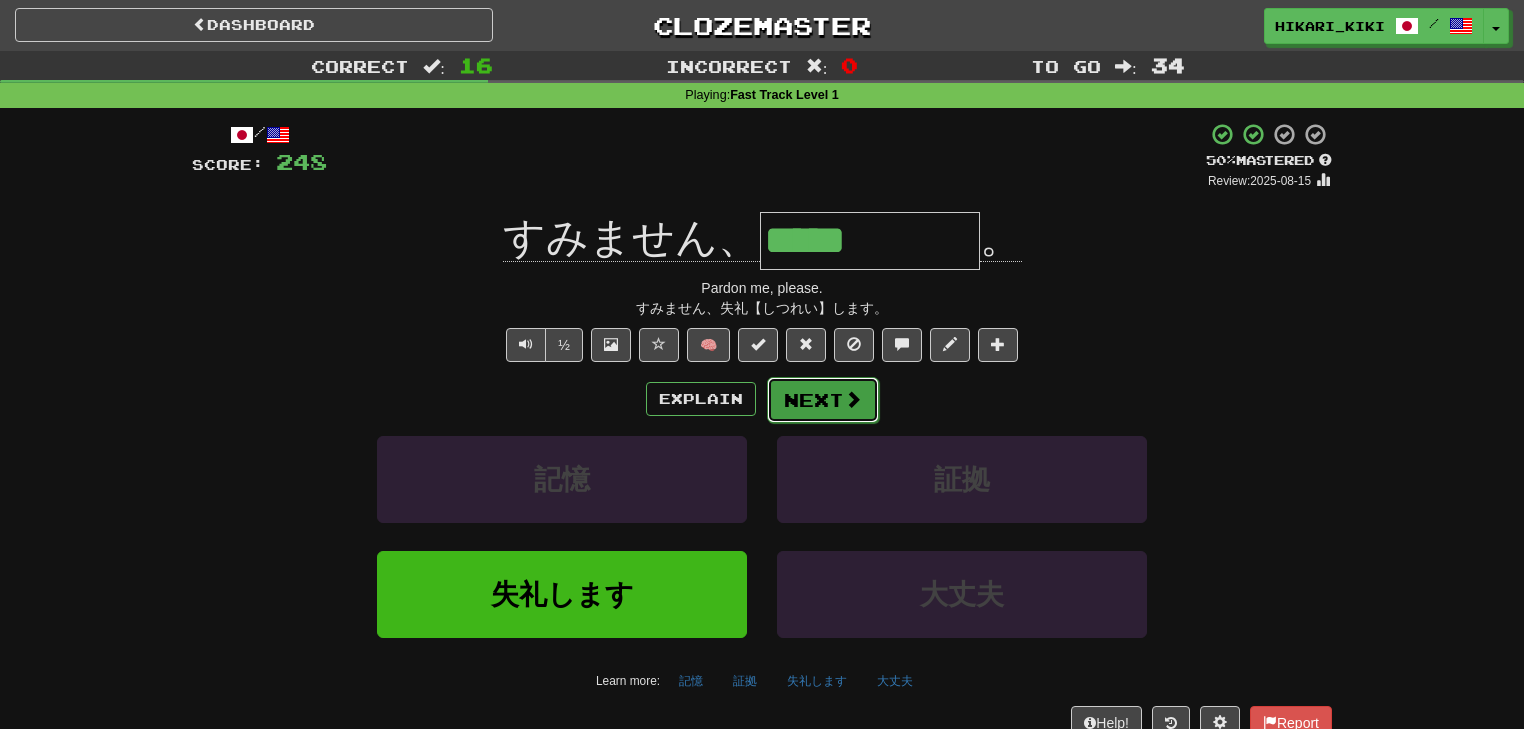 click on "Next" at bounding box center (823, 400) 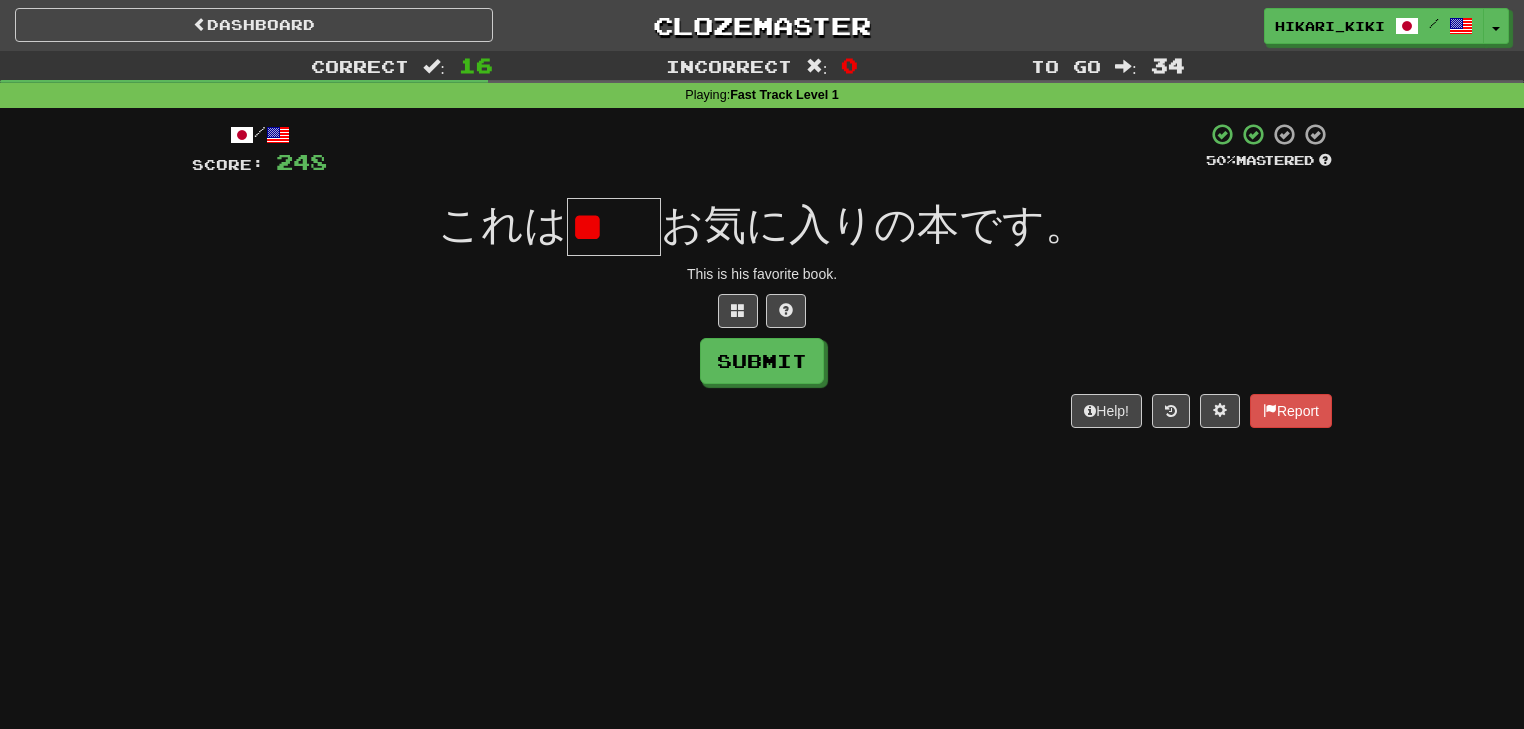 scroll, scrollTop: 0, scrollLeft: 0, axis: both 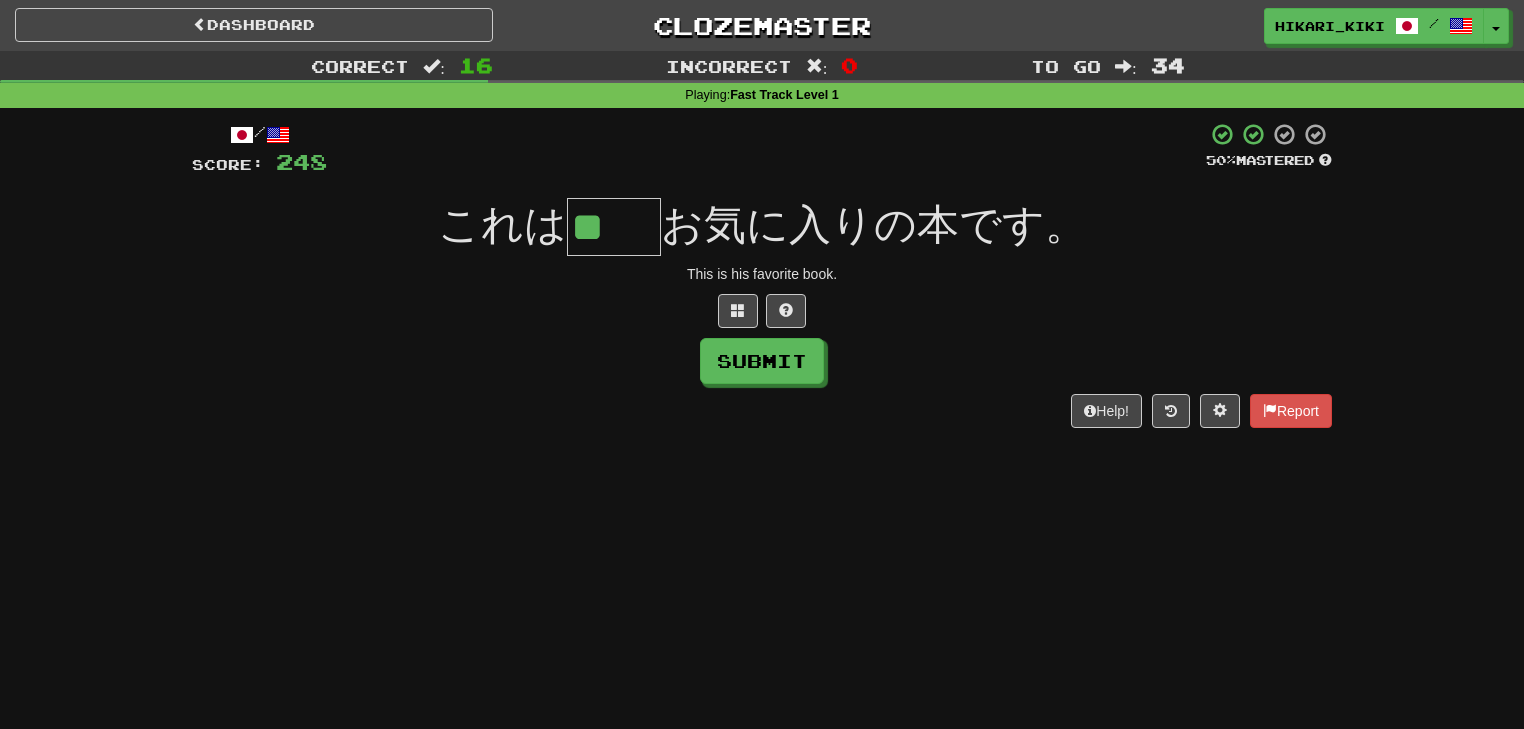 type on "**" 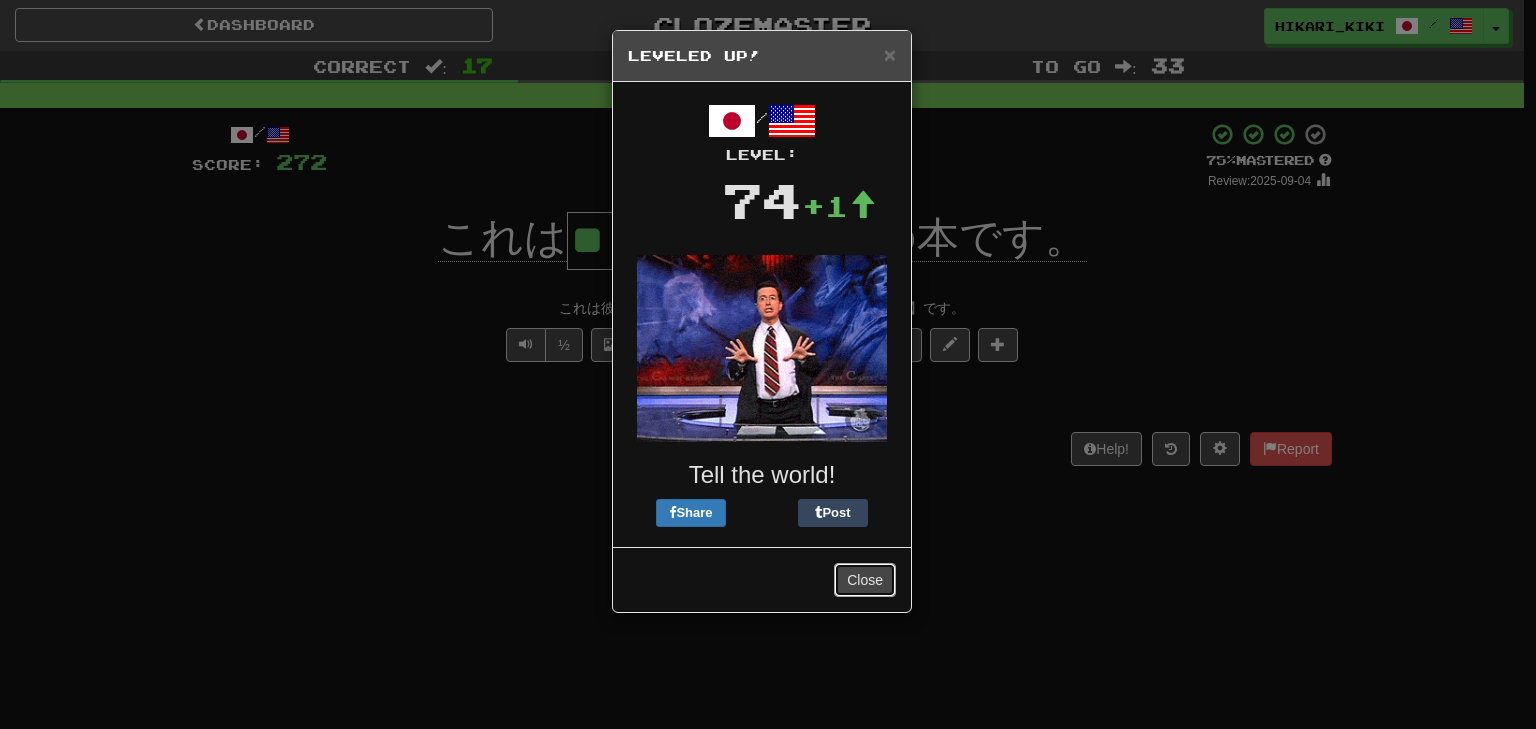 click on "Close" at bounding box center [865, 580] 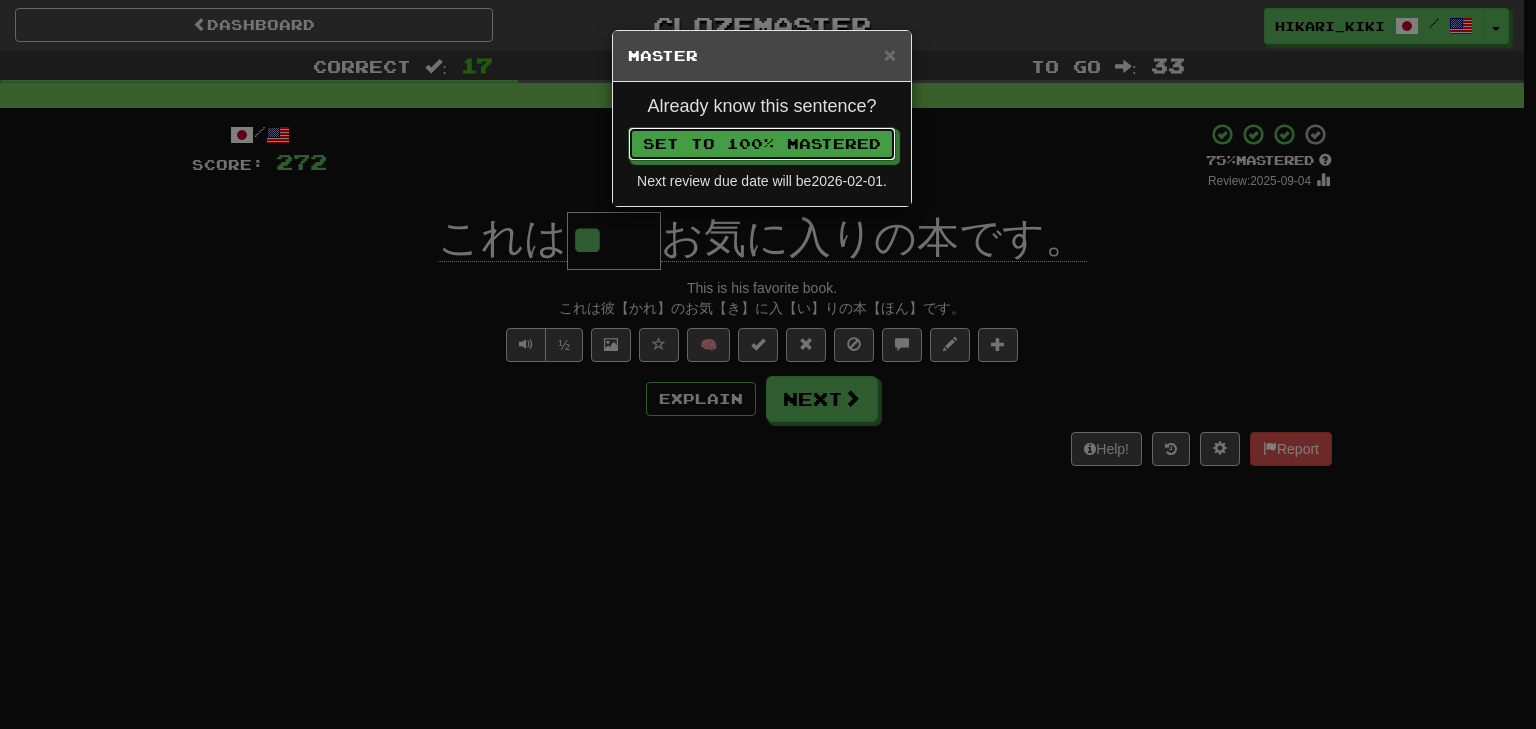 type 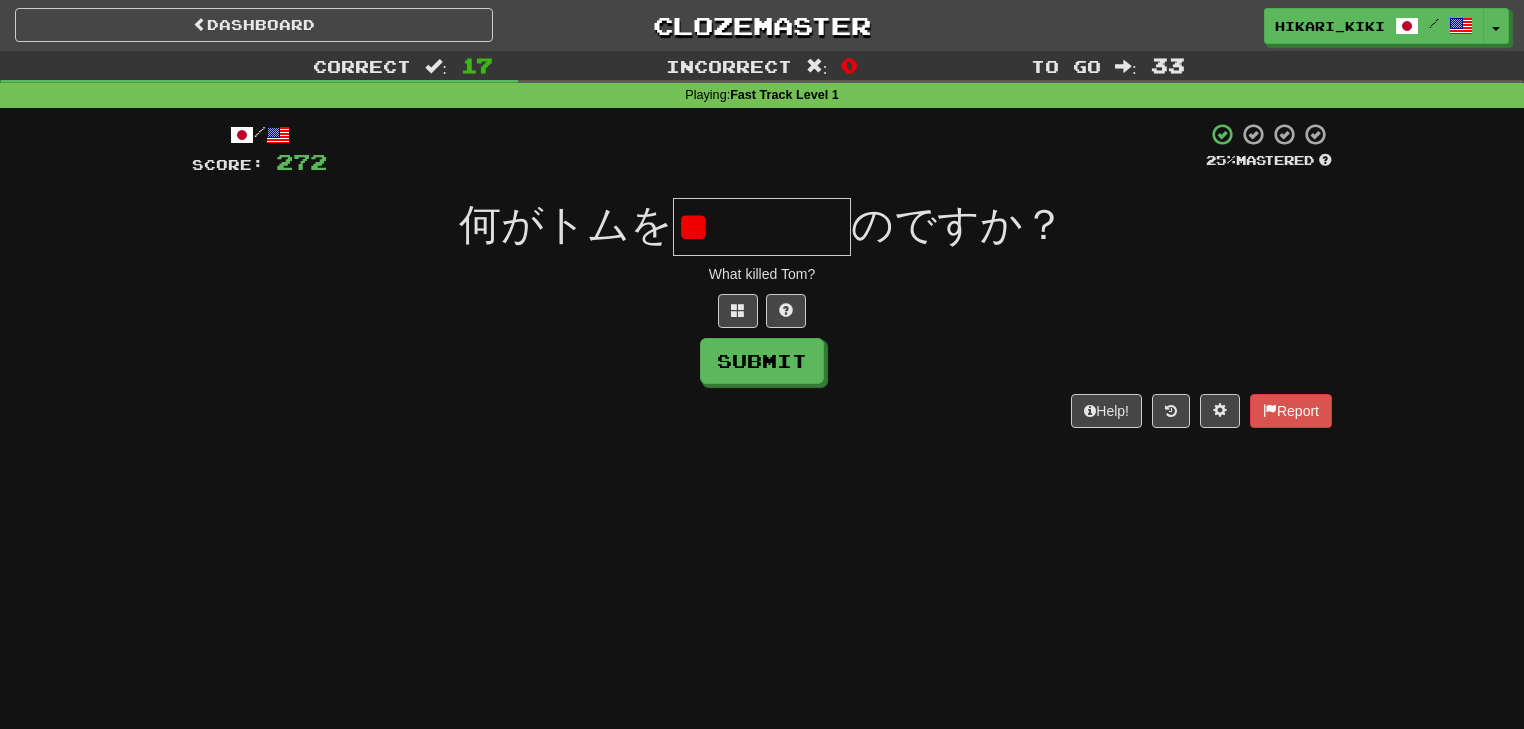 type on "*" 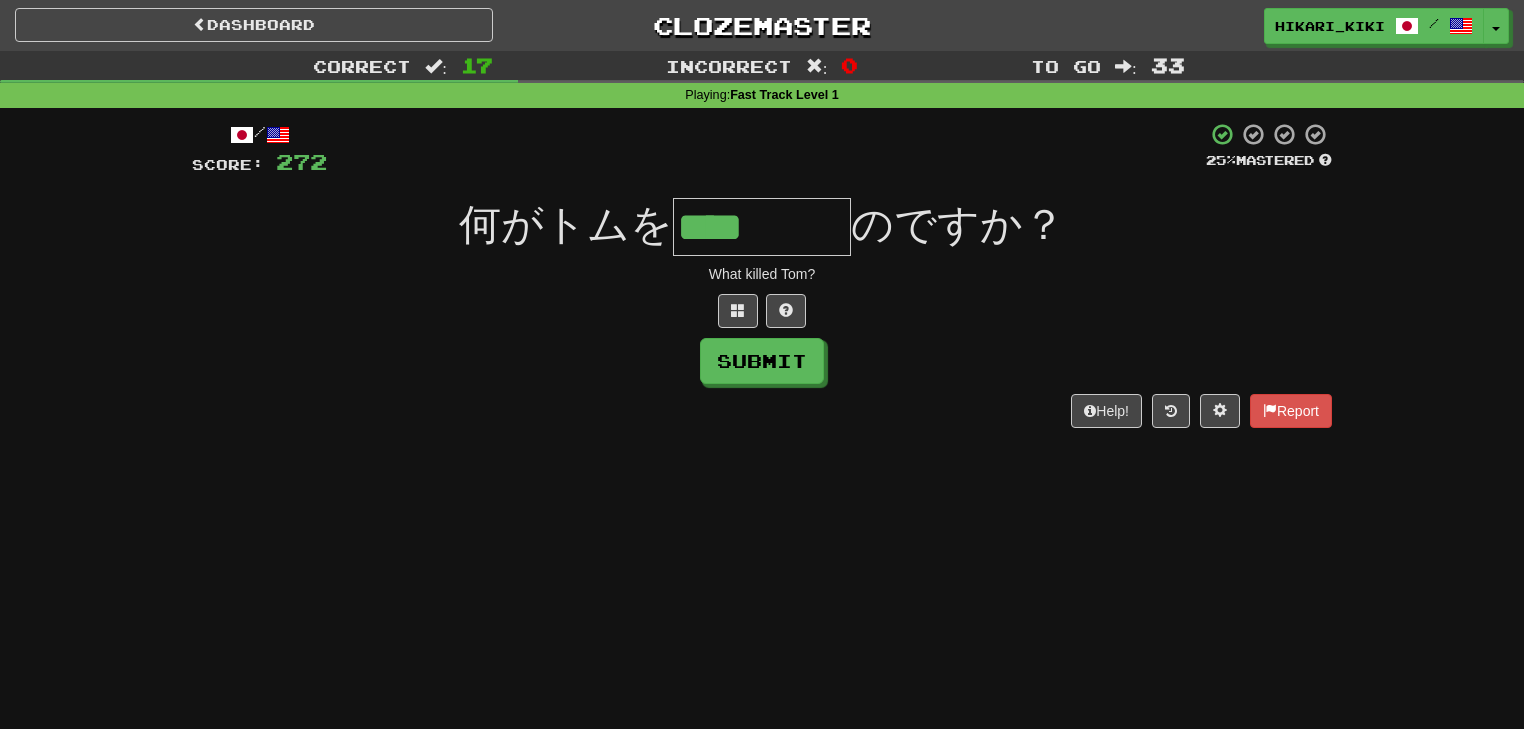 type on "****" 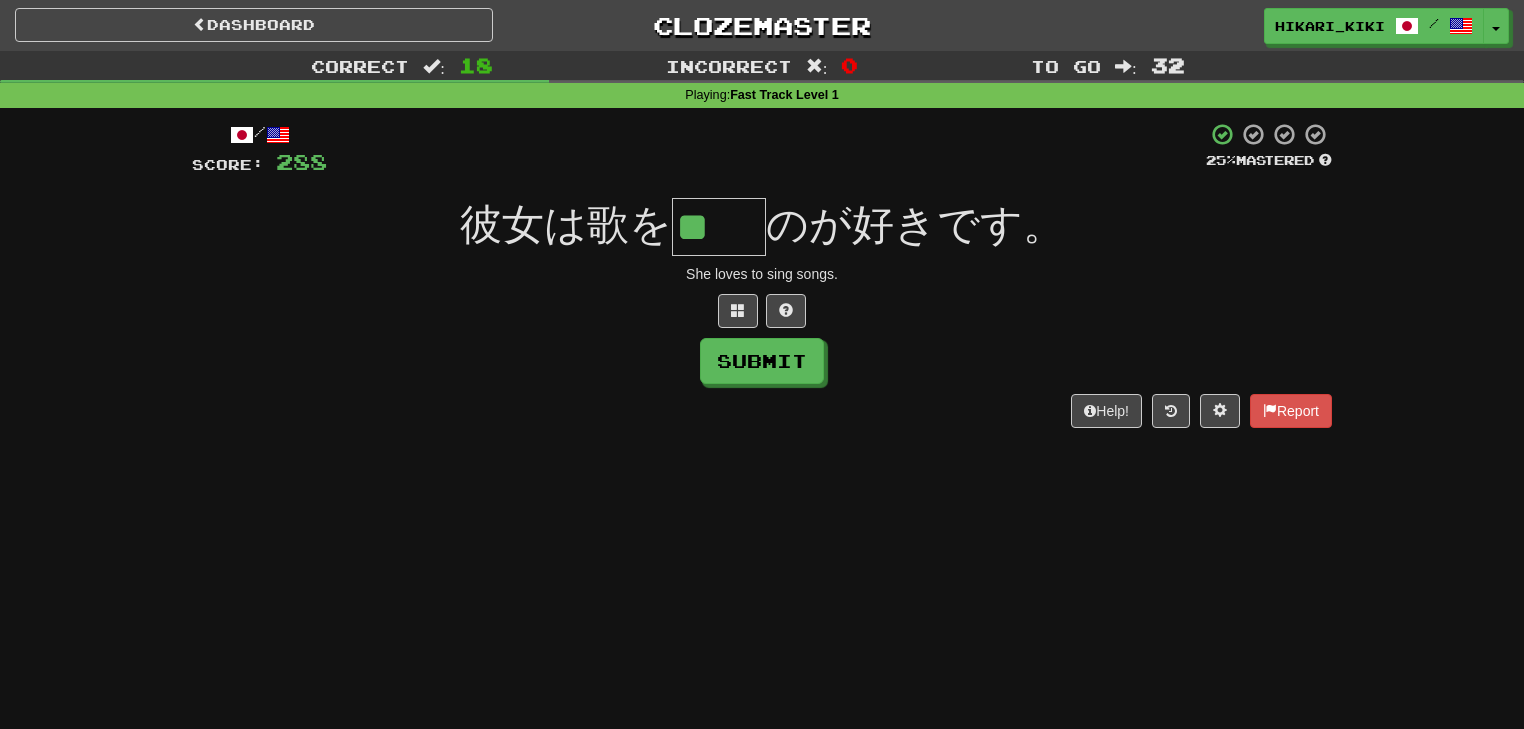 scroll, scrollTop: 0, scrollLeft: 0, axis: both 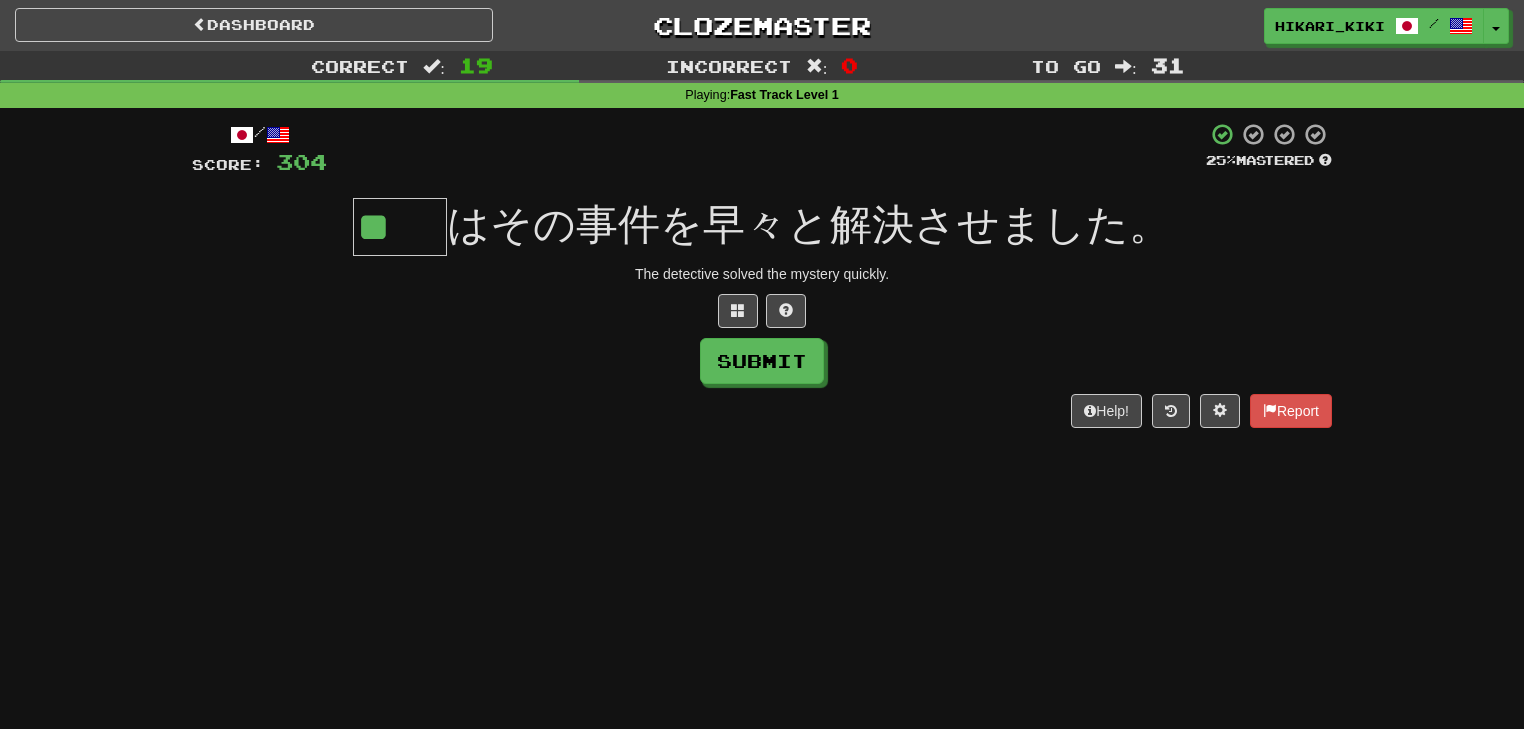 type on "**" 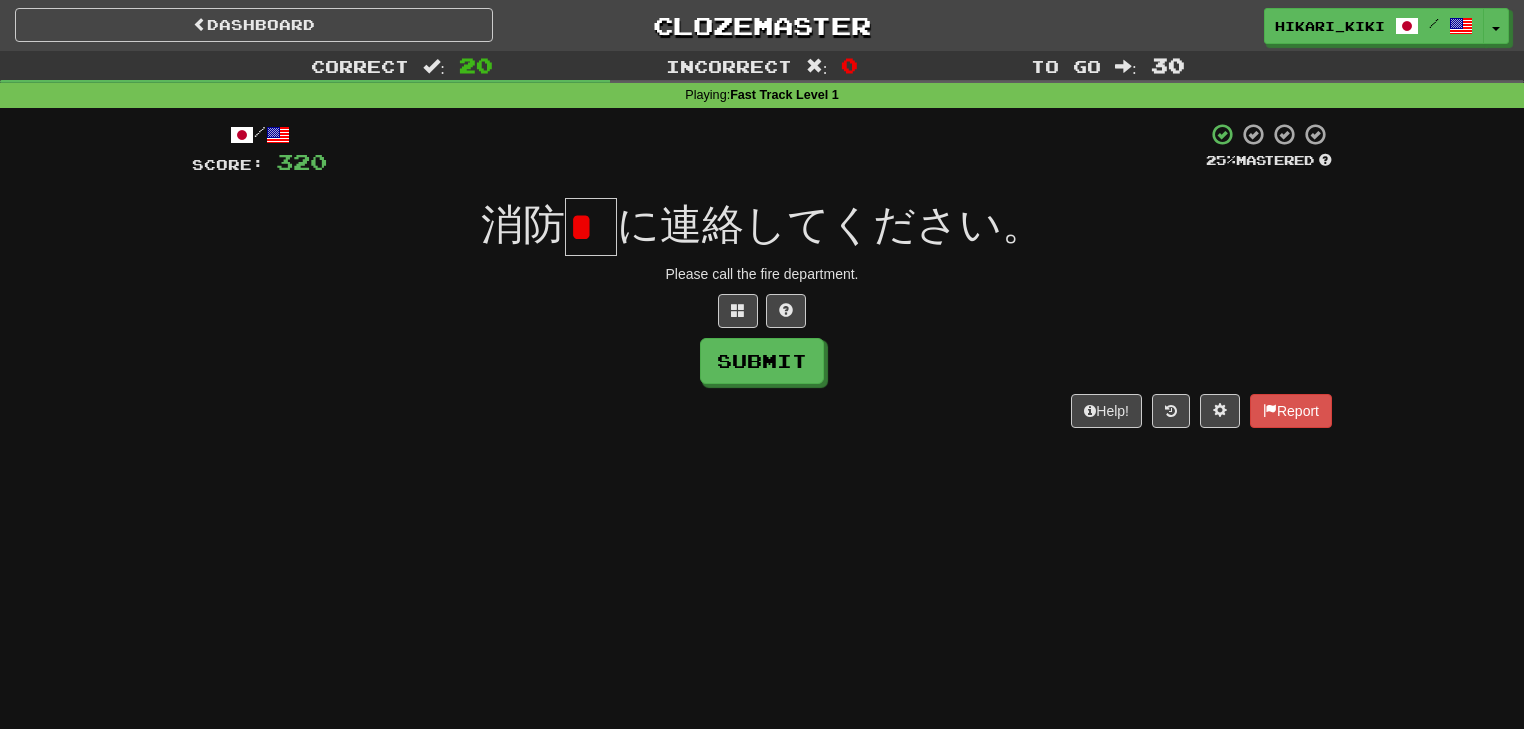 scroll, scrollTop: 0, scrollLeft: 0, axis: both 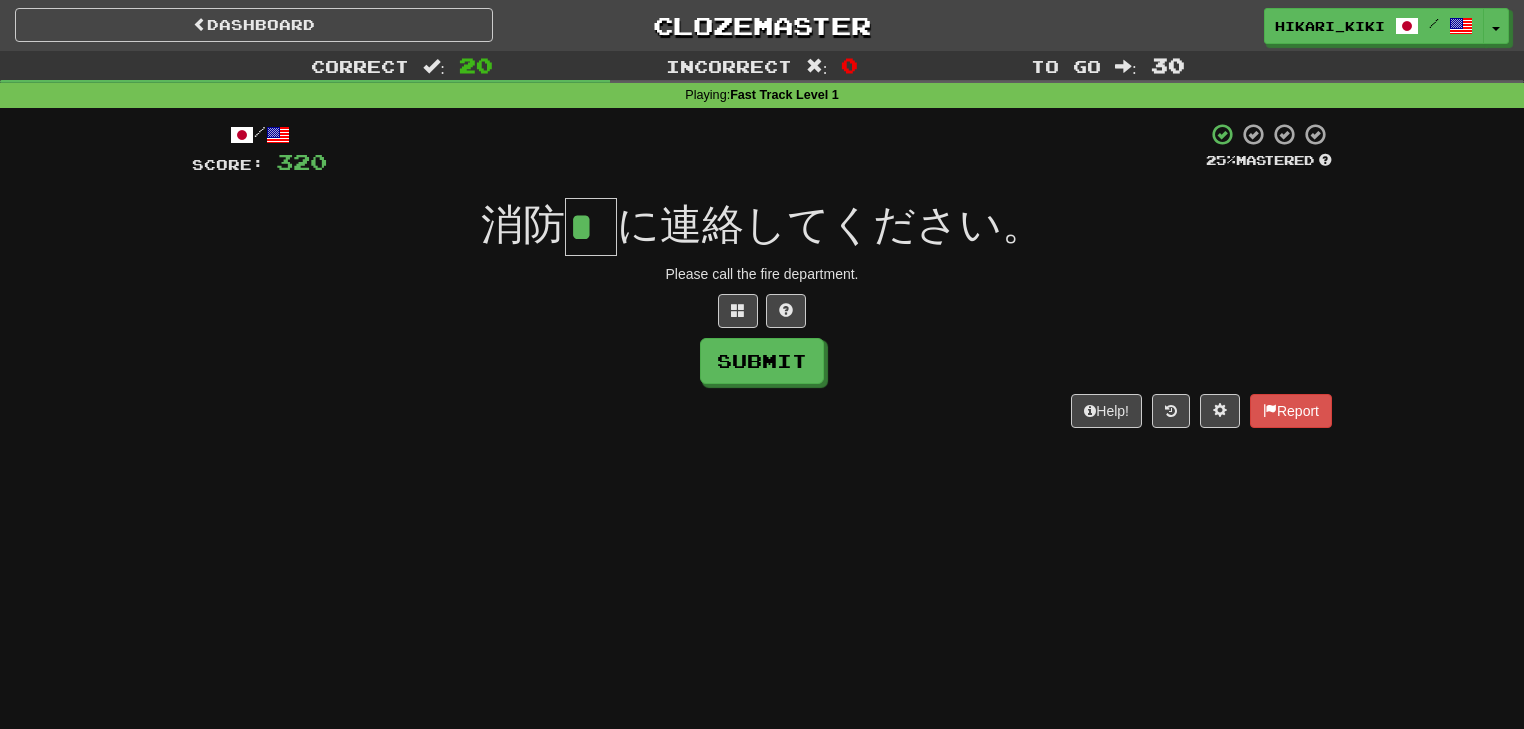 type on "*" 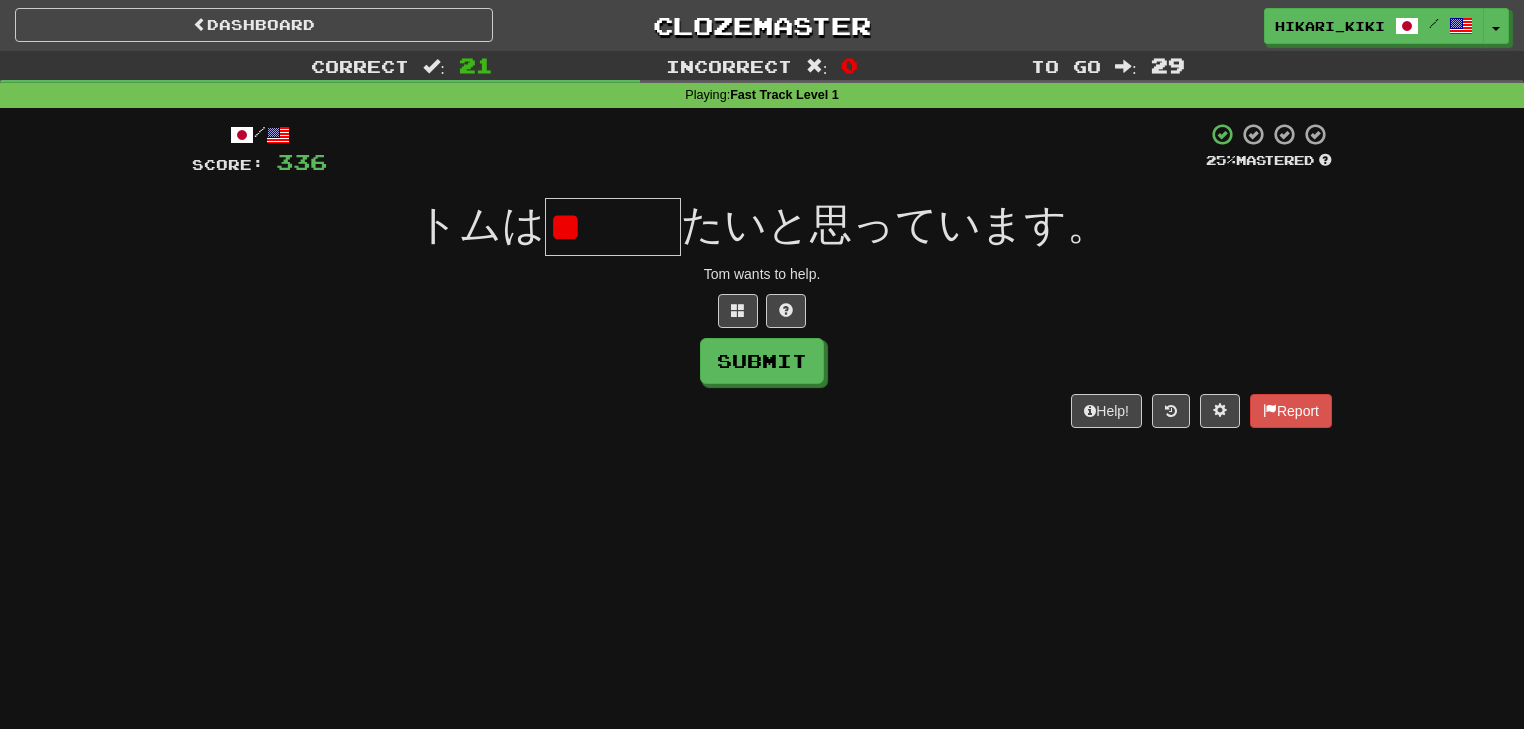 type on "*" 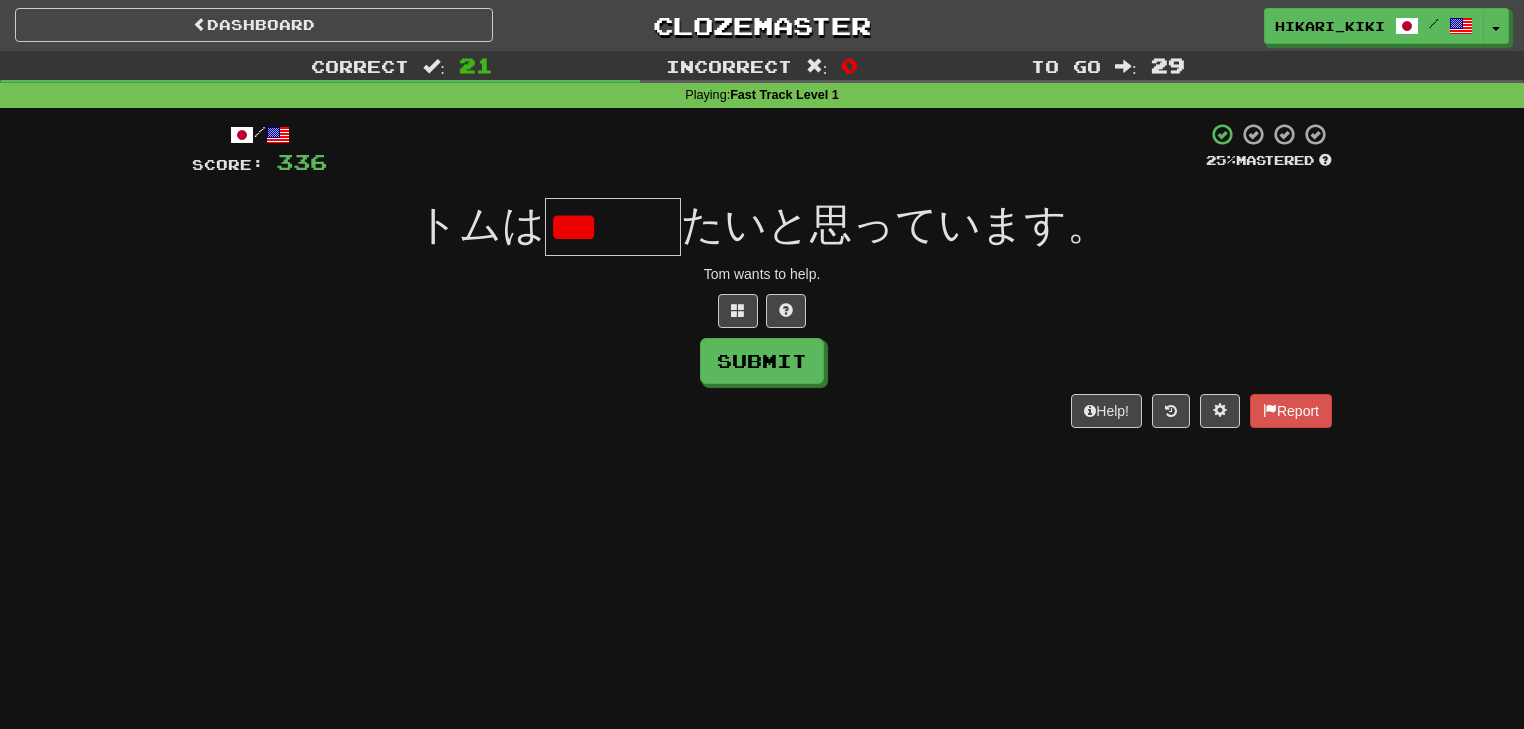 scroll, scrollTop: 0, scrollLeft: 0, axis: both 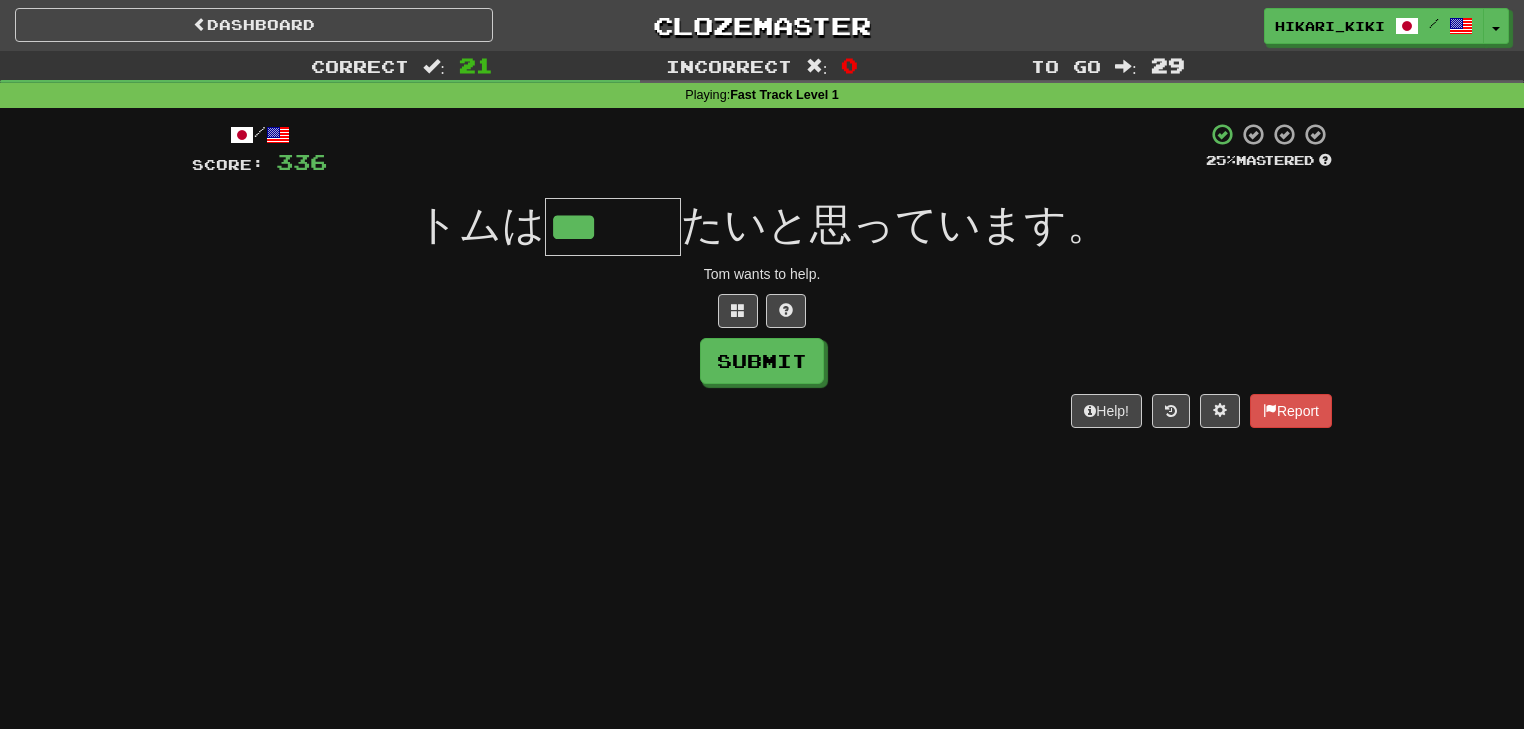 type on "***" 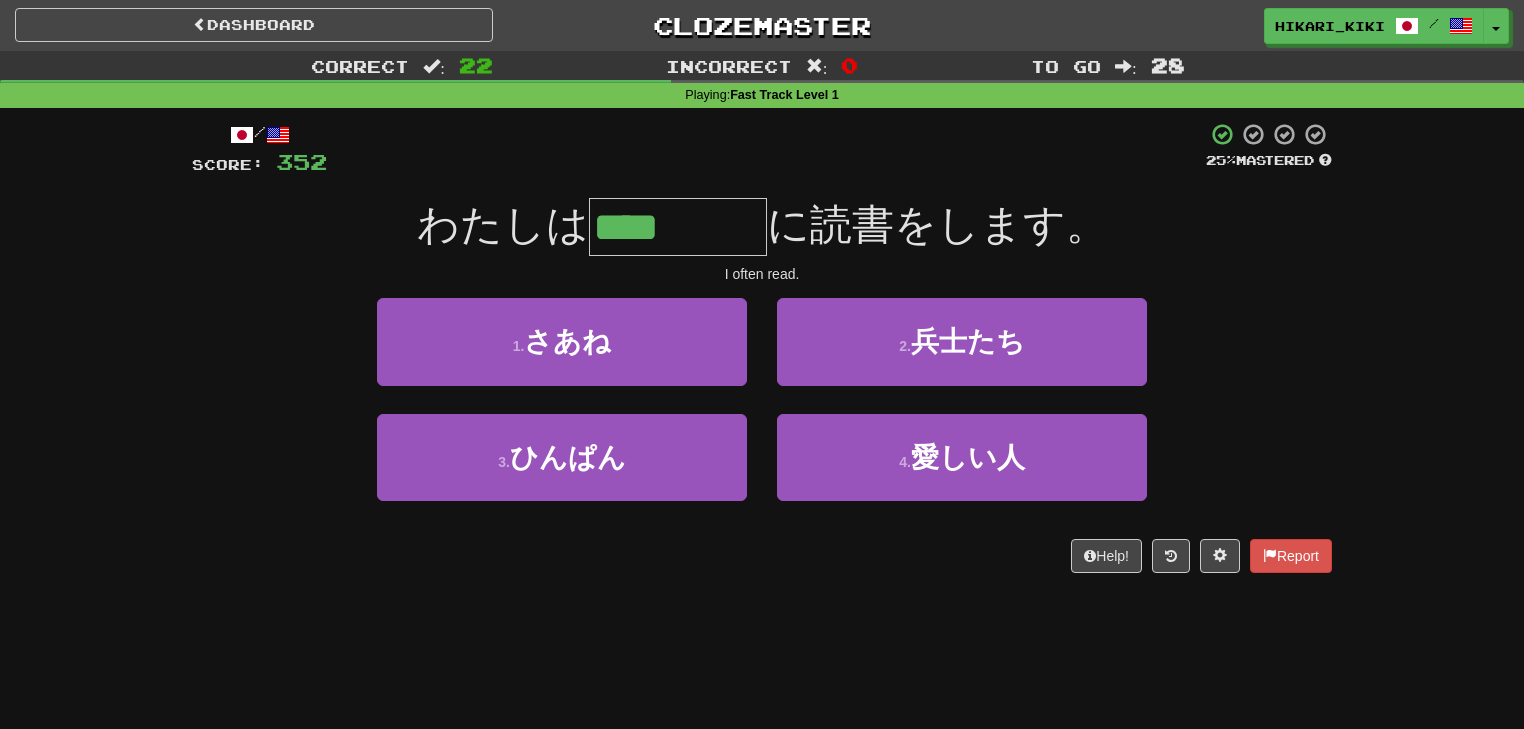 type on "****" 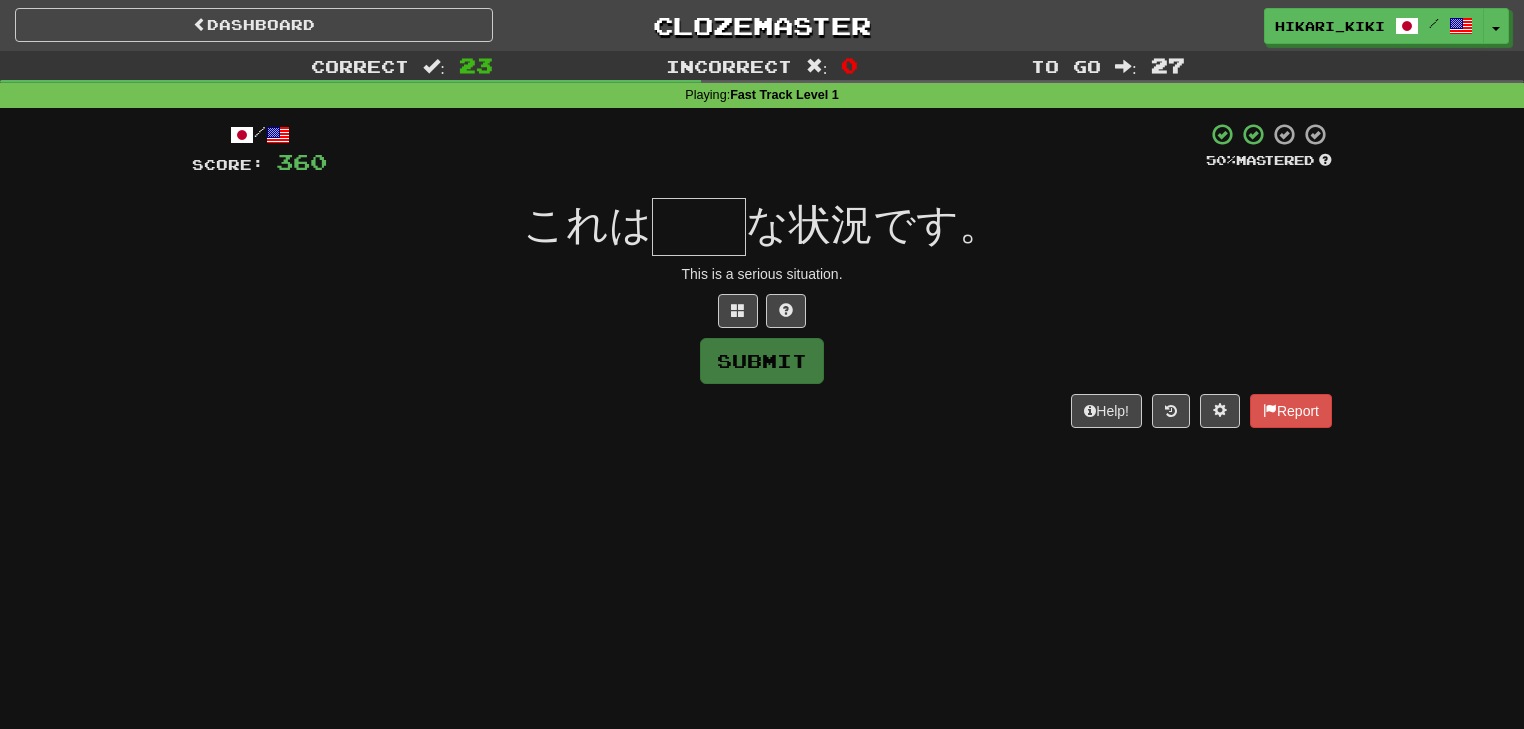 type on "*" 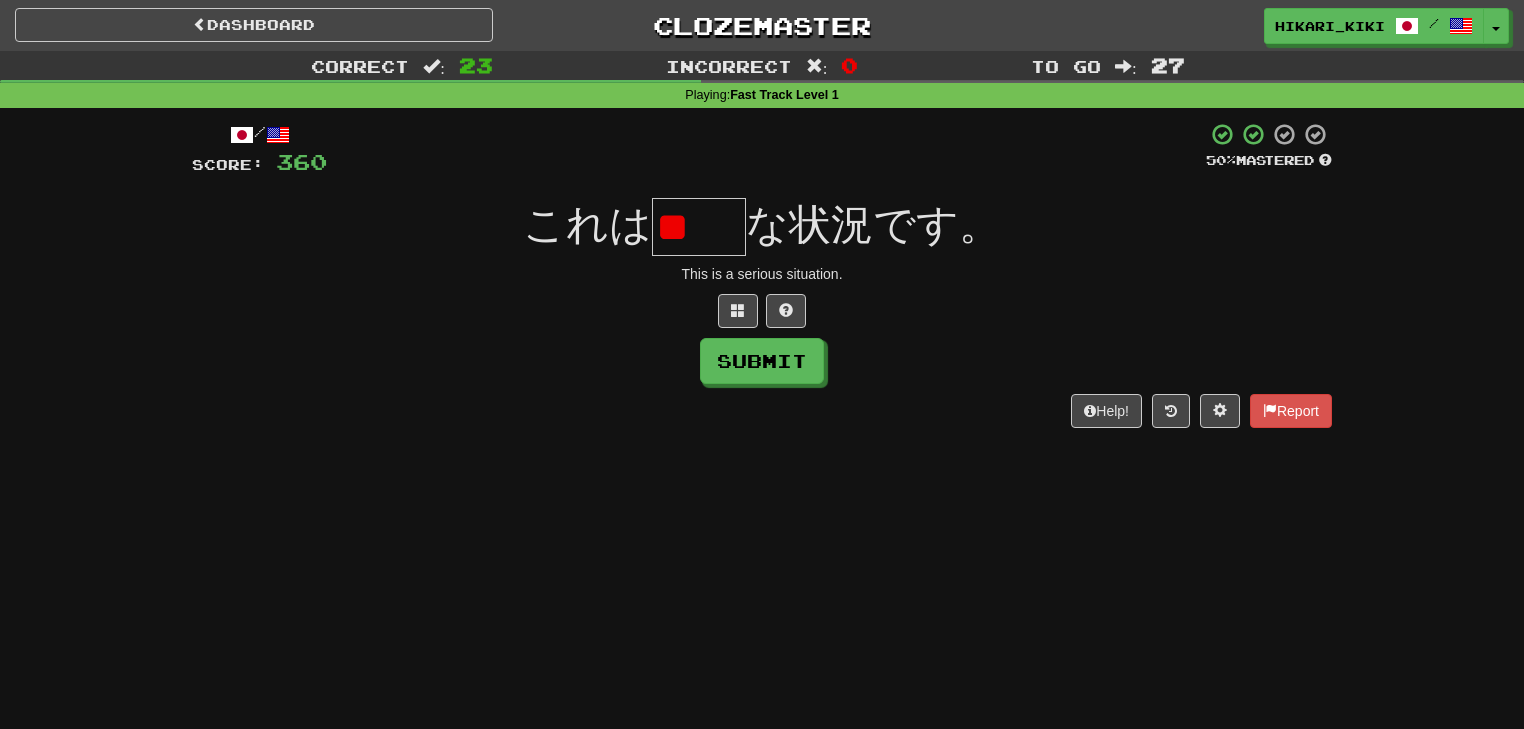 scroll, scrollTop: 0, scrollLeft: 0, axis: both 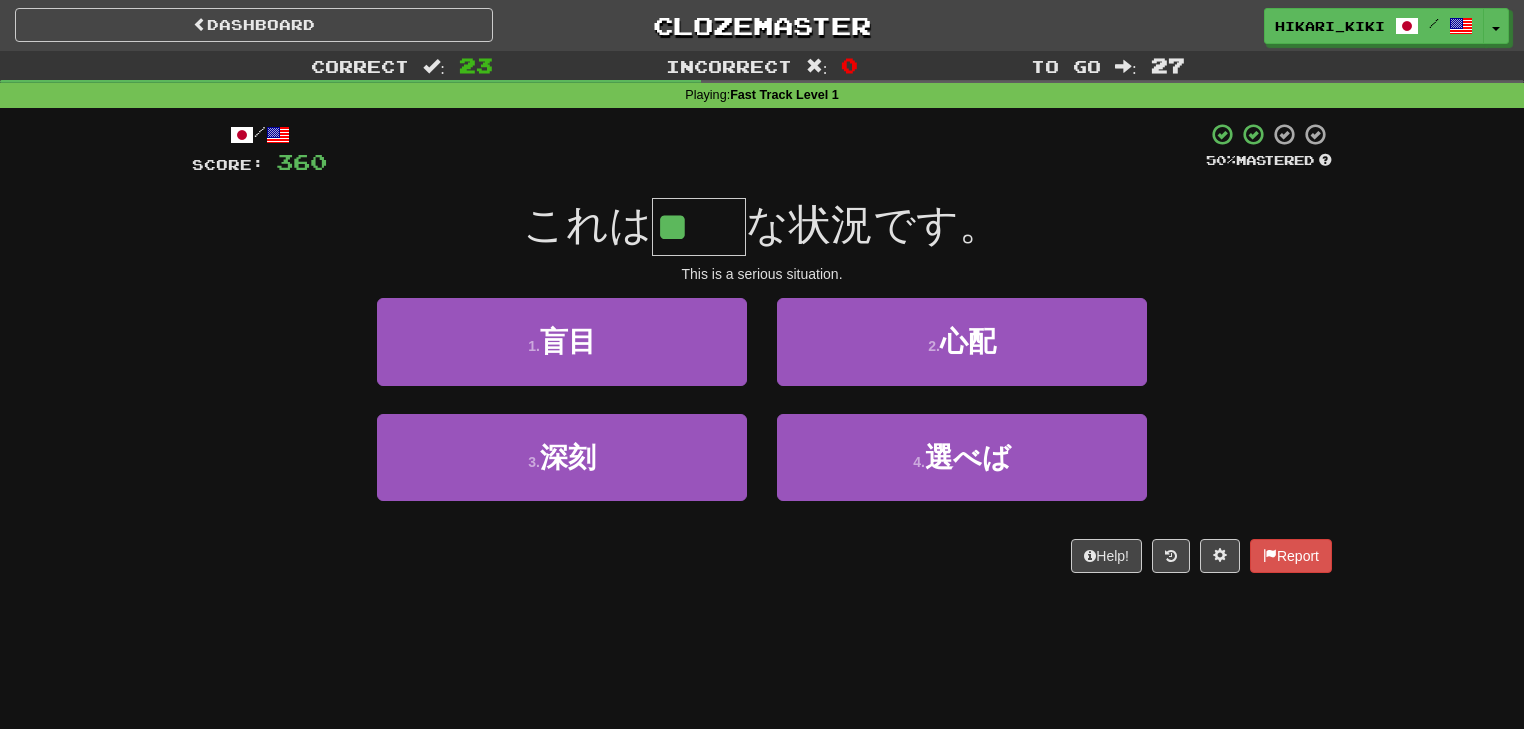 type on "**" 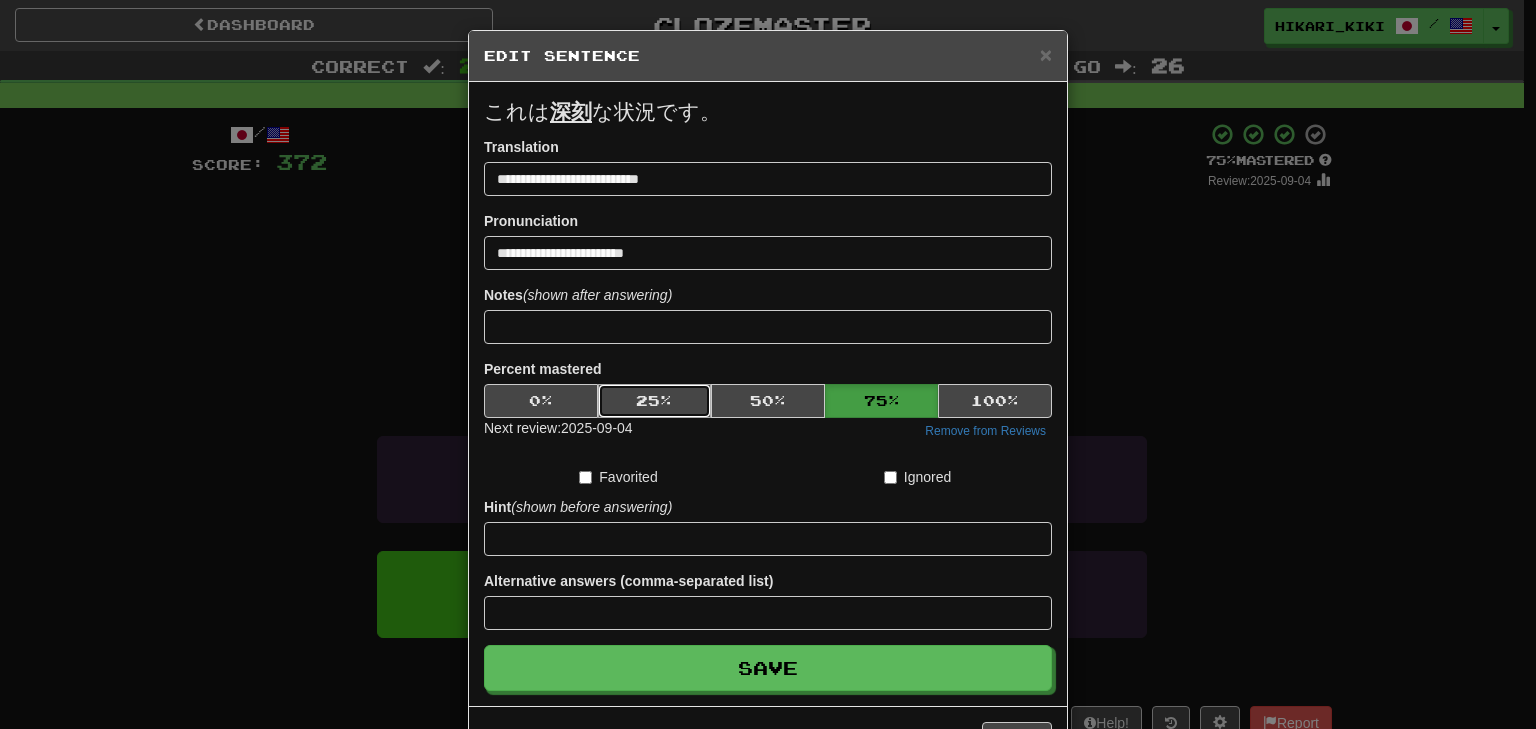 click on "25 %" at bounding box center [655, 401] 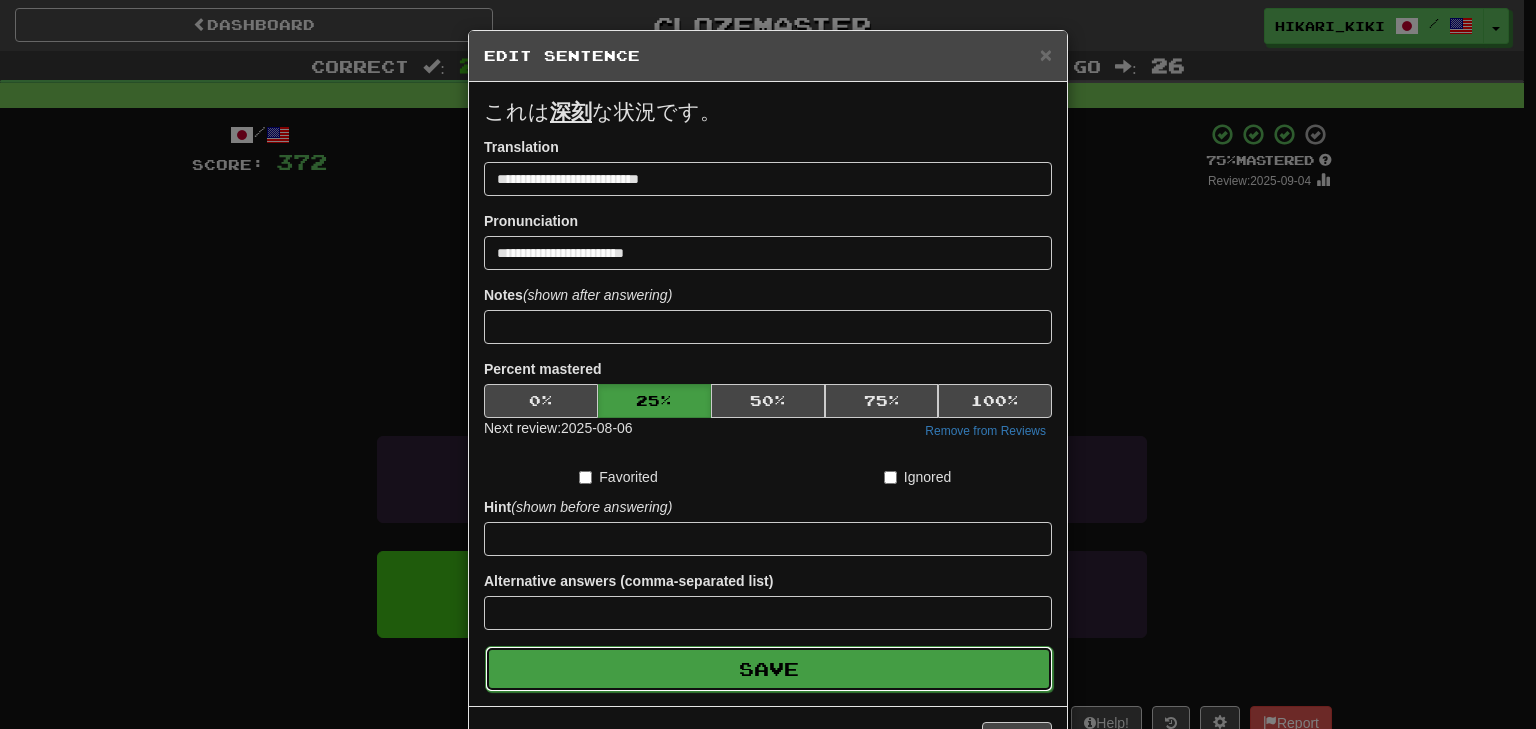 click on "Save" at bounding box center [769, 669] 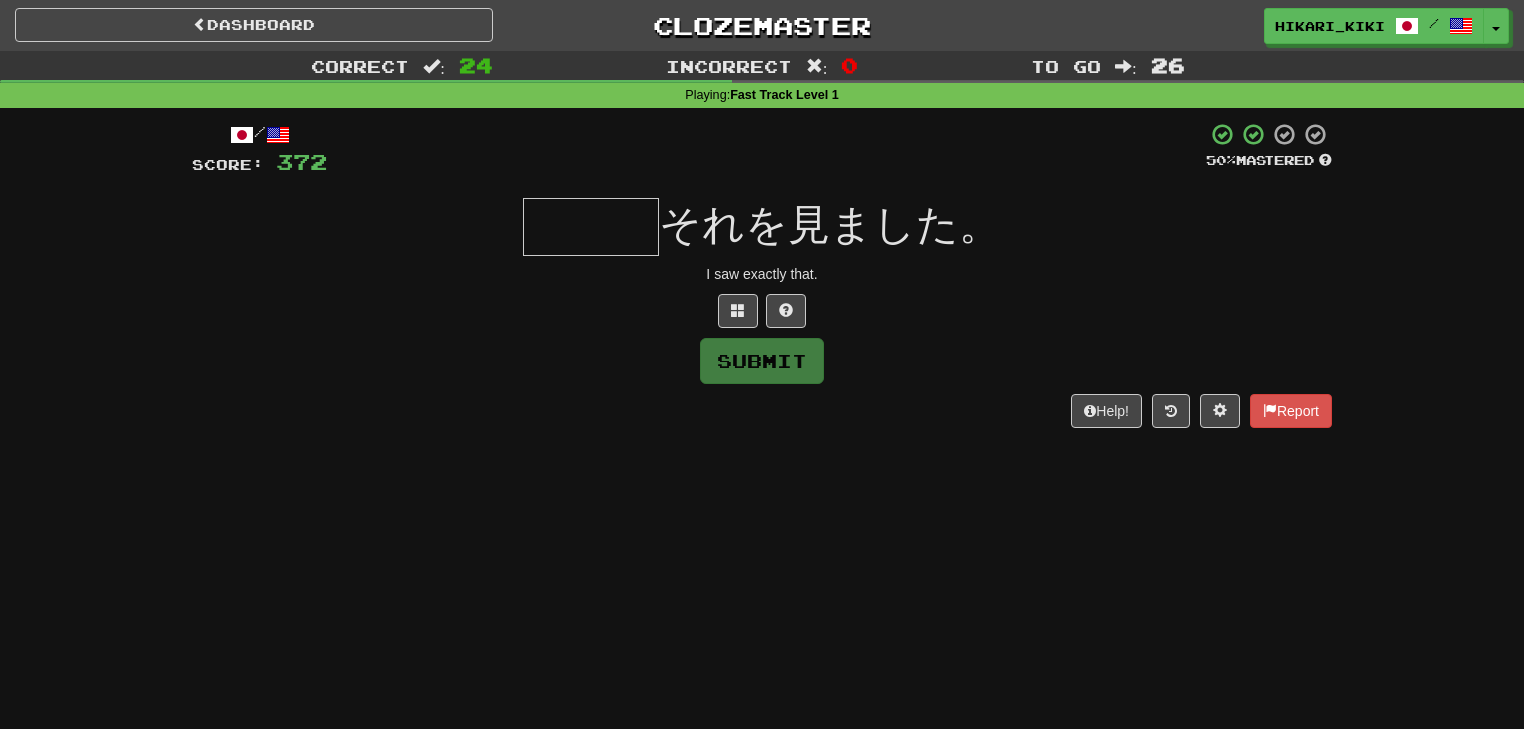 type on "*" 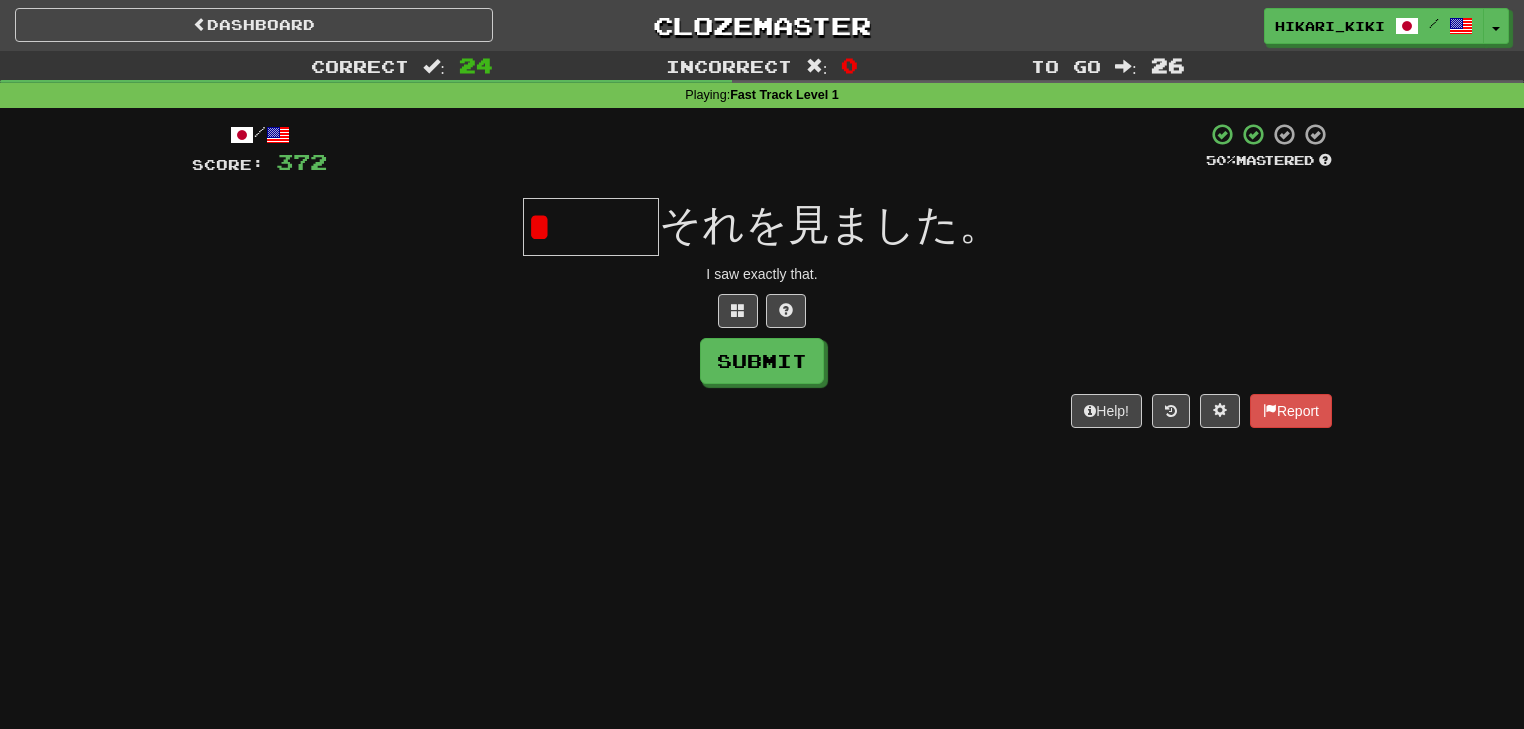 type on "*" 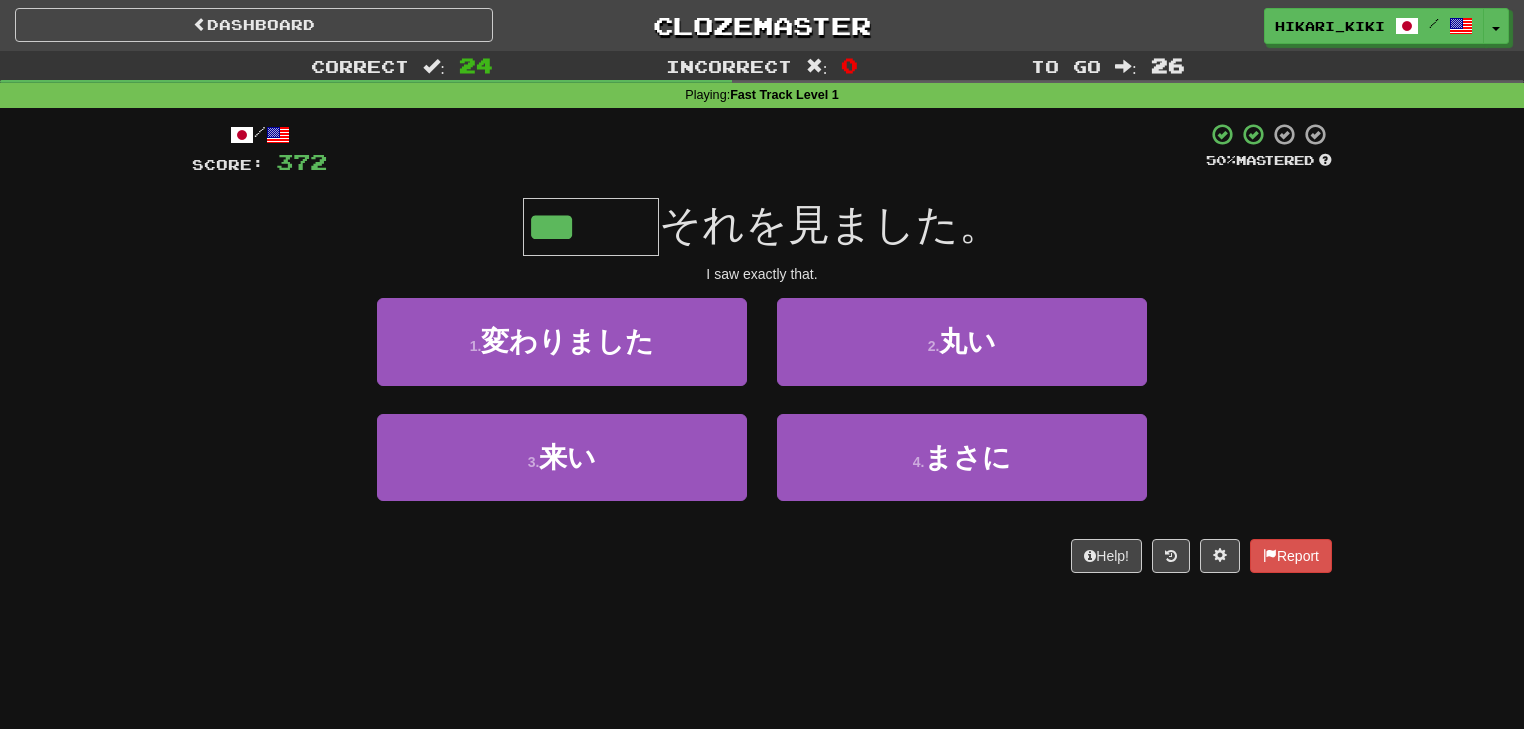 type on "***" 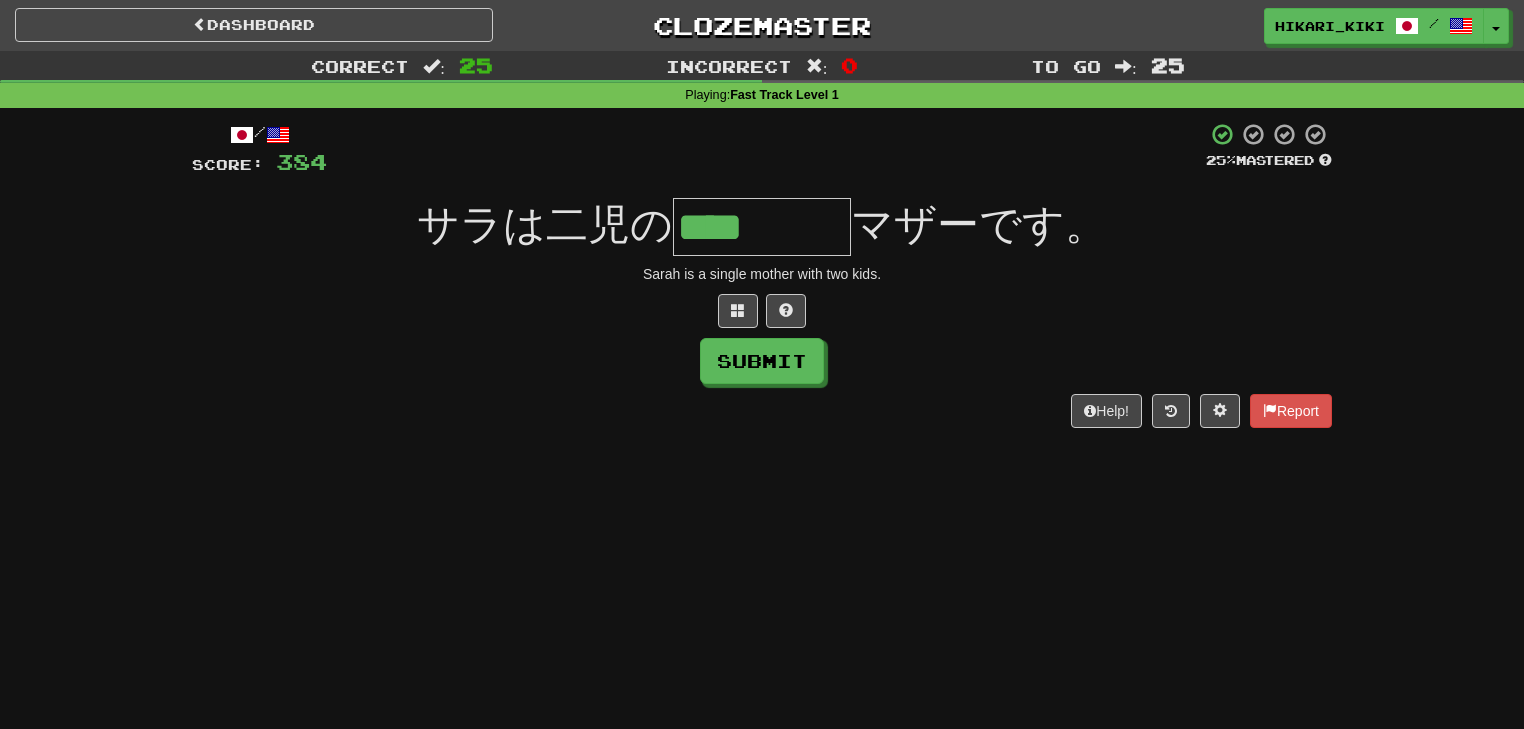 type on "****" 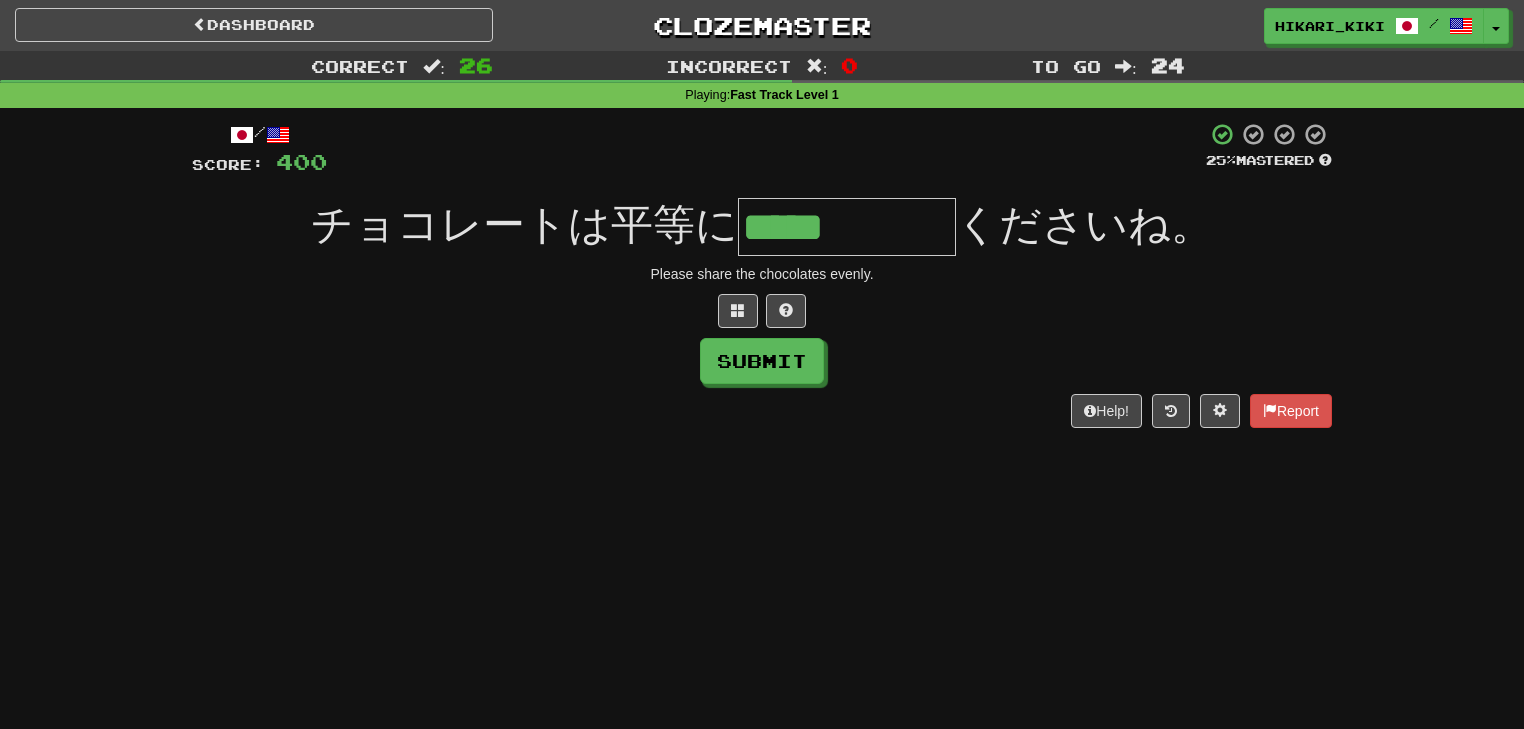 type on "*****" 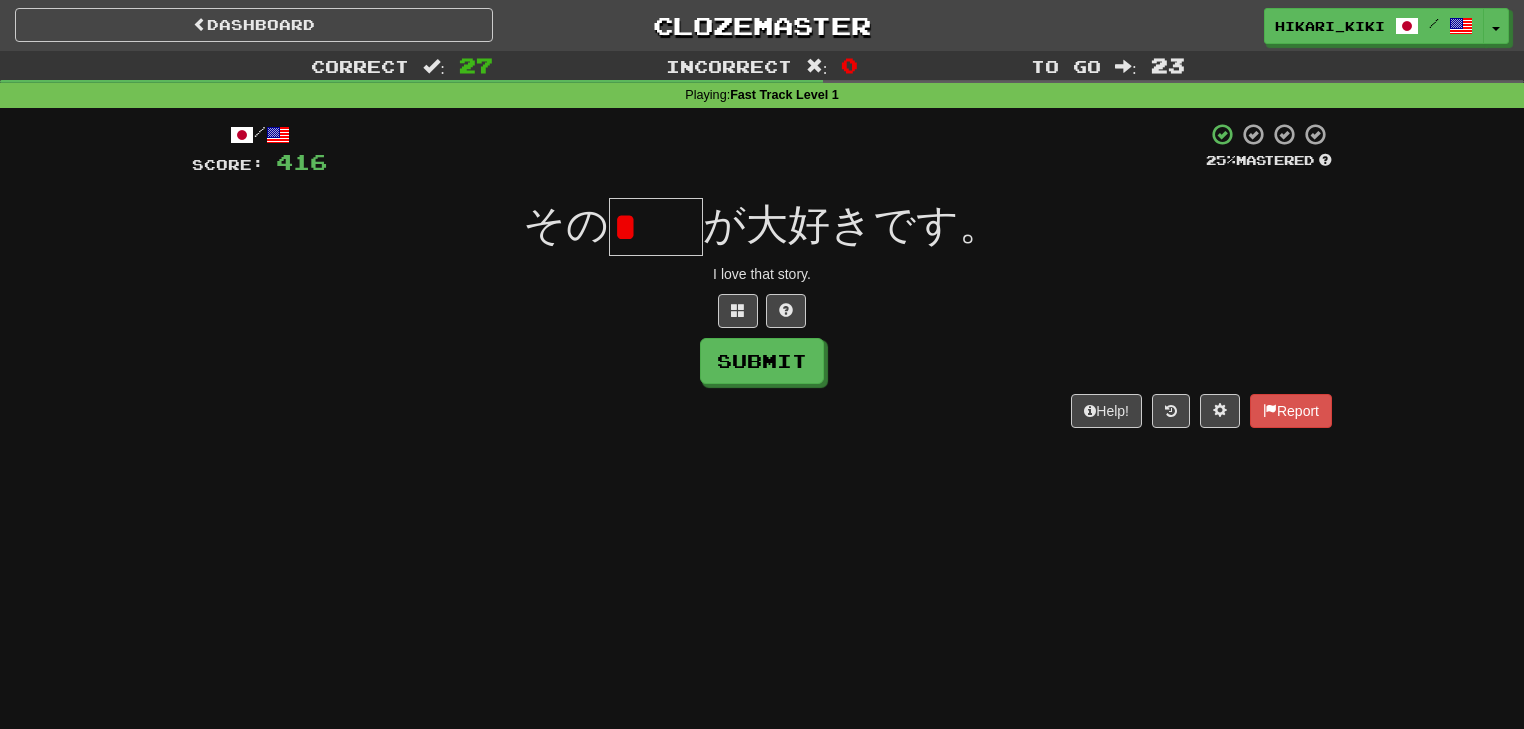 scroll, scrollTop: 0, scrollLeft: 0, axis: both 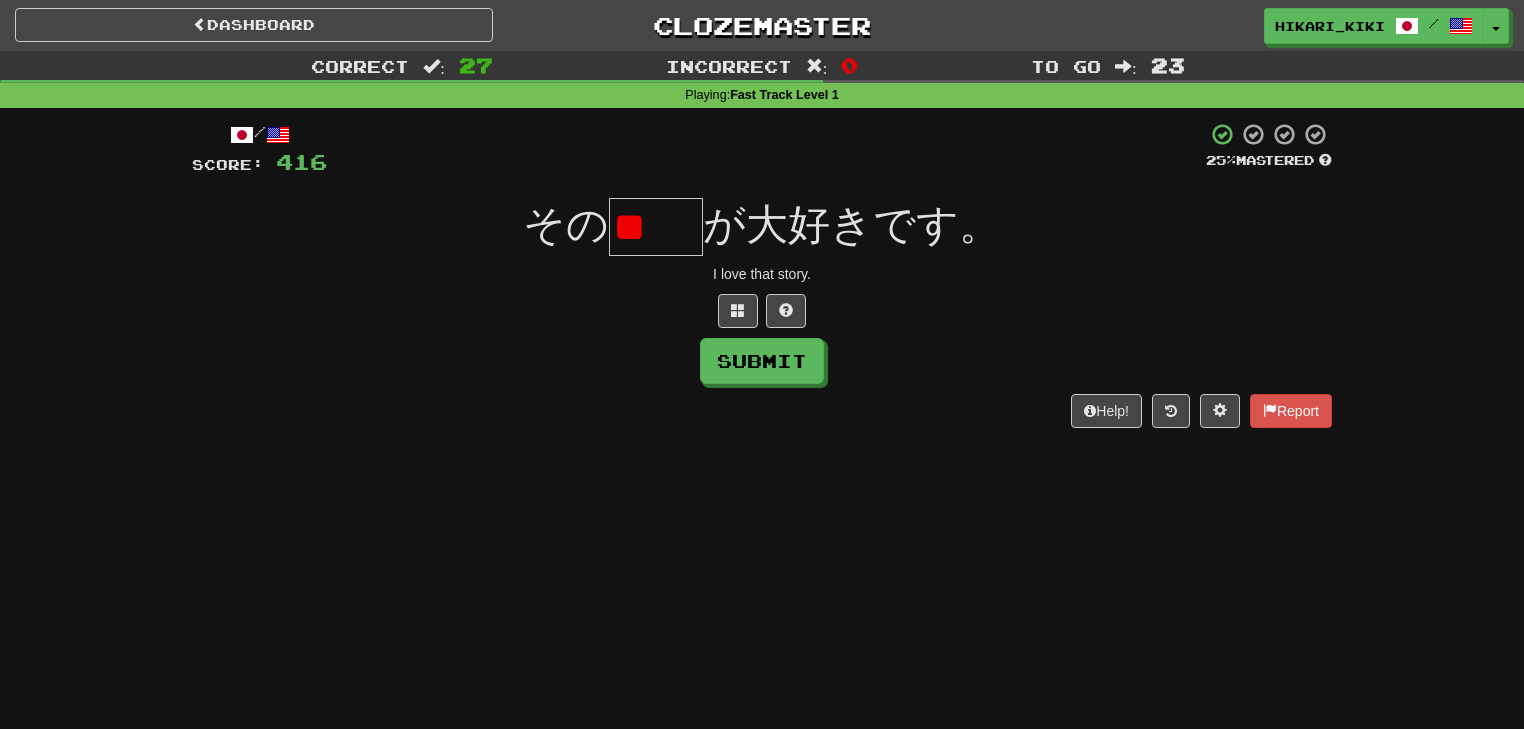 type on "*" 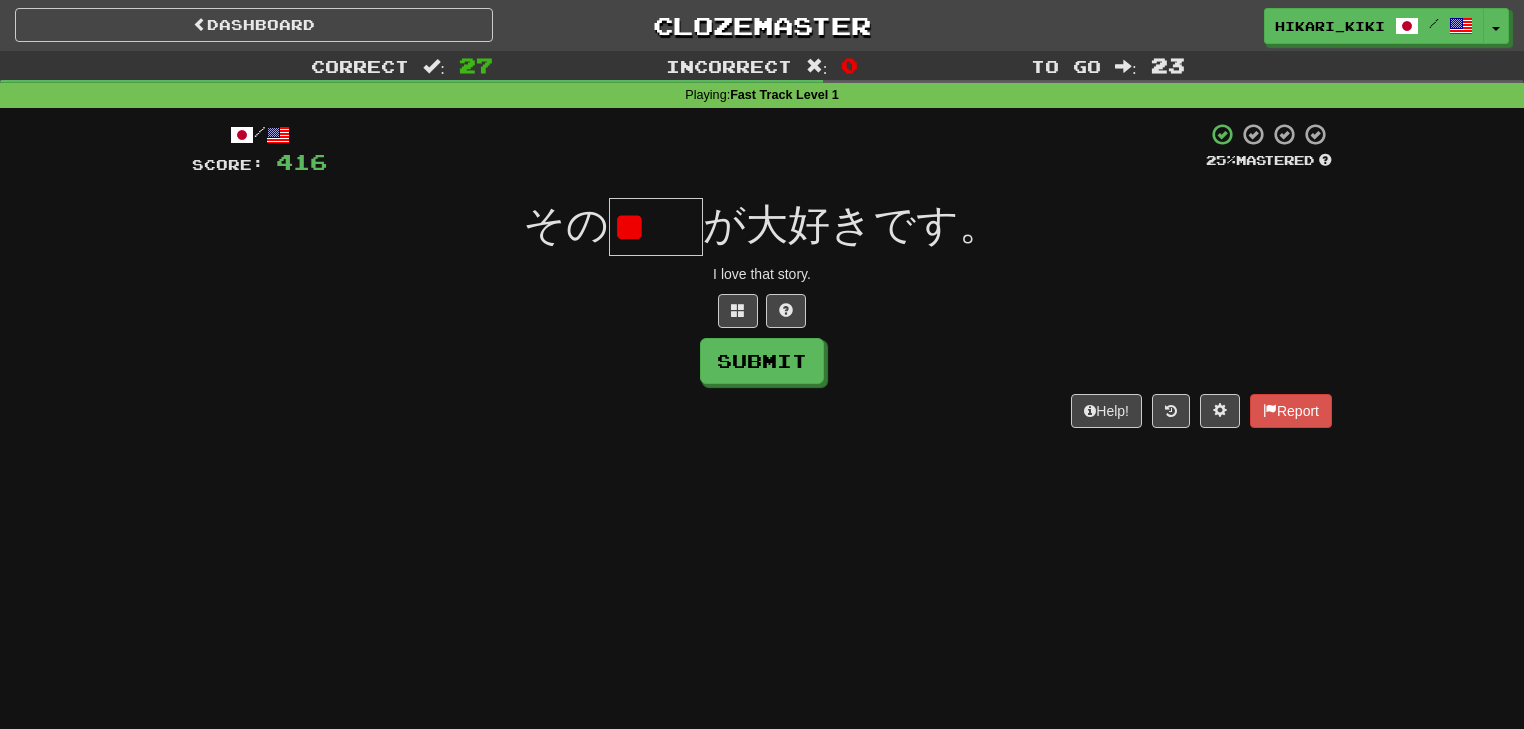 scroll, scrollTop: 0, scrollLeft: 0, axis: both 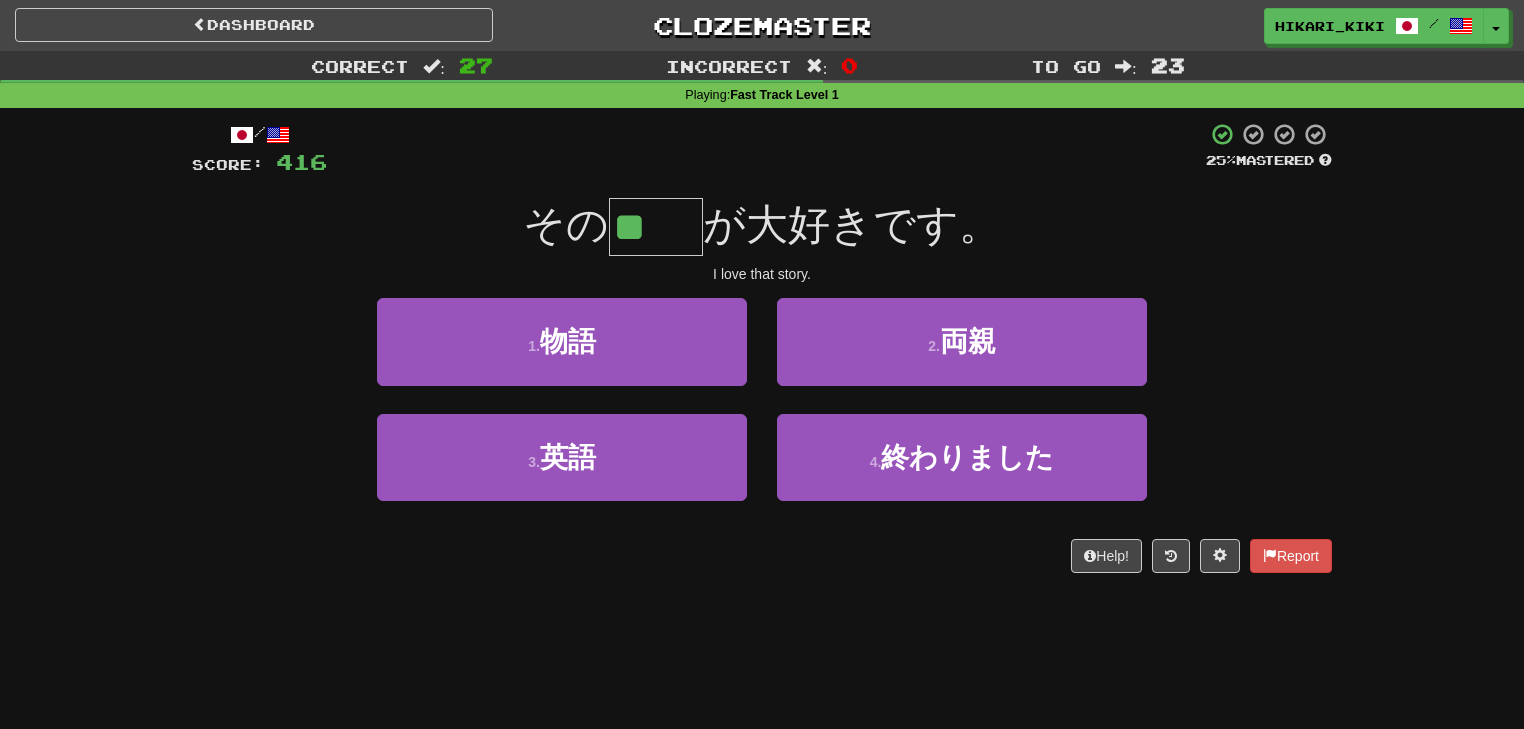 type on "**" 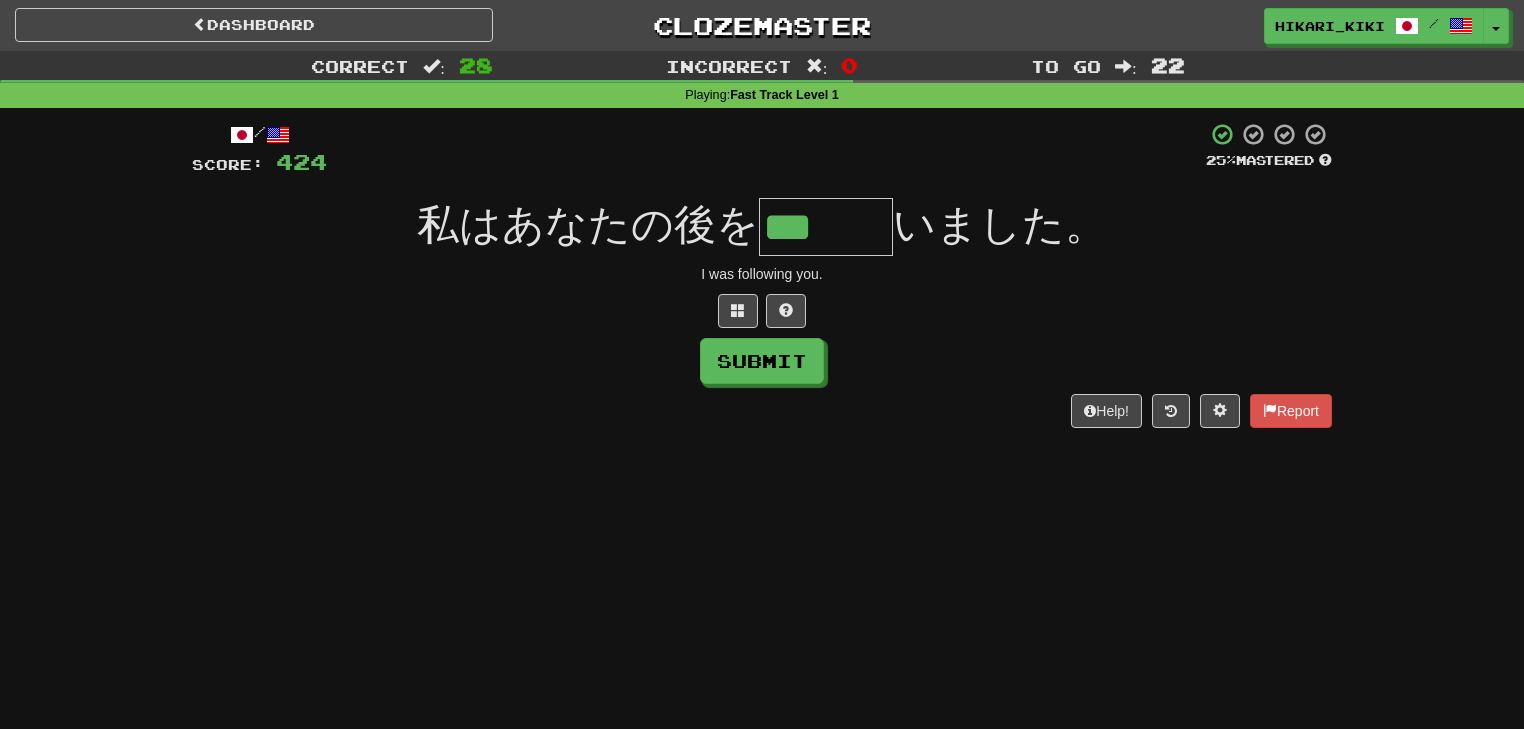 type on "***" 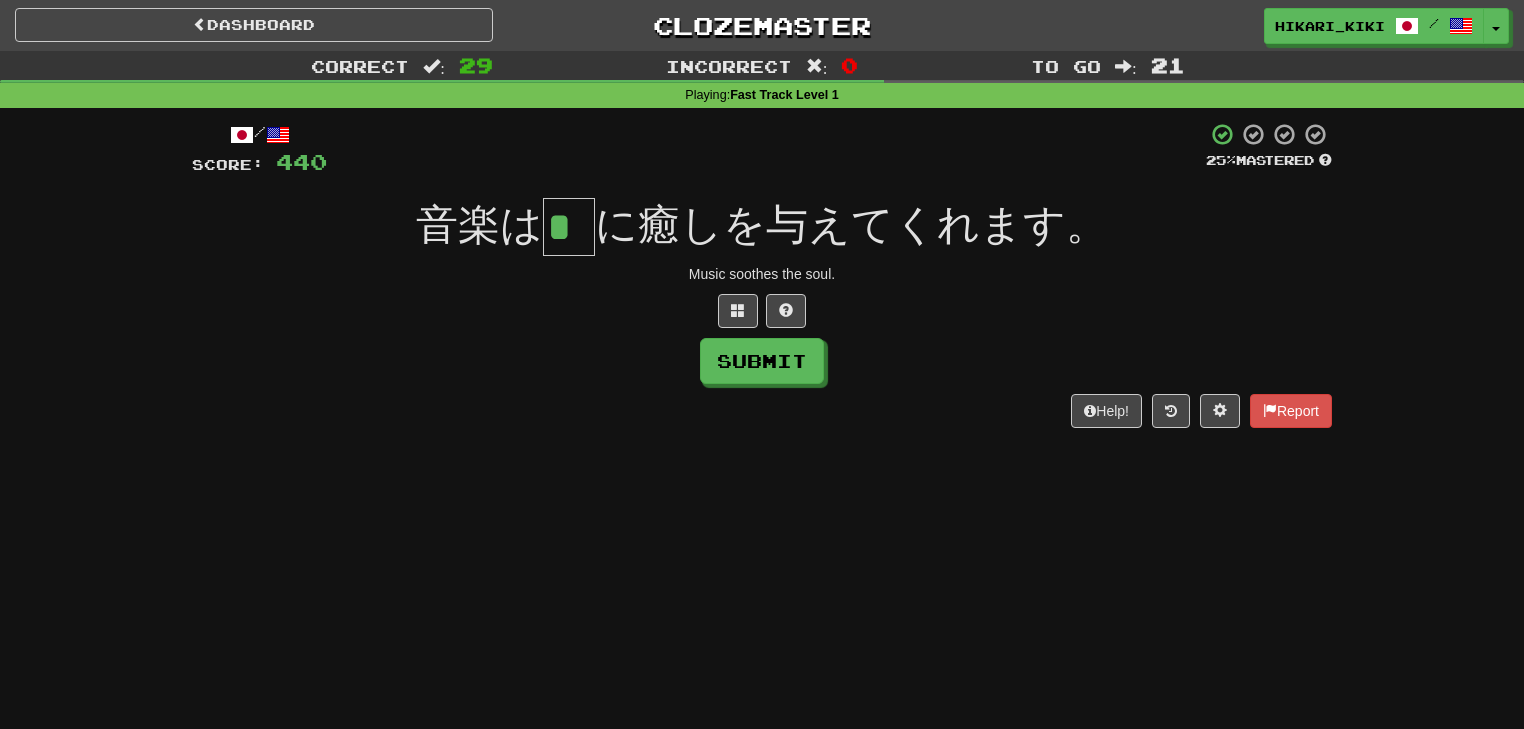 scroll, scrollTop: 0, scrollLeft: 0, axis: both 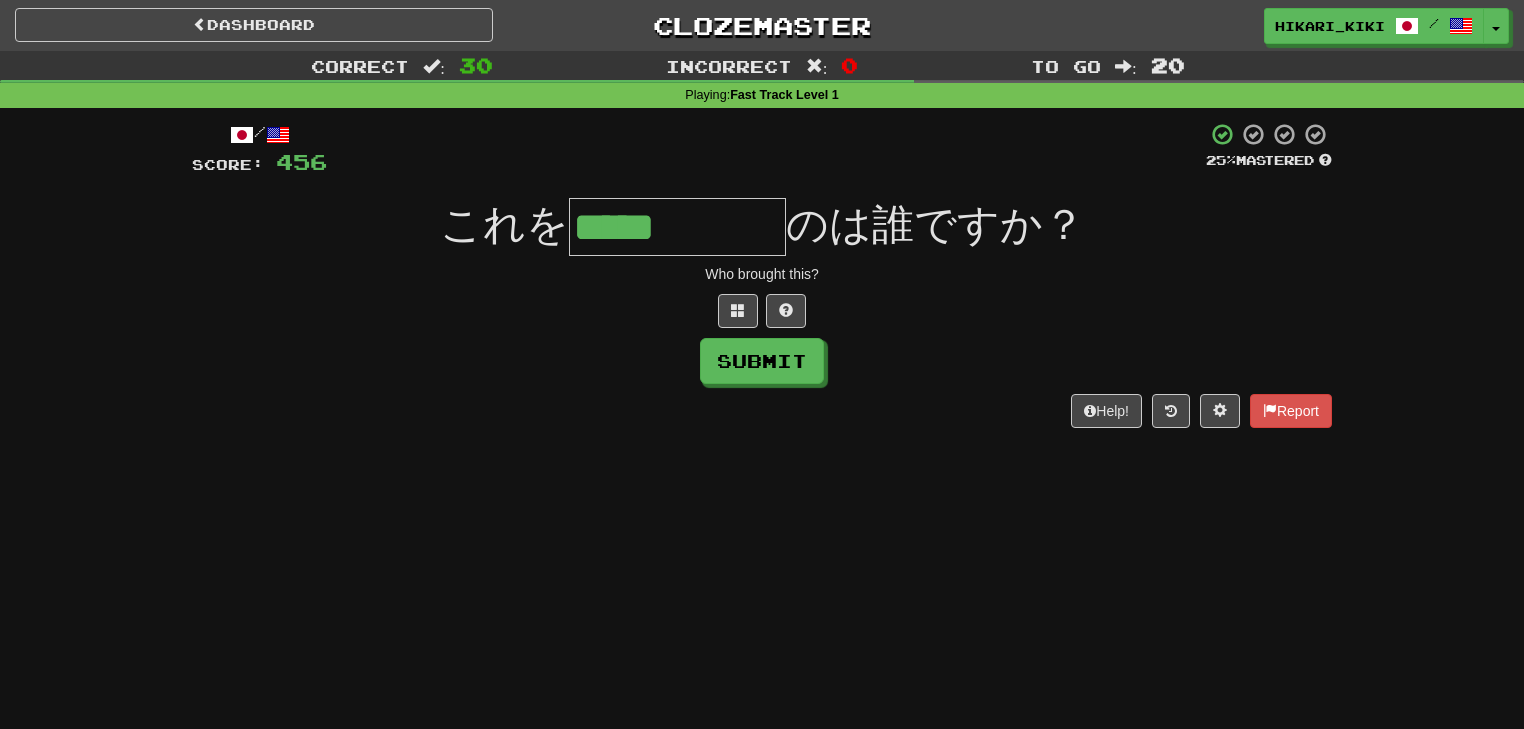 type on "*****" 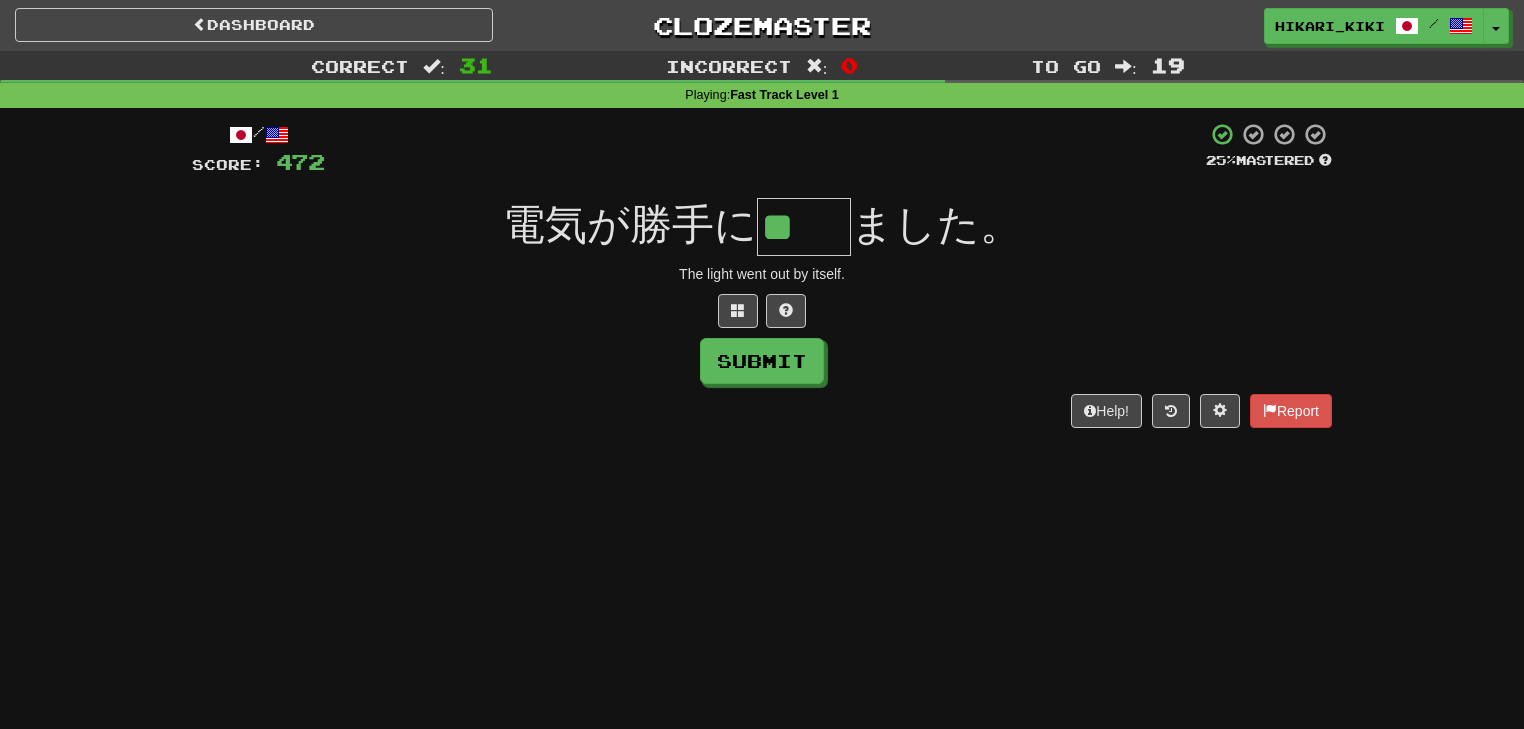 type on "**" 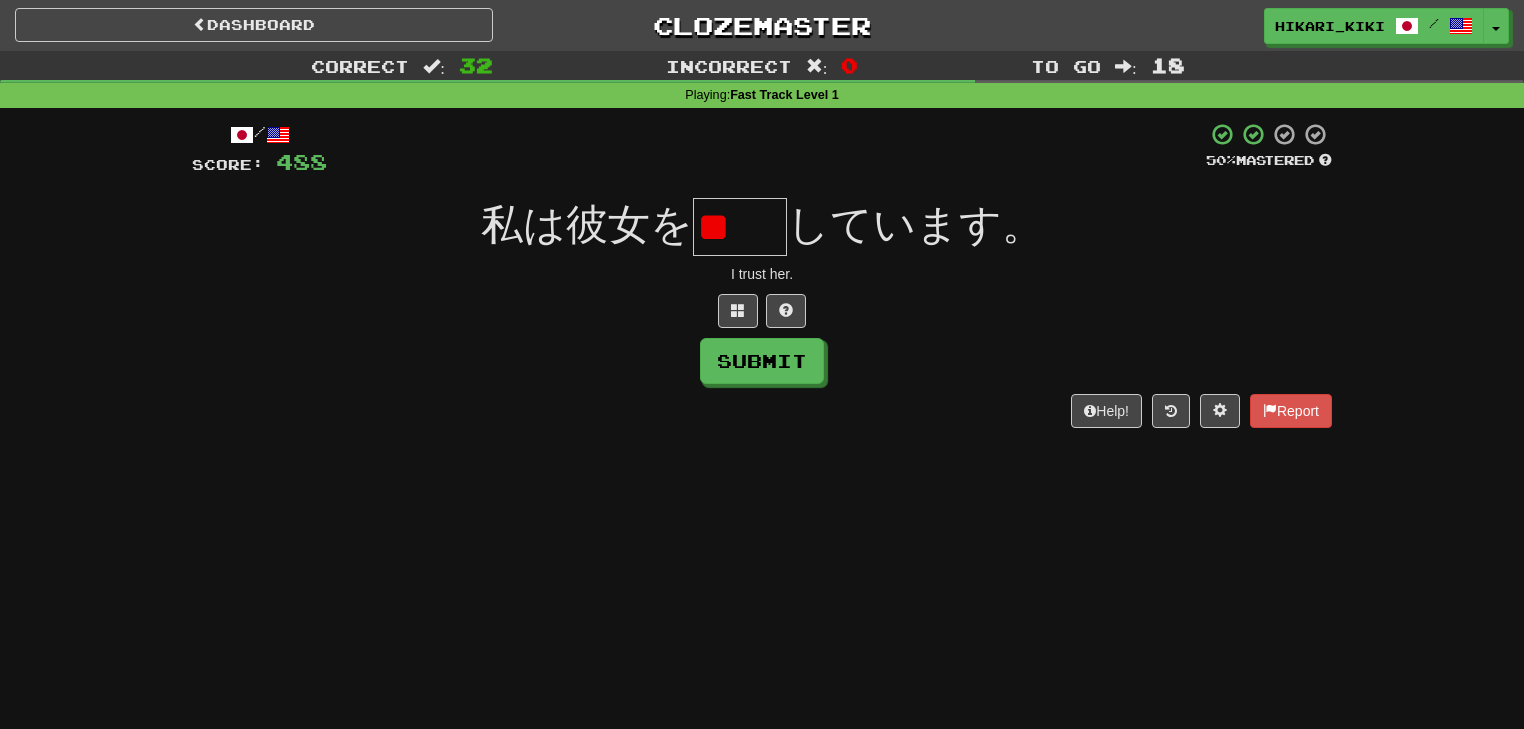 scroll, scrollTop: 0, scrollLeft: 0, axis: both 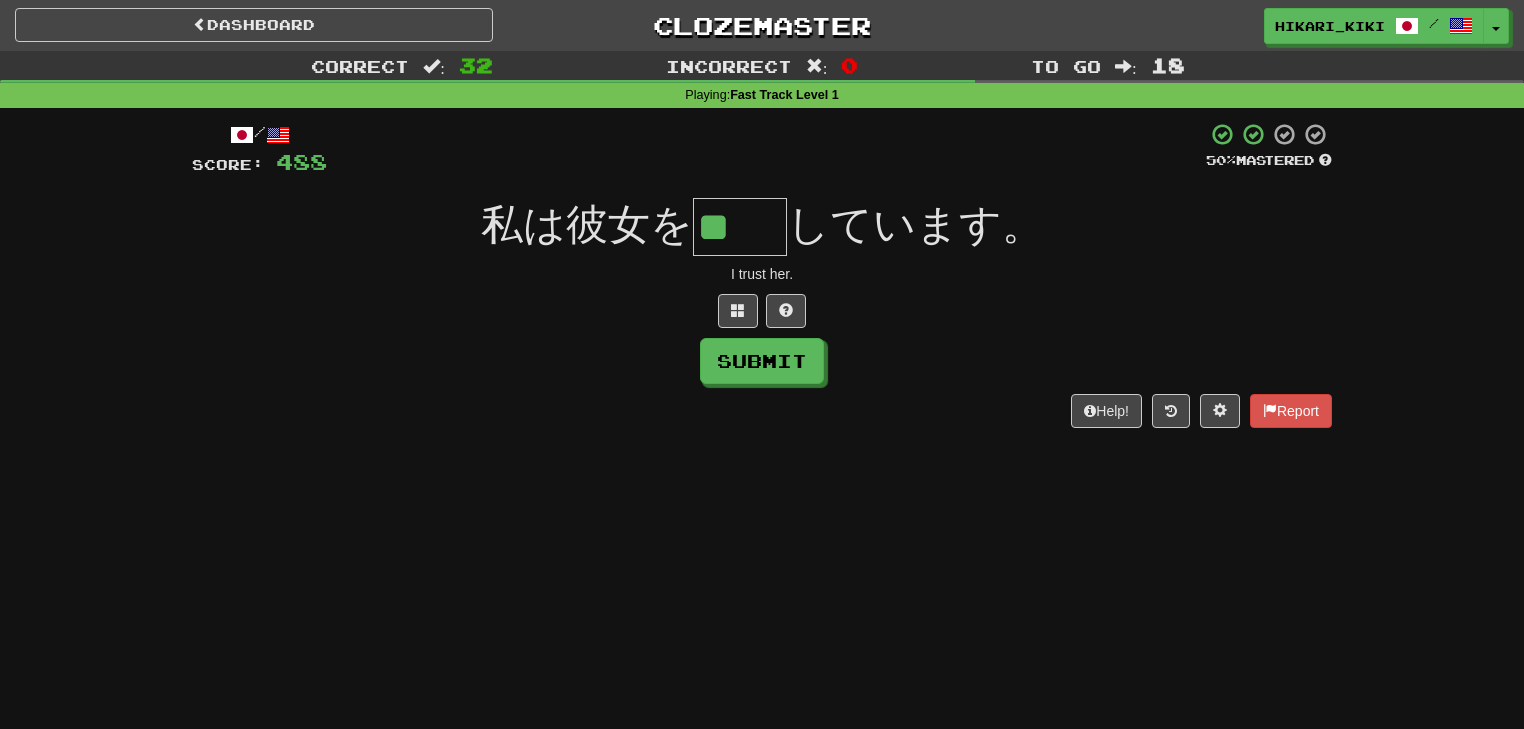 type on "**" 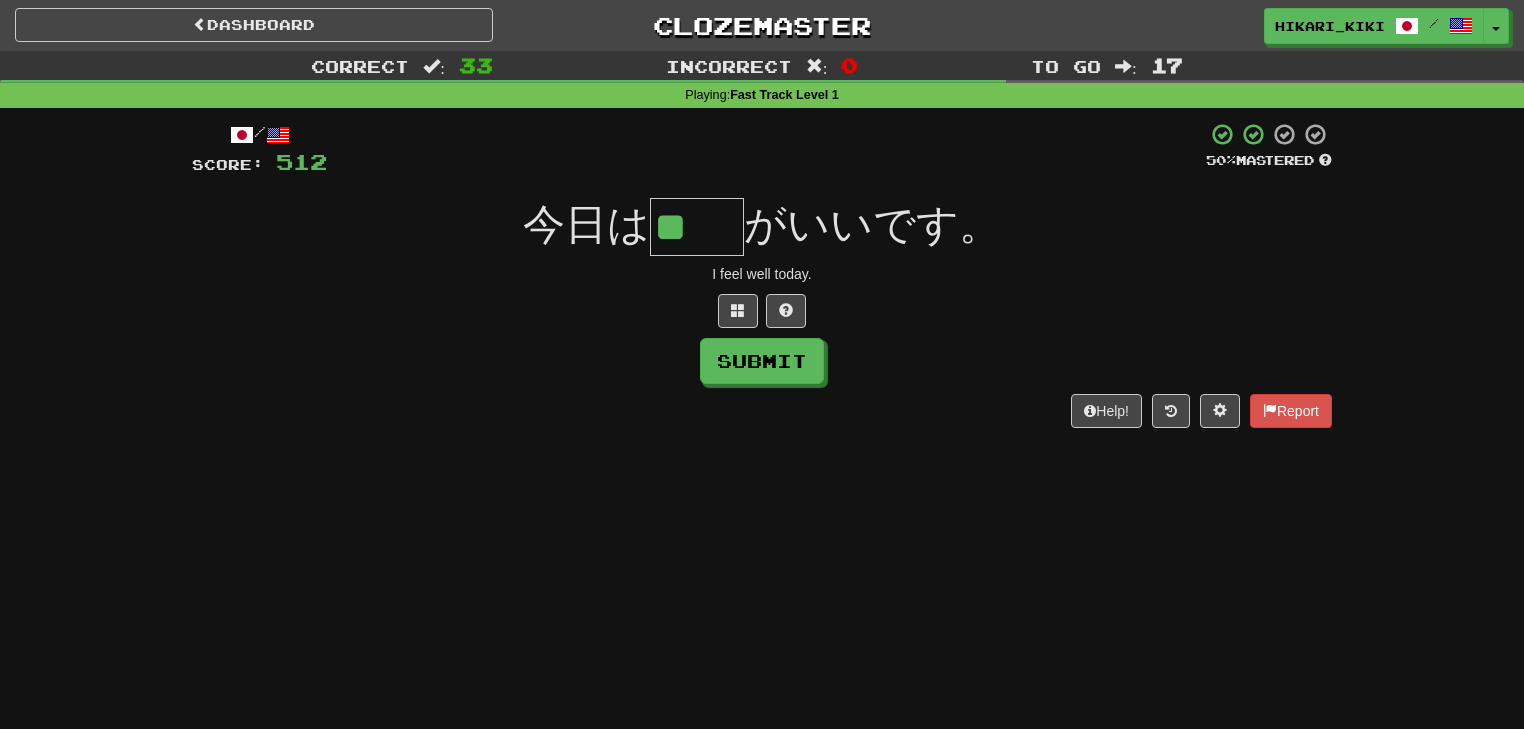 scroll, scrollTop: 0, scrollLeft: 0, axis: both 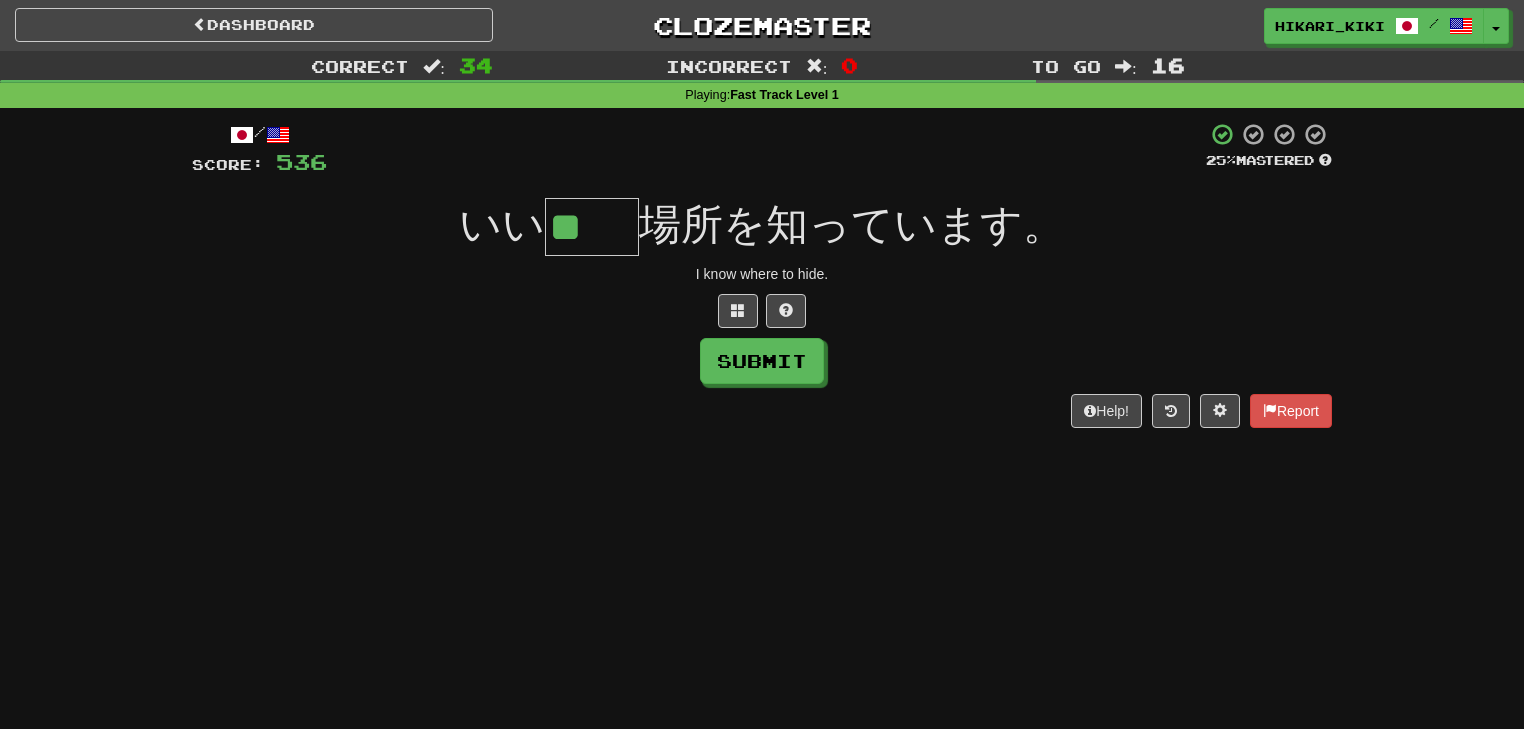 type on "**" 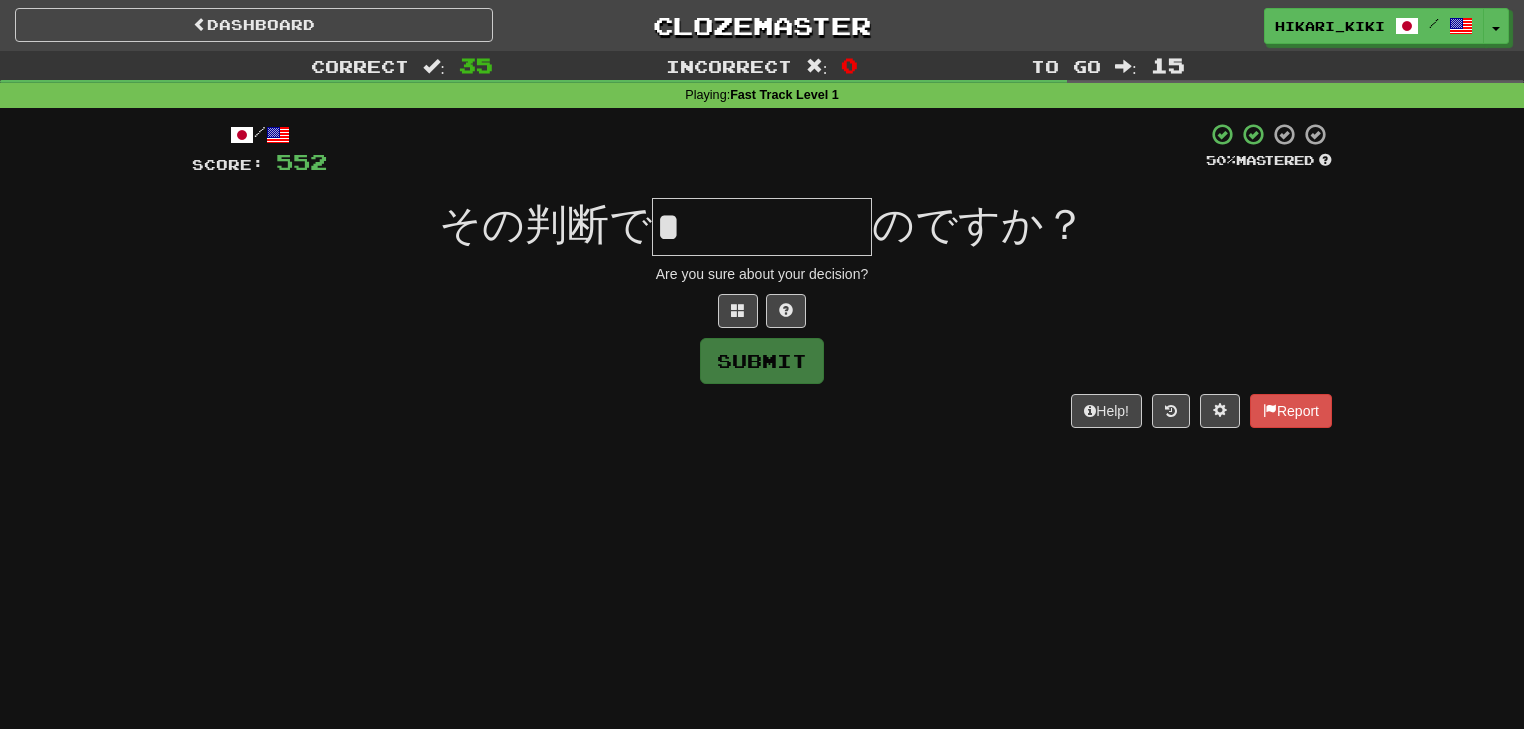 type on "*" 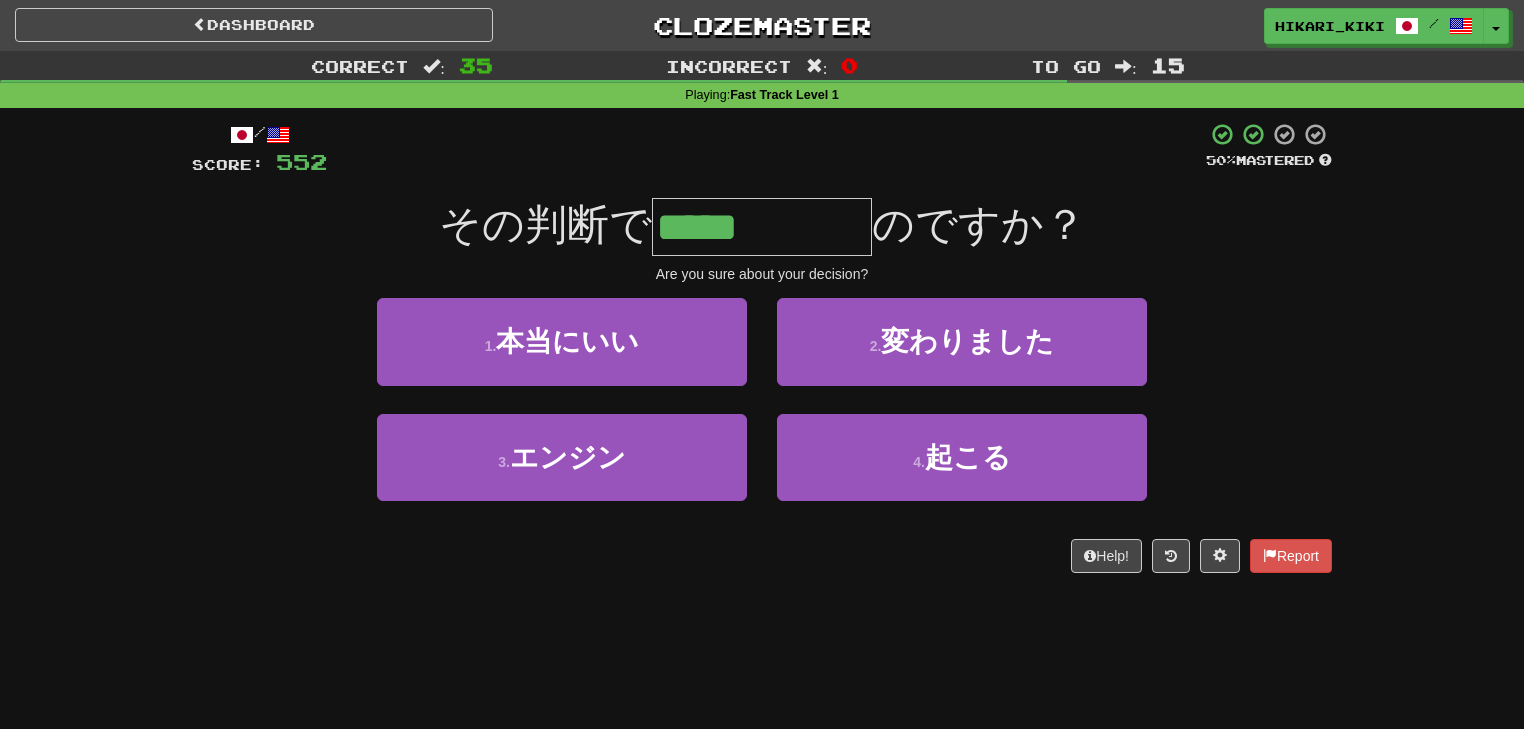 type on "*****" 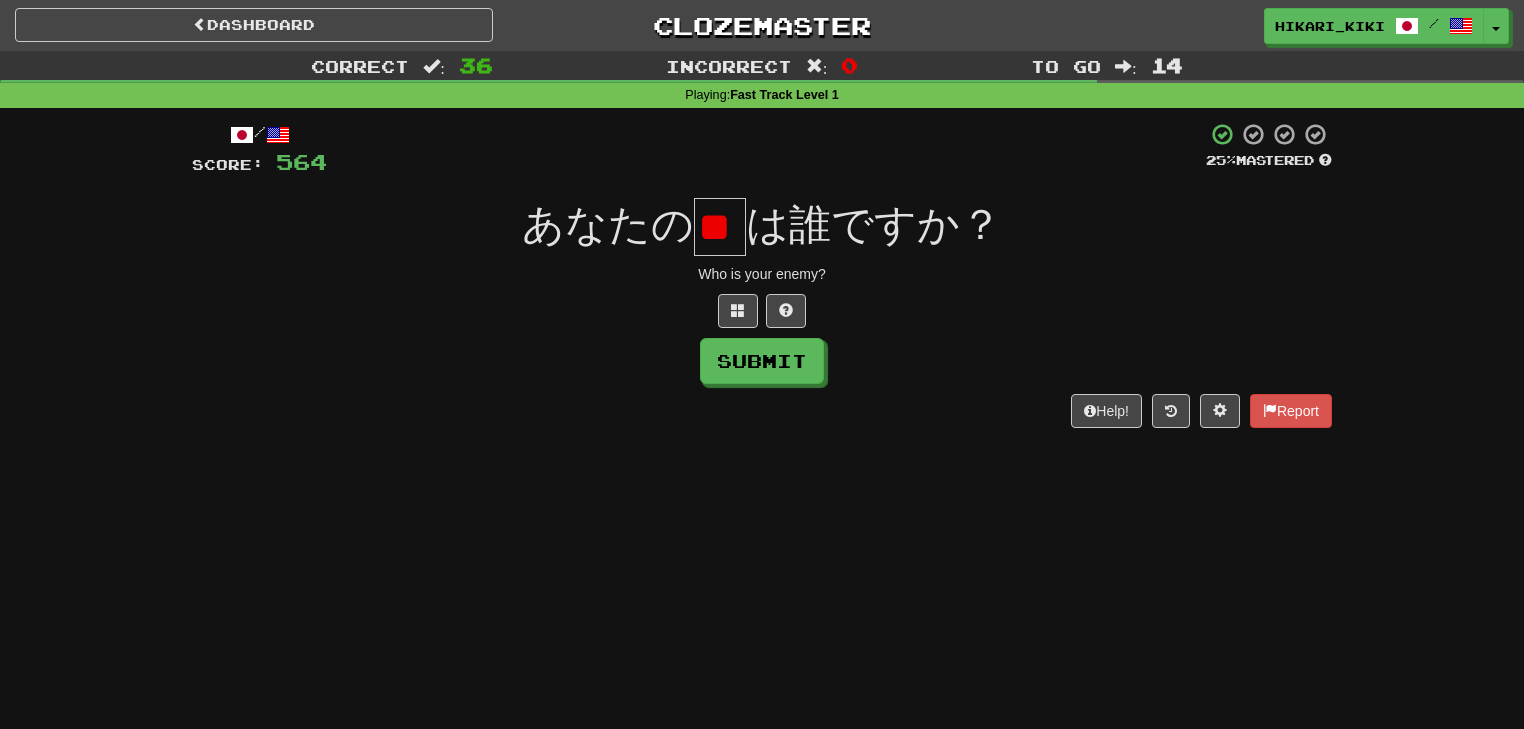 scroll, scrollTop: 0, scrollLeft: 8, axis: horizontal 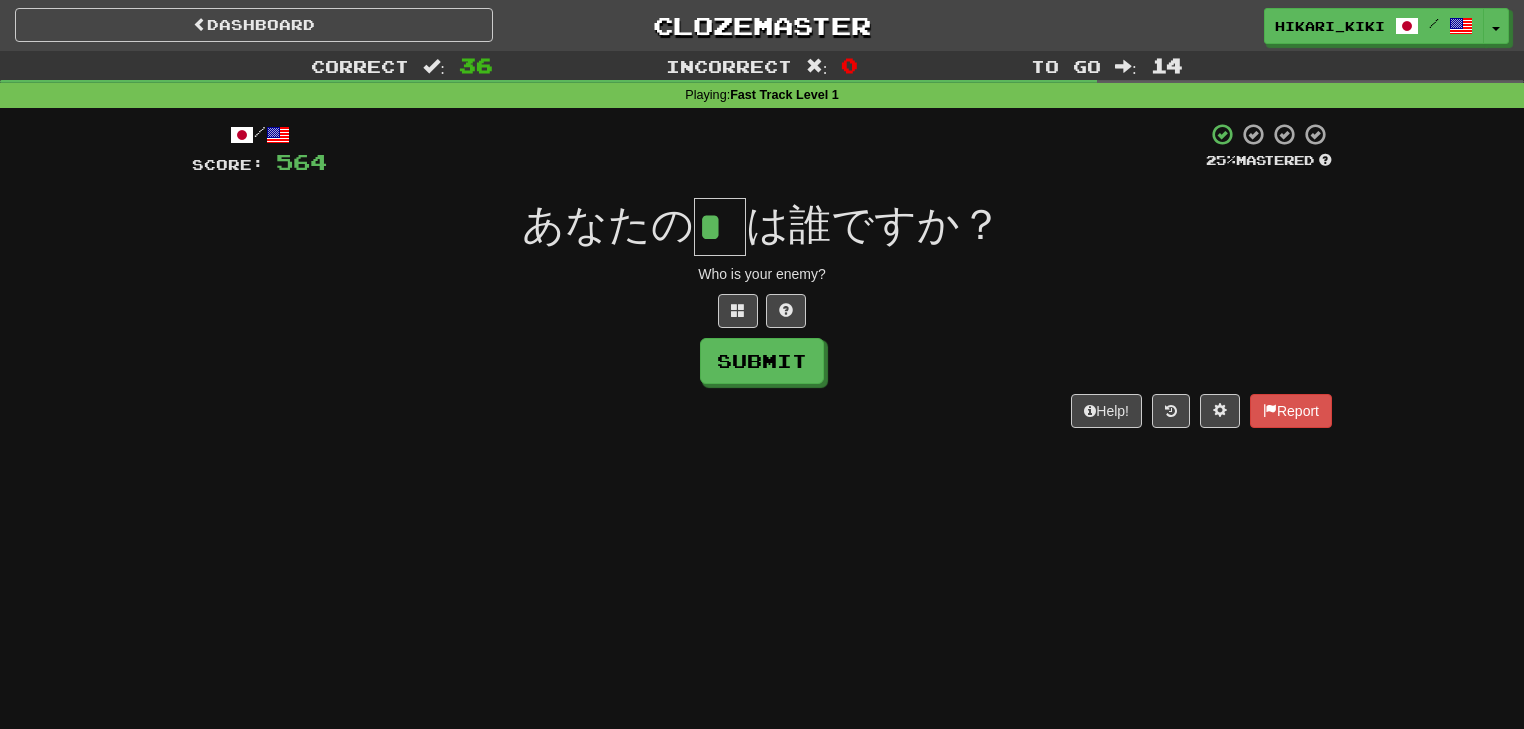 type on "*" 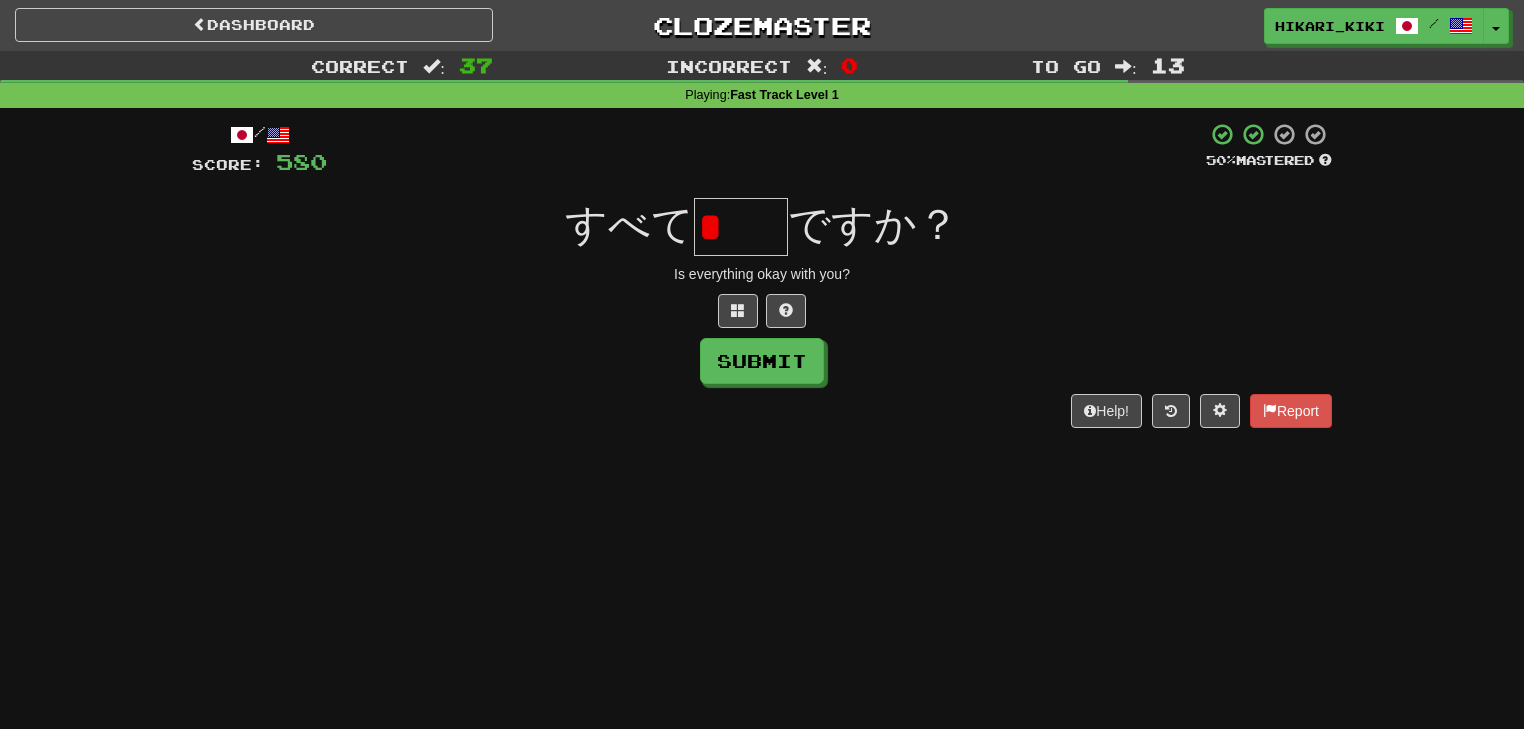 type on "*" 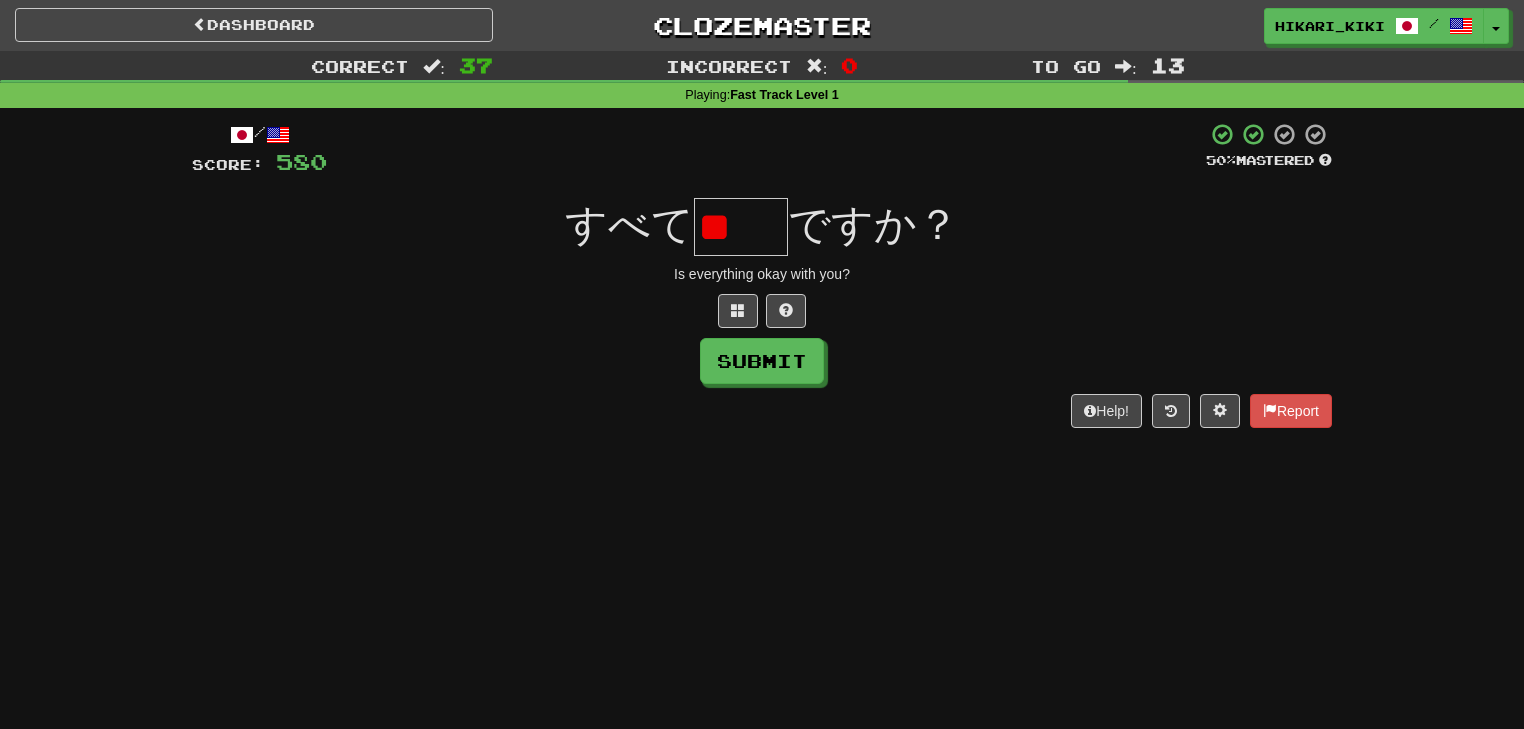 type on "*" 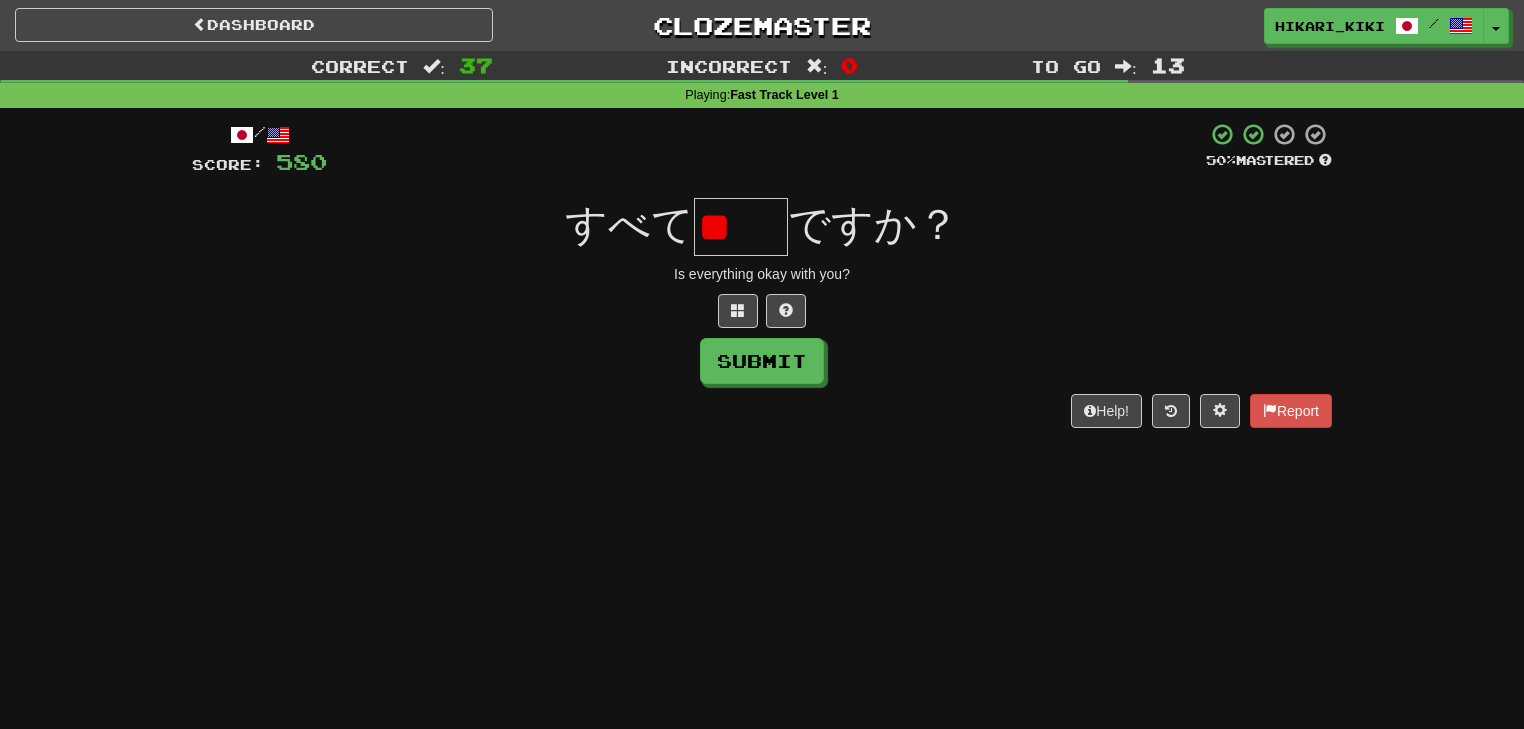 scroll, scrollTop: 0, scrollLeft: 0, axis: both 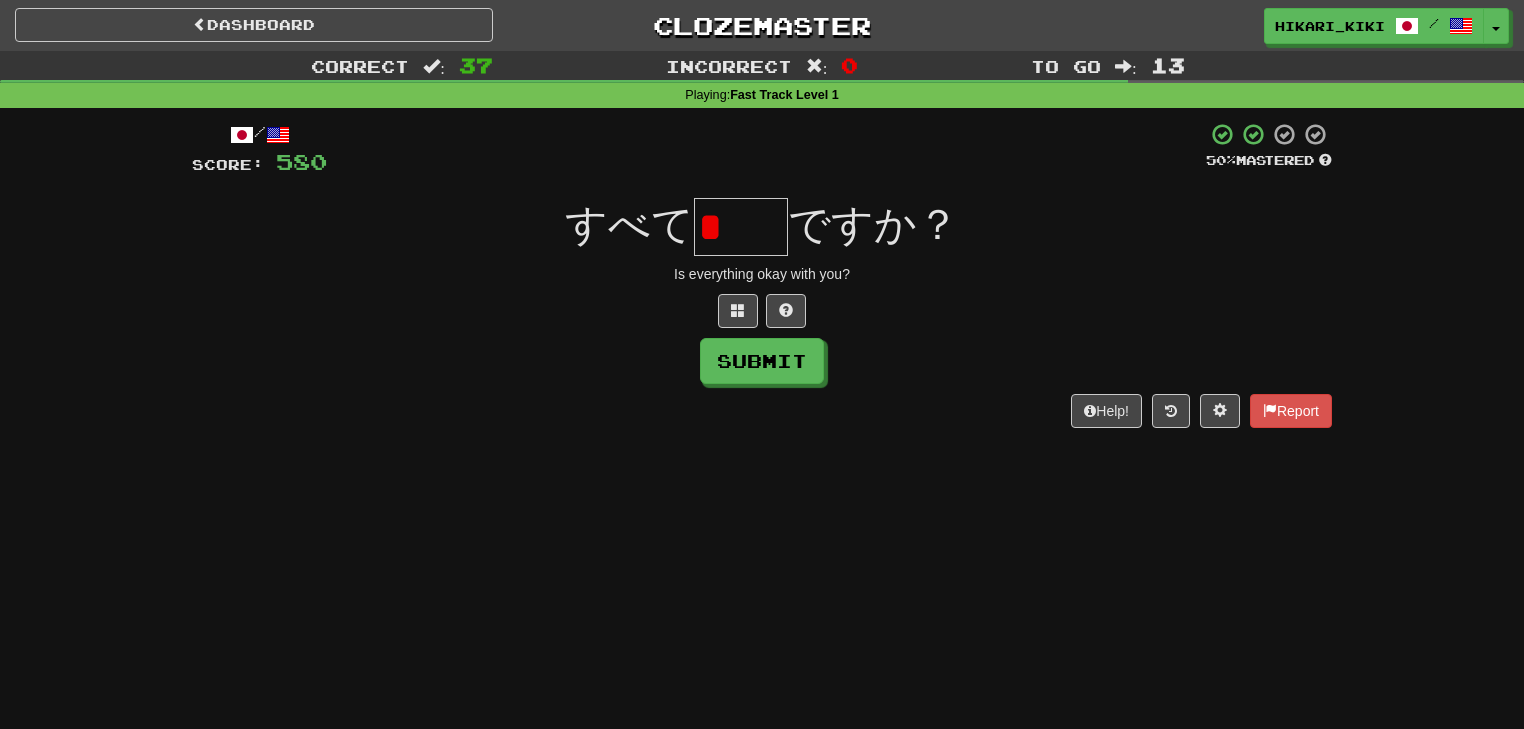 type on "*" 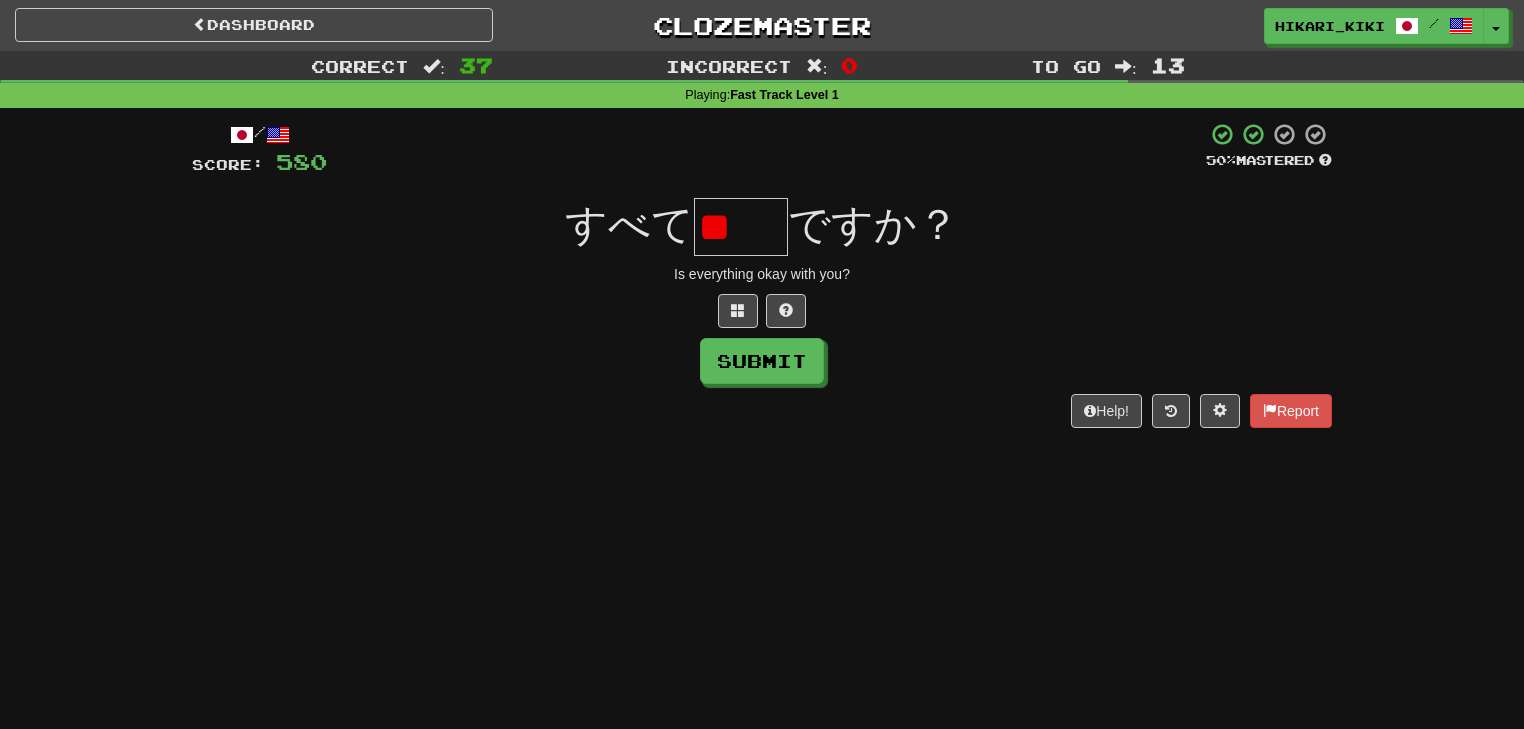 scroll, scrollTop: 0, scrollLeft: 0, axis: both 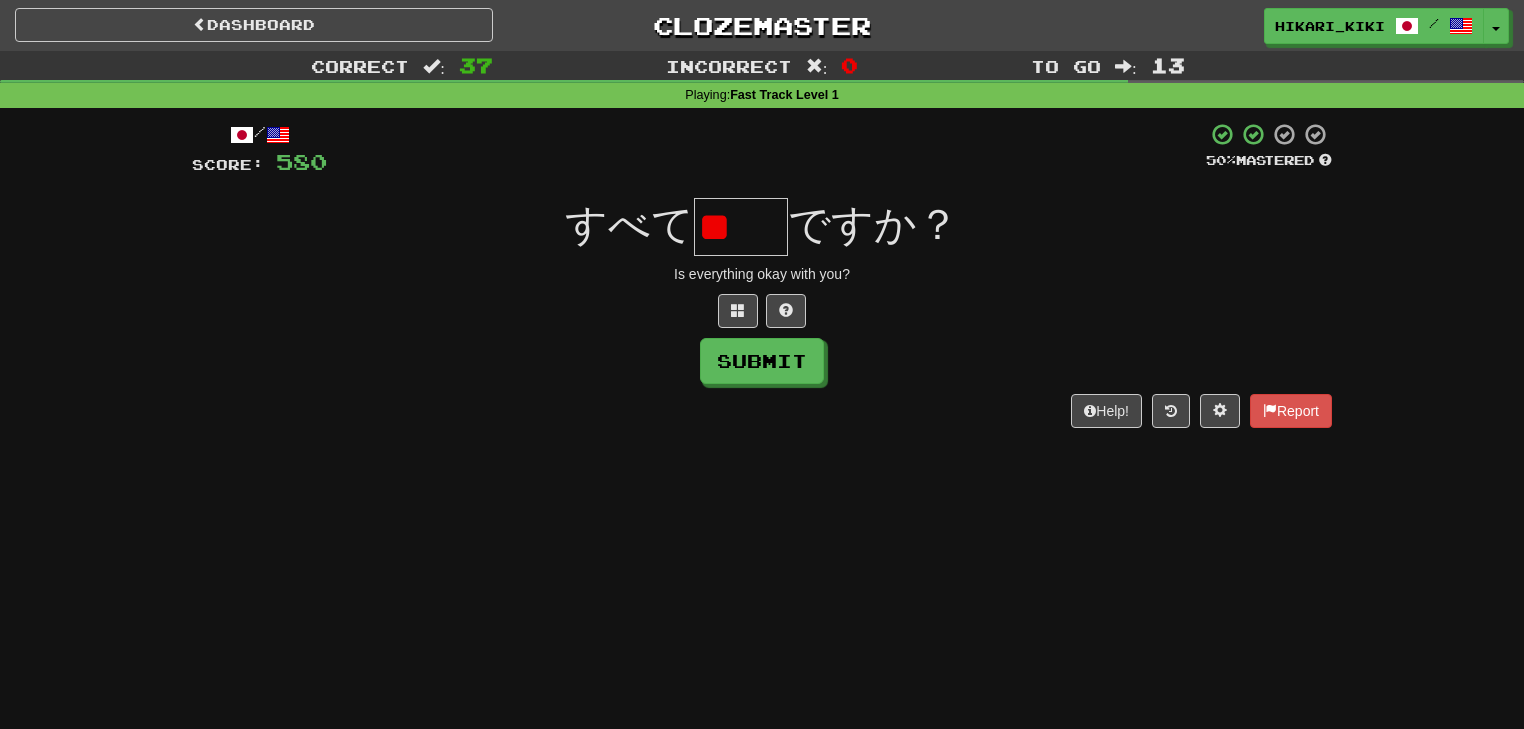 type on "*" 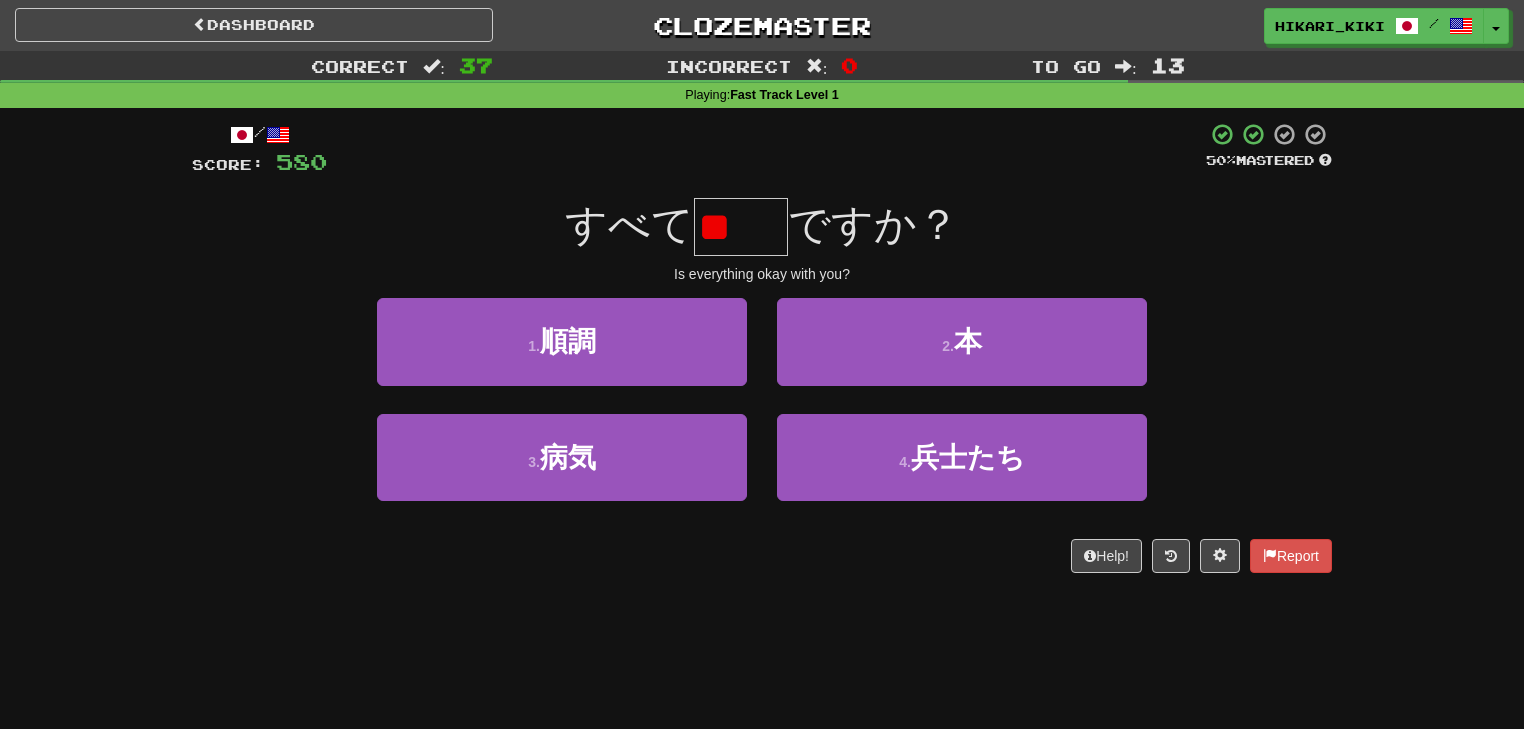 scroll, scrollTop: 0, scrollLeft: 0, axis: both 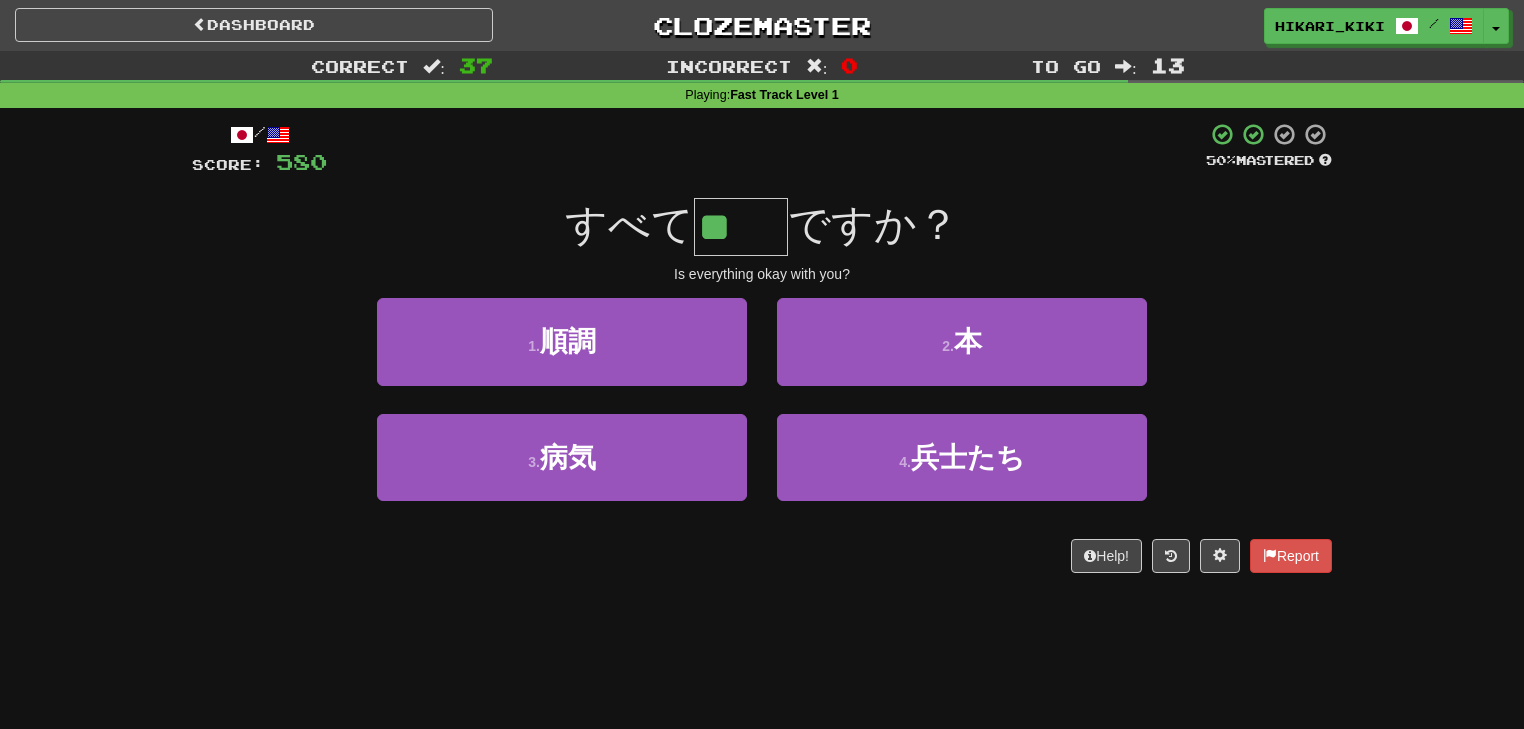 type on "**" 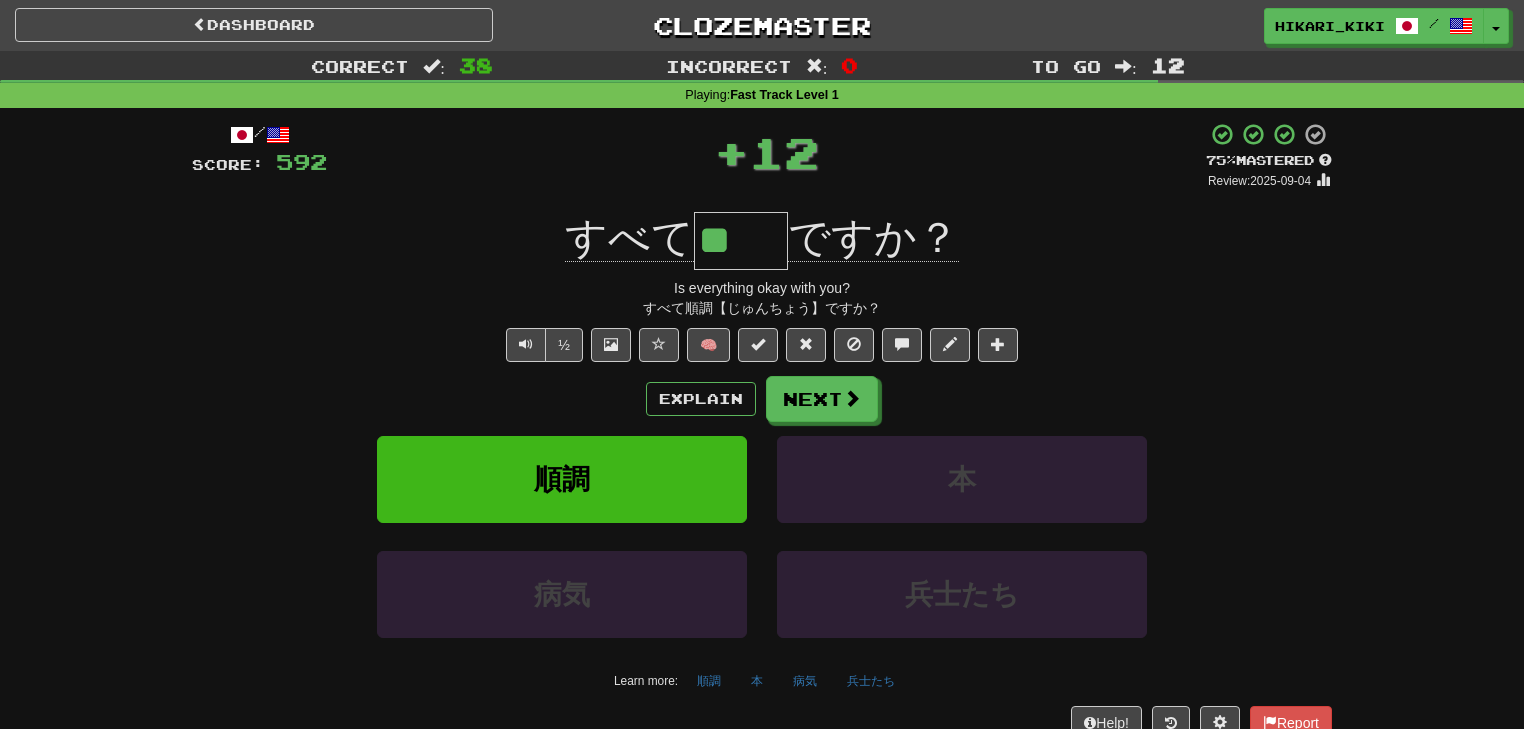 type 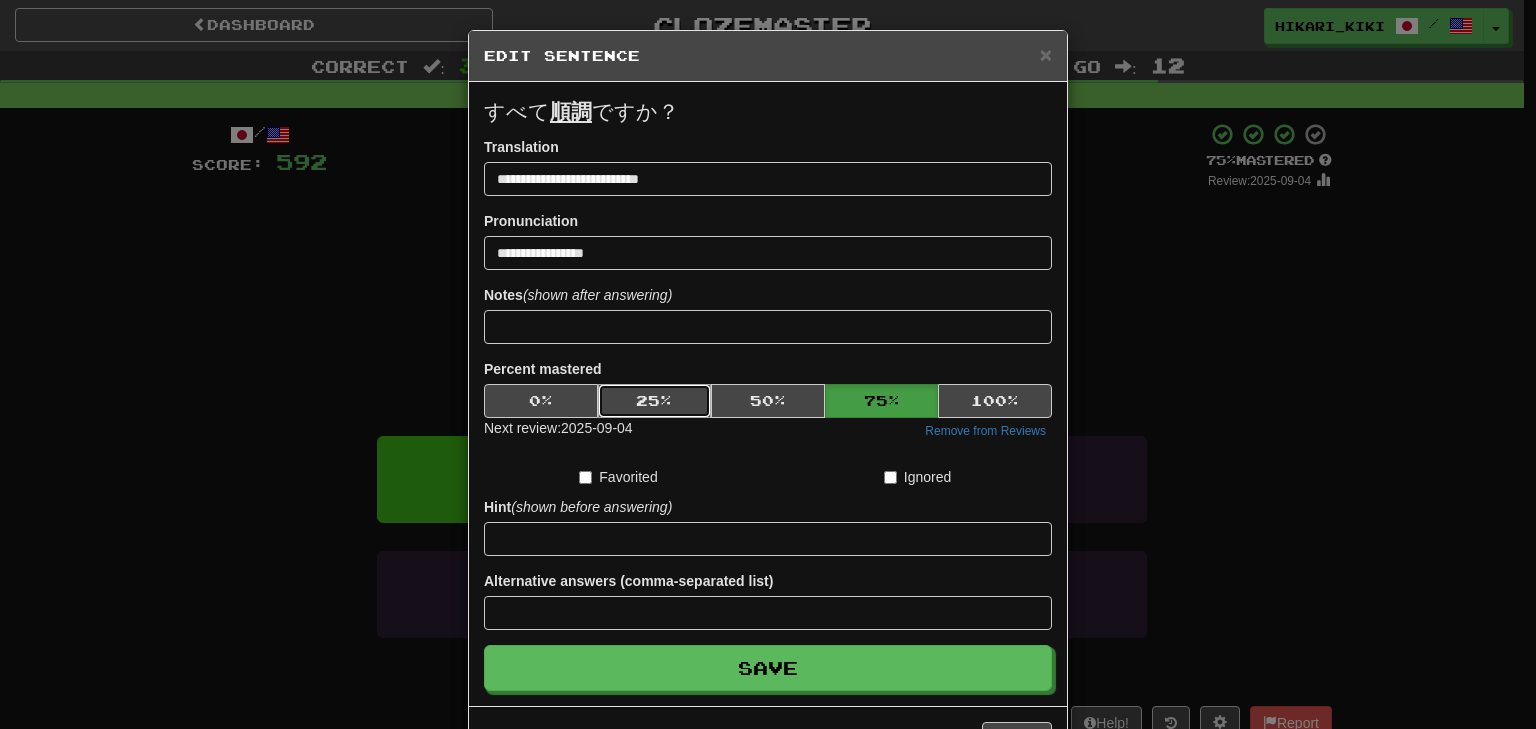 click on "25 %" at bounding box center [655, 401] 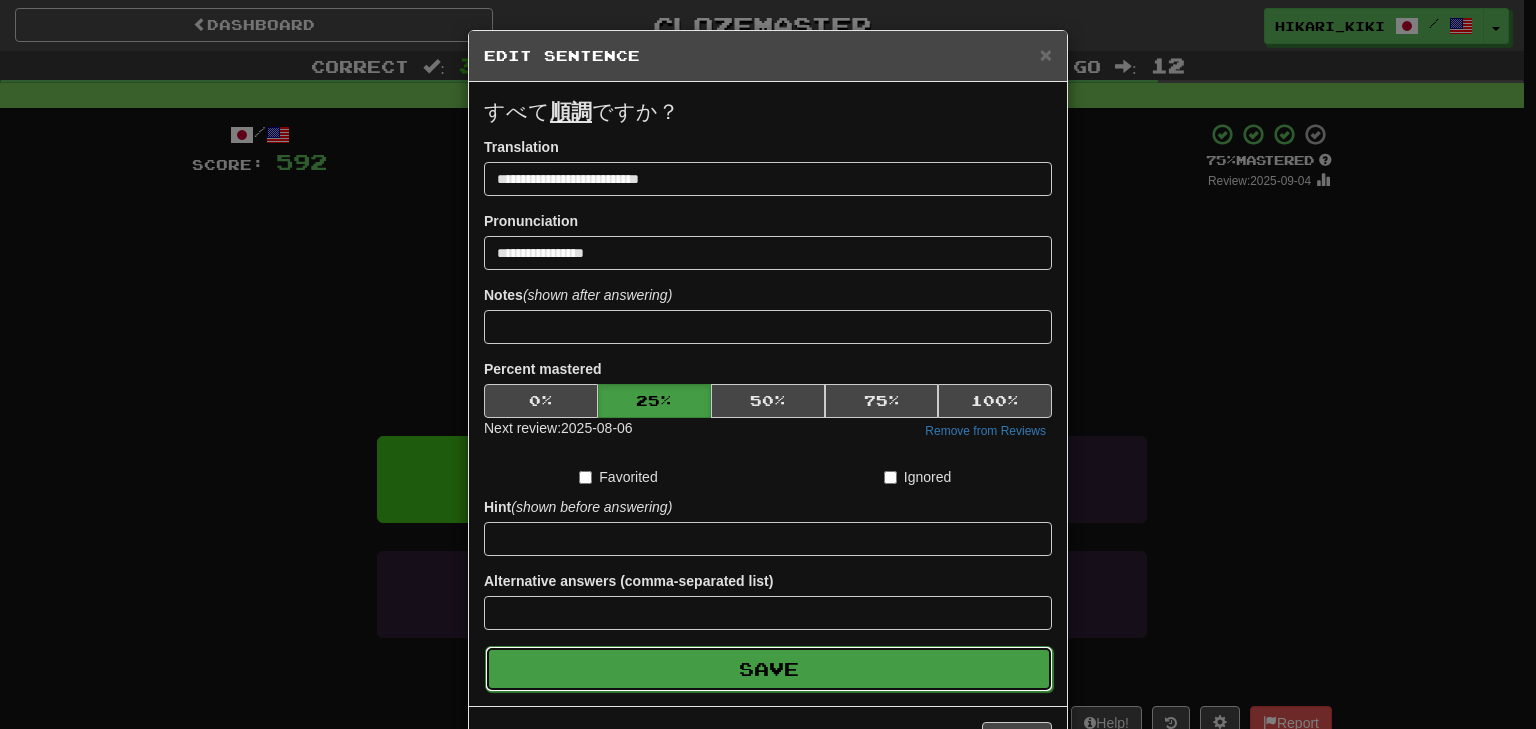 click on "Save" at bounding box center [769, 669] 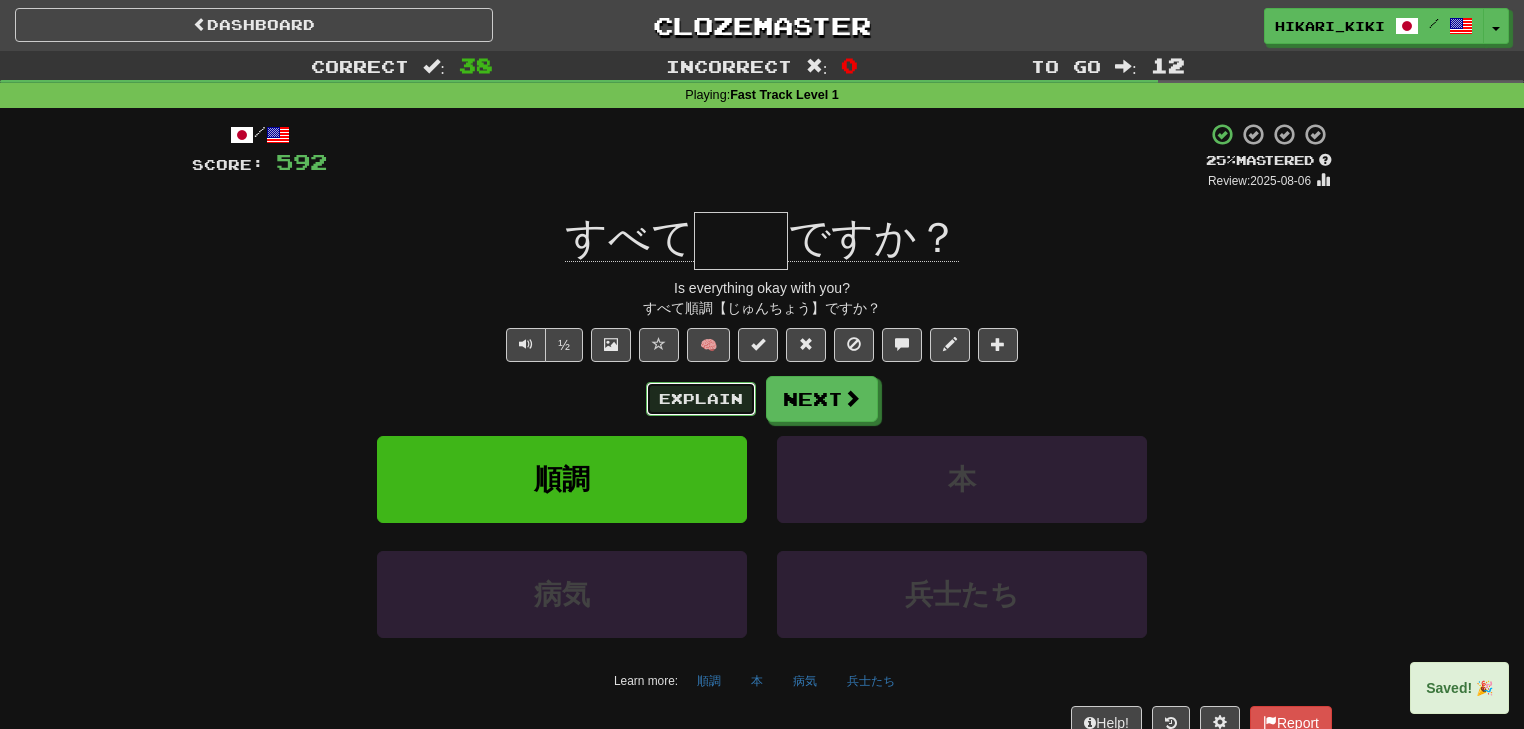 click on "Explain" at bounding box center (701, 399) 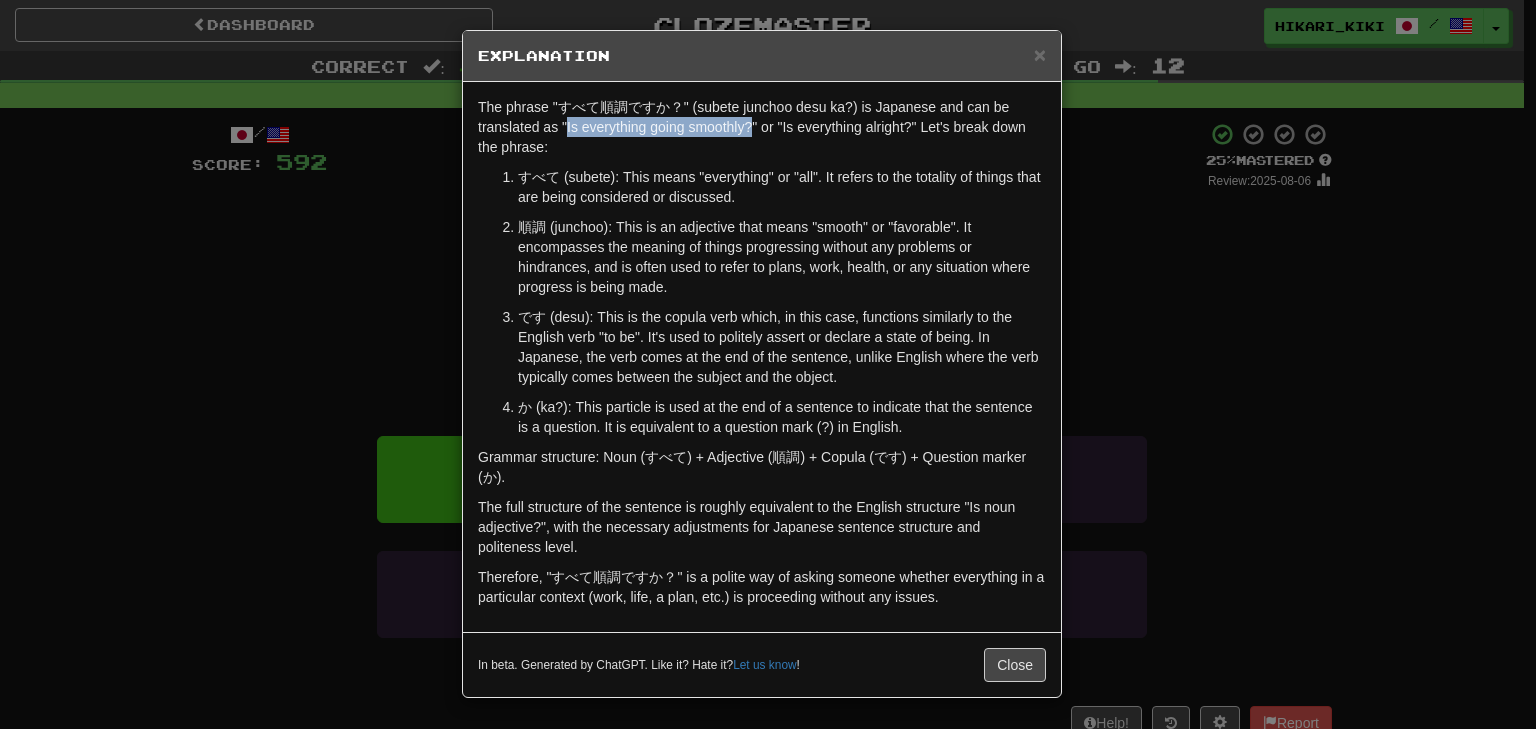 drag, startPoint x: 567, startPoint y: 127, endPoint x: 751, endPoint y: 126, distance: 184.00272 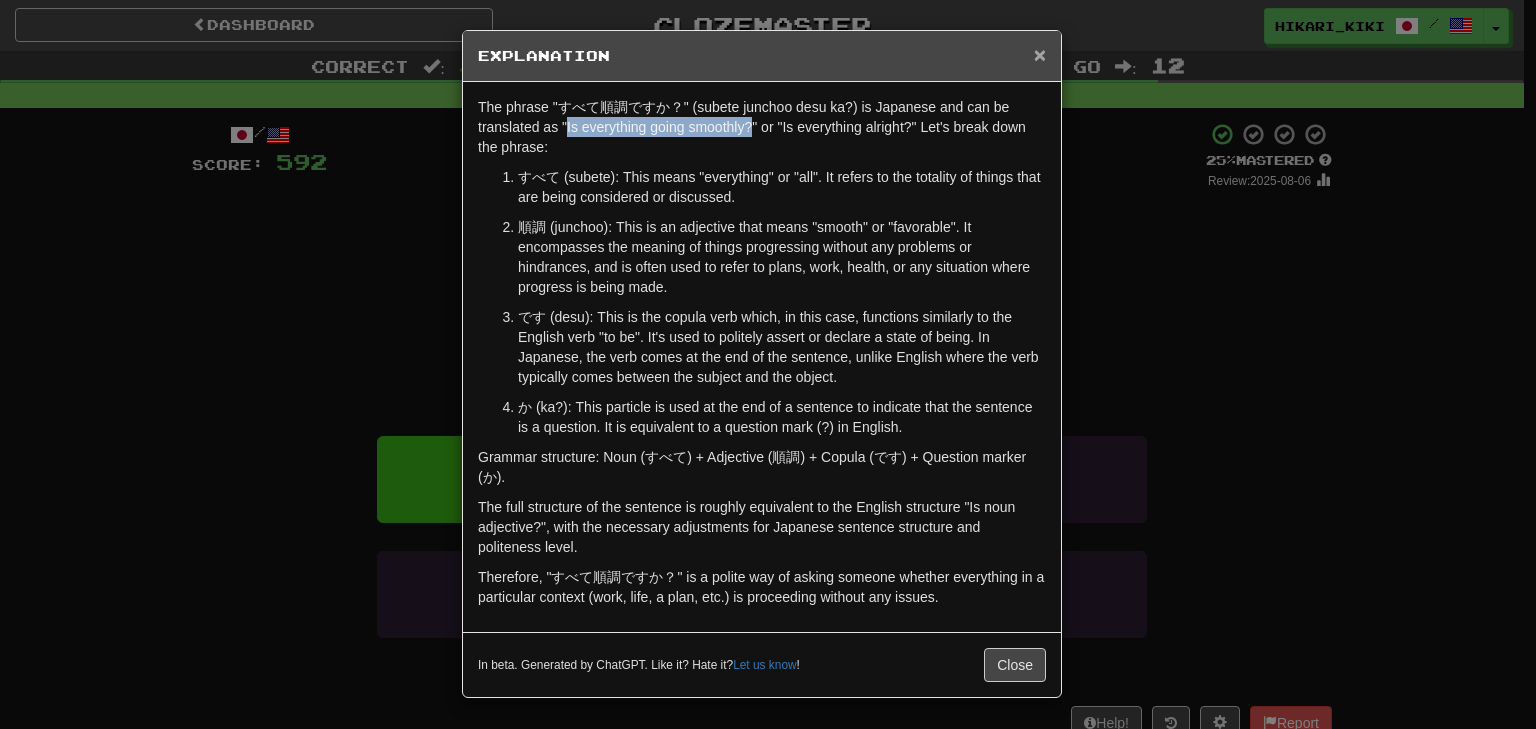 click on "×" at bounding box center (1040, 54) 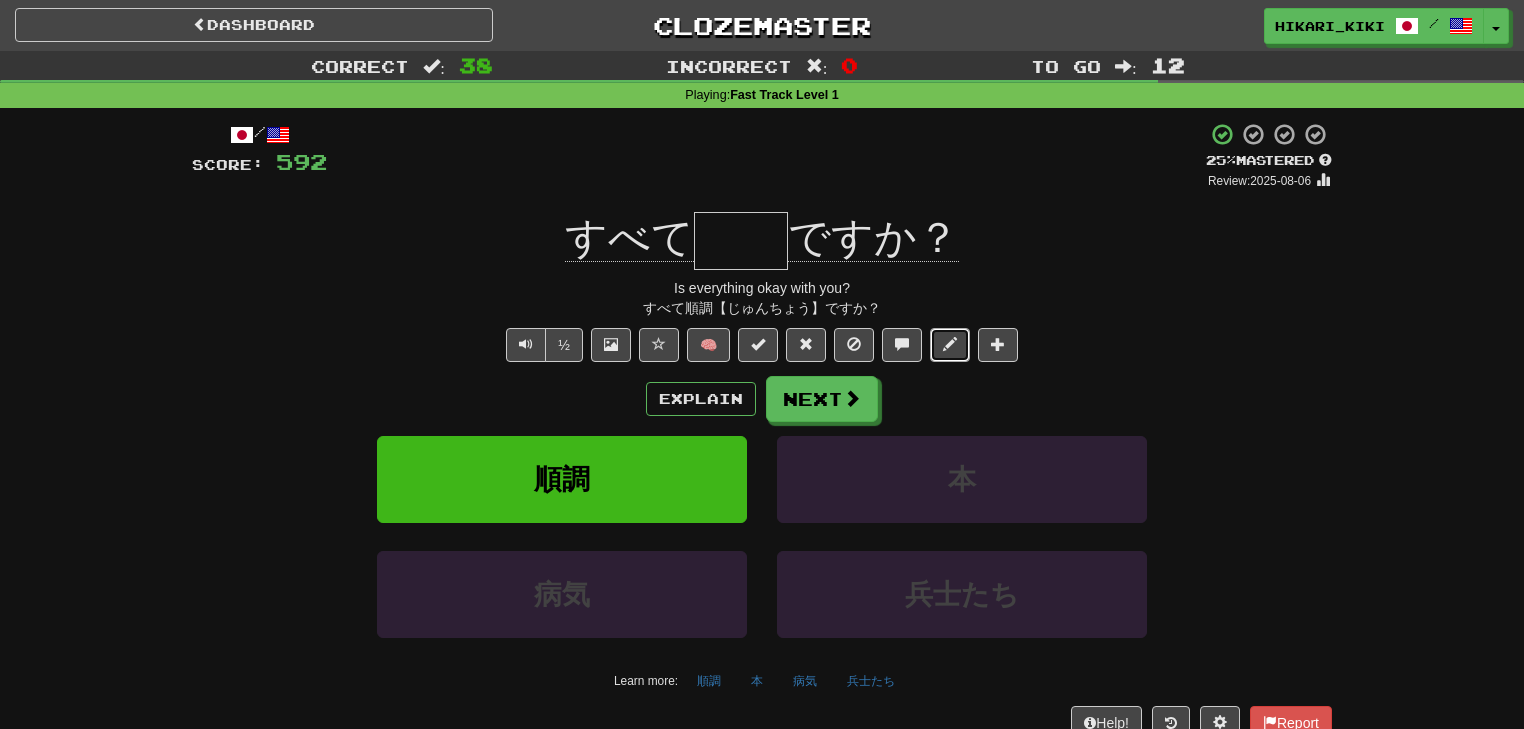 click at bounding box center [950, 344] 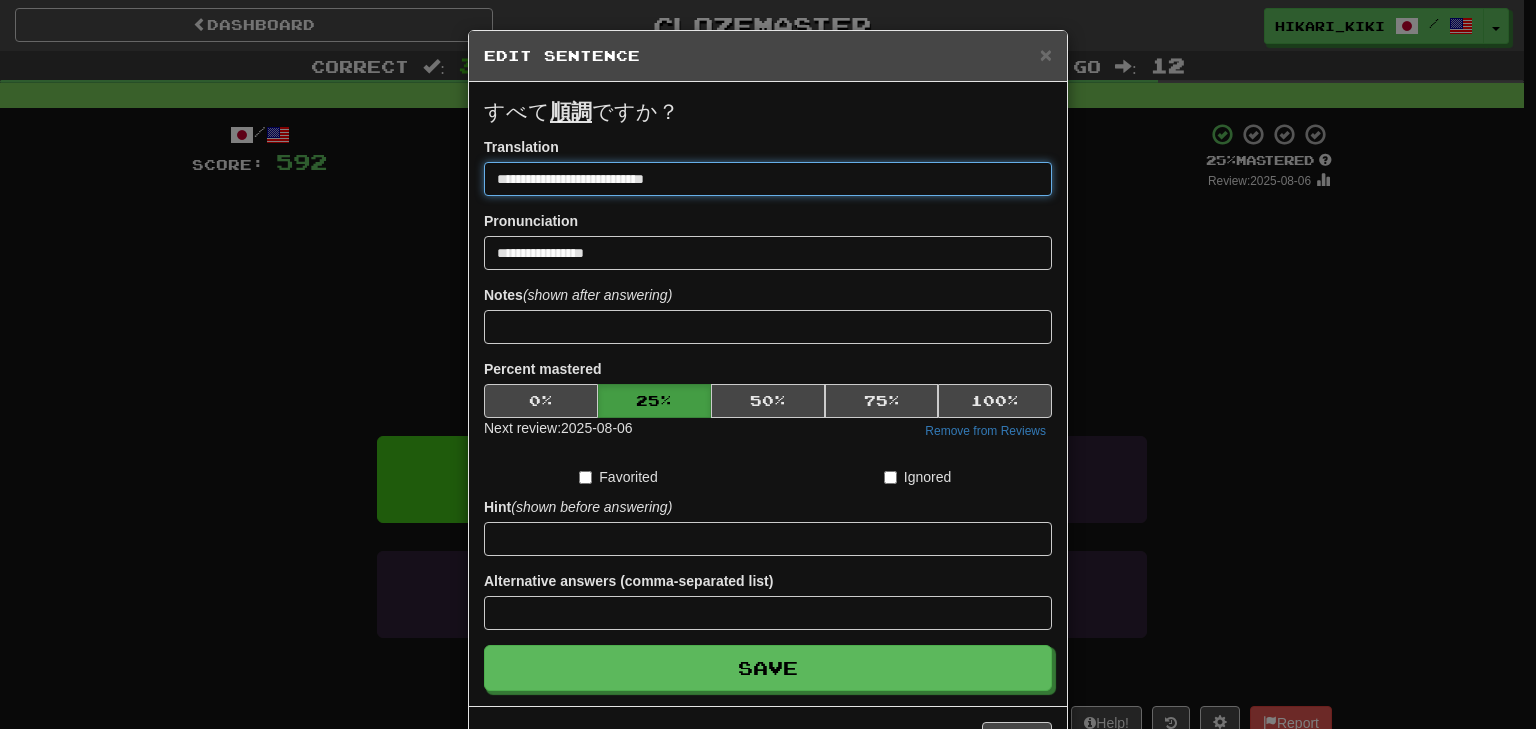 paste on "**********" 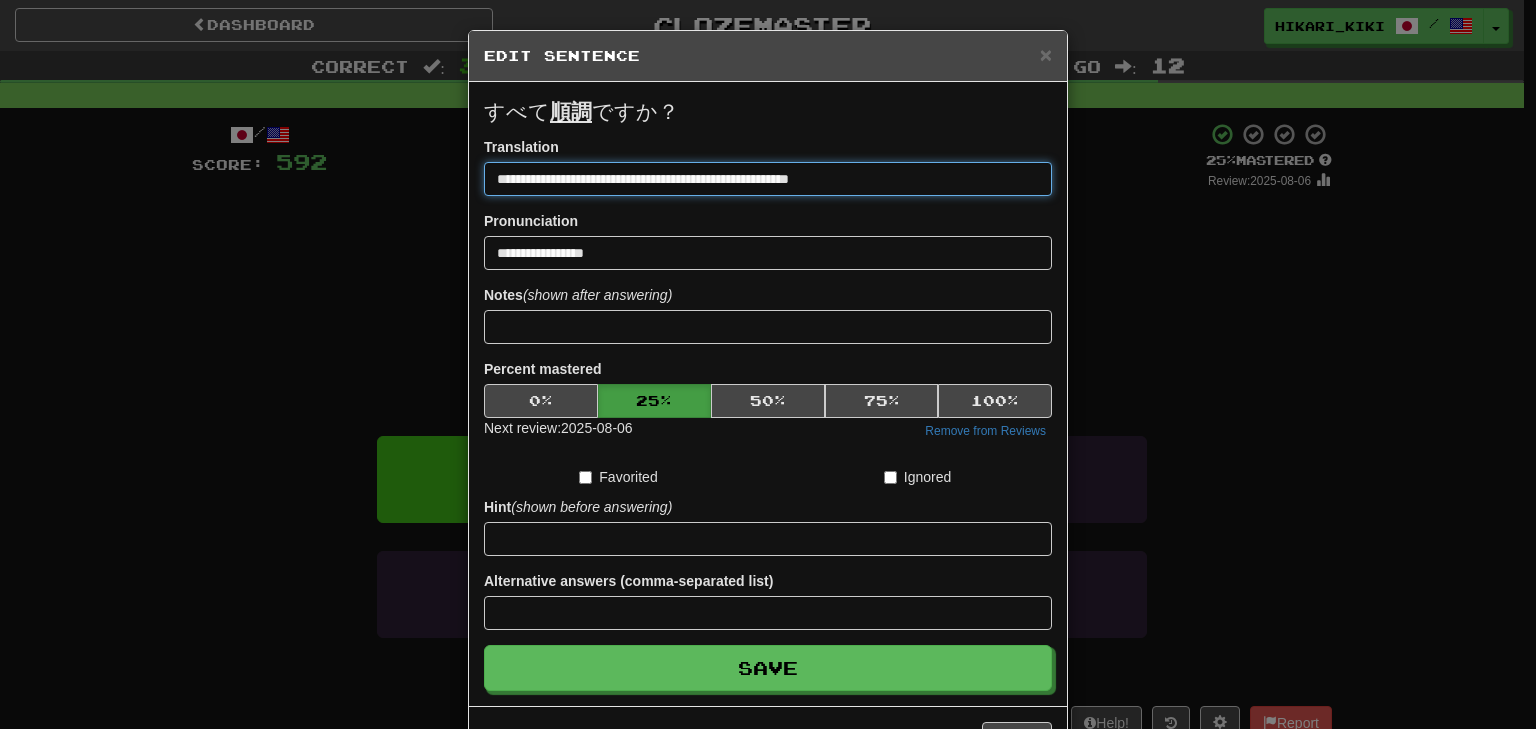 drag, startPoint x: 684, startPoint y: 184, endPoint x: 712, endPoint y: 192, distance: 29.12044 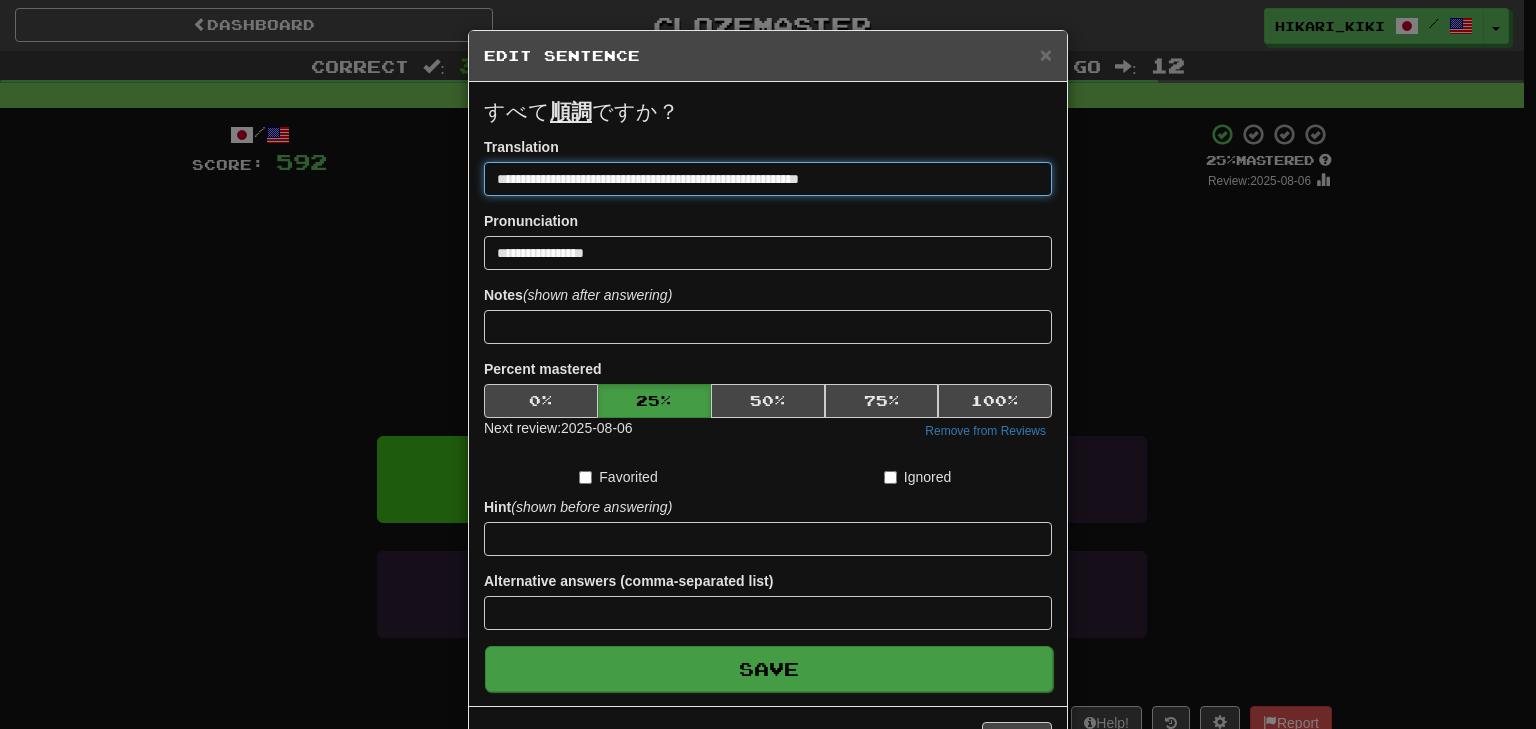 type on "**********" 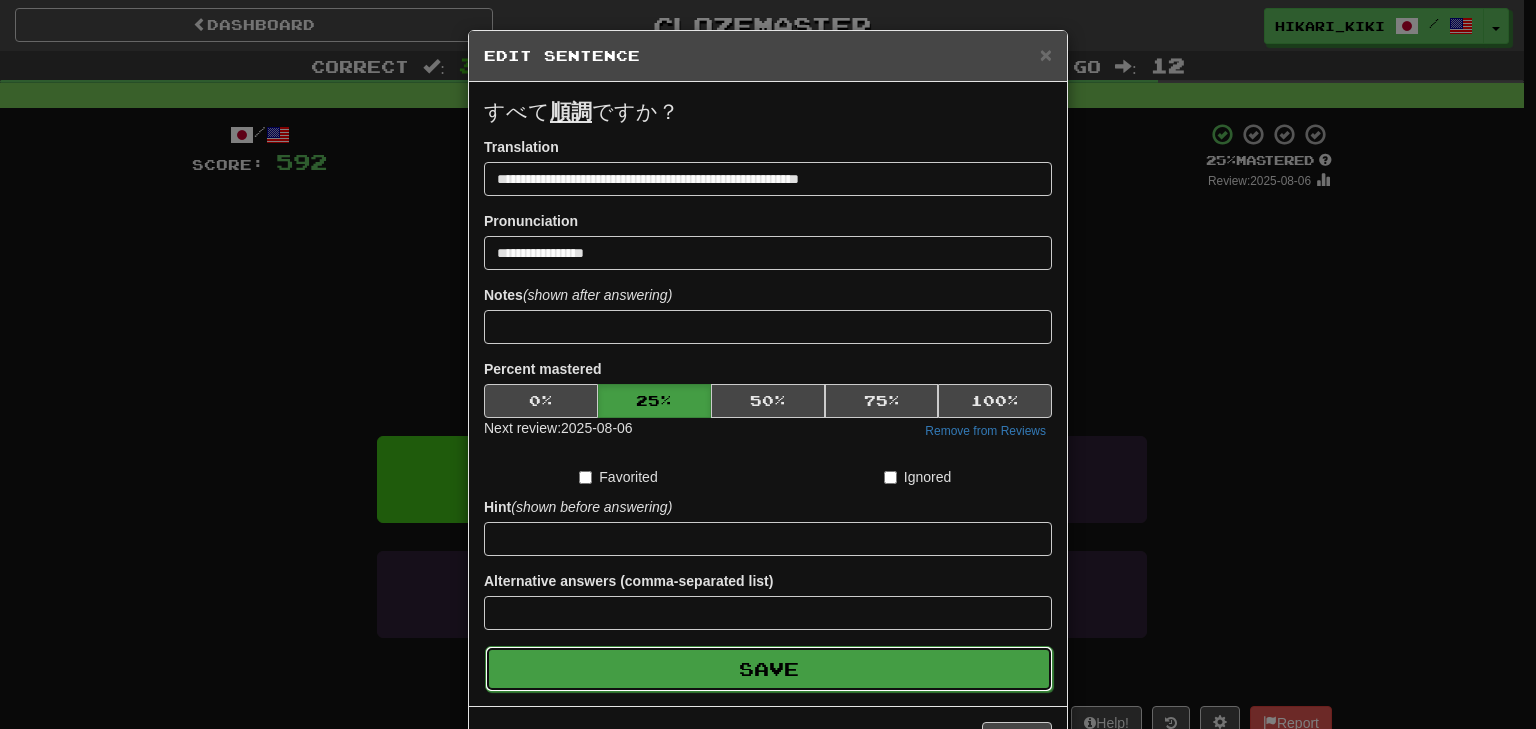 click on "Save" at bounding box center (769, 669) 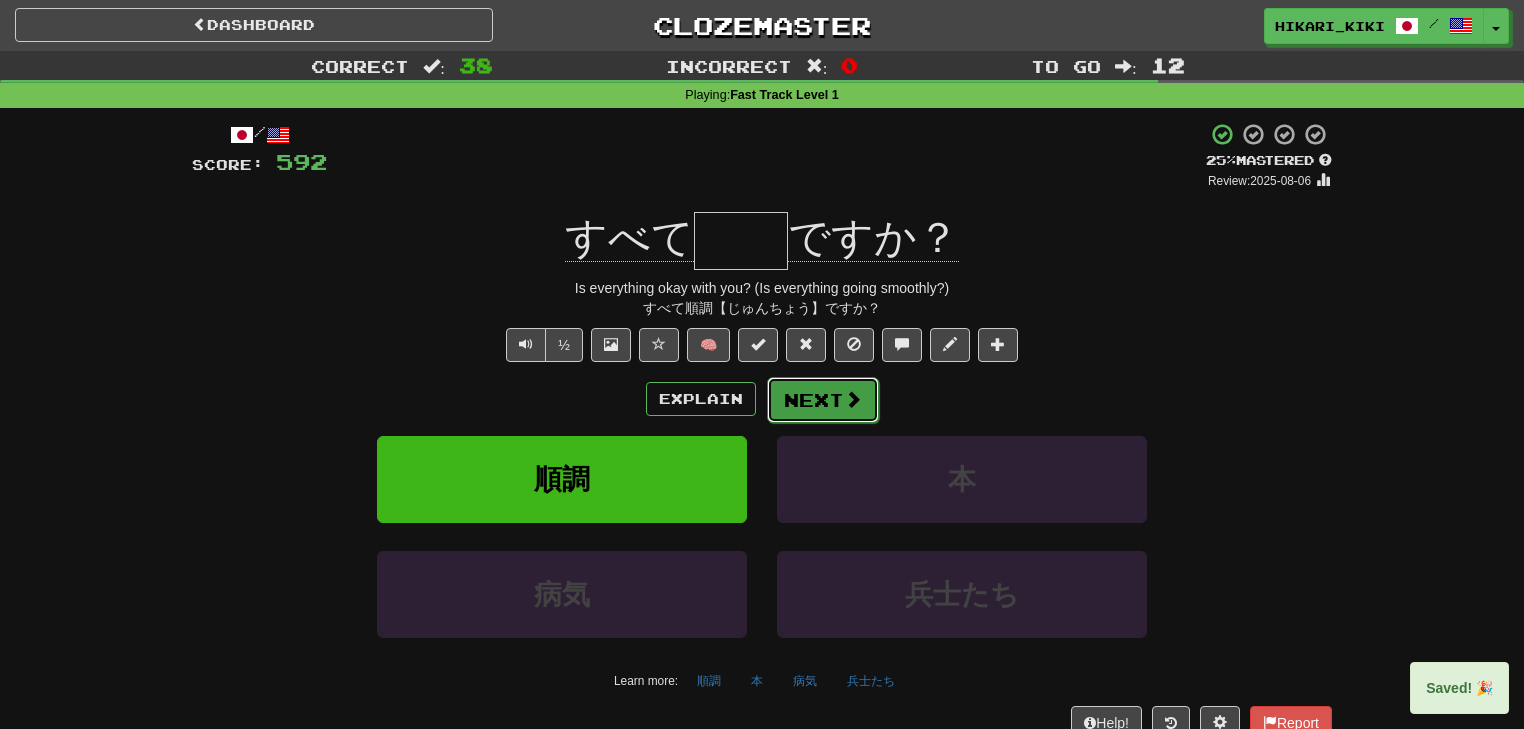 click on "Next" at bounding box center (823, 400) 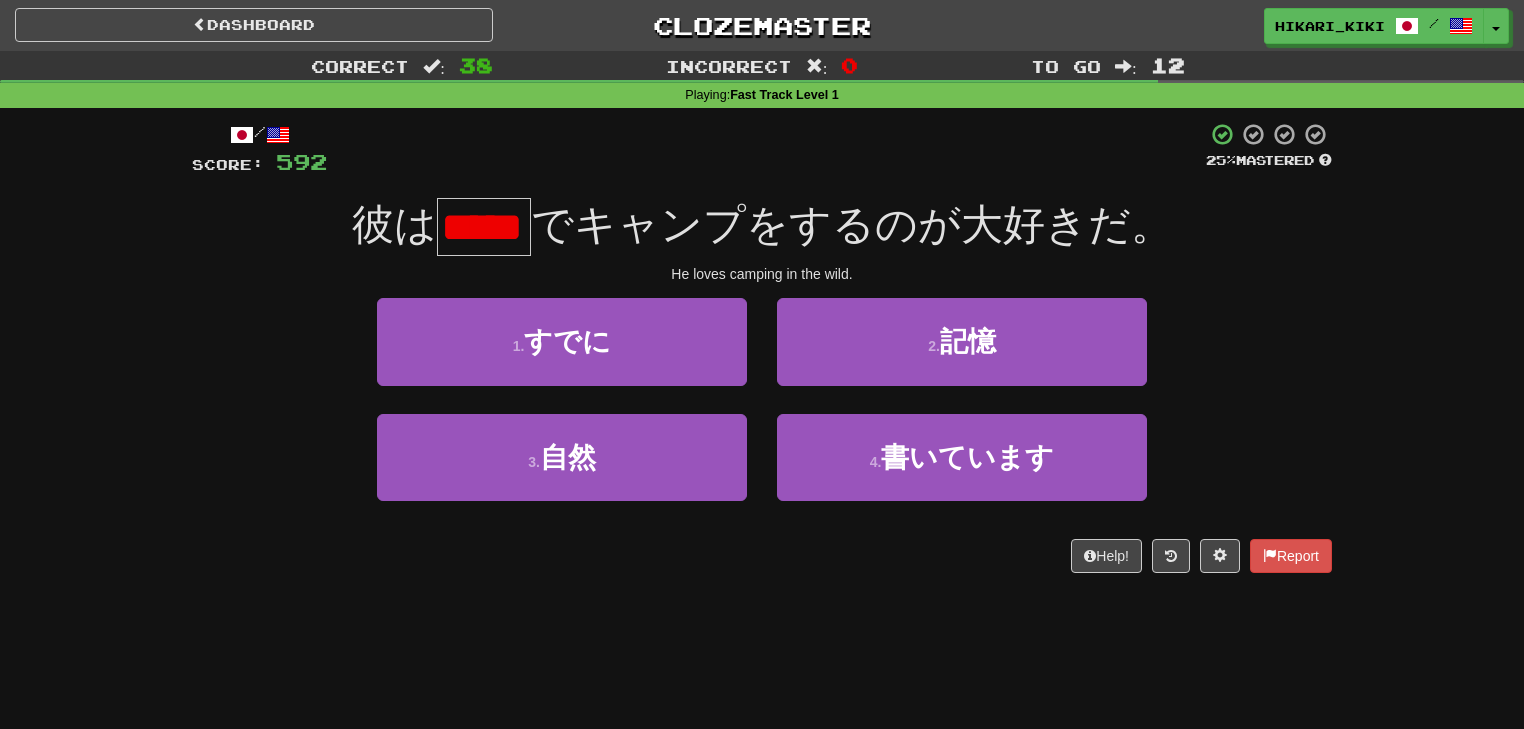 scroll, scrollTop: 0, scrollLeft: 12, axis: horizontal 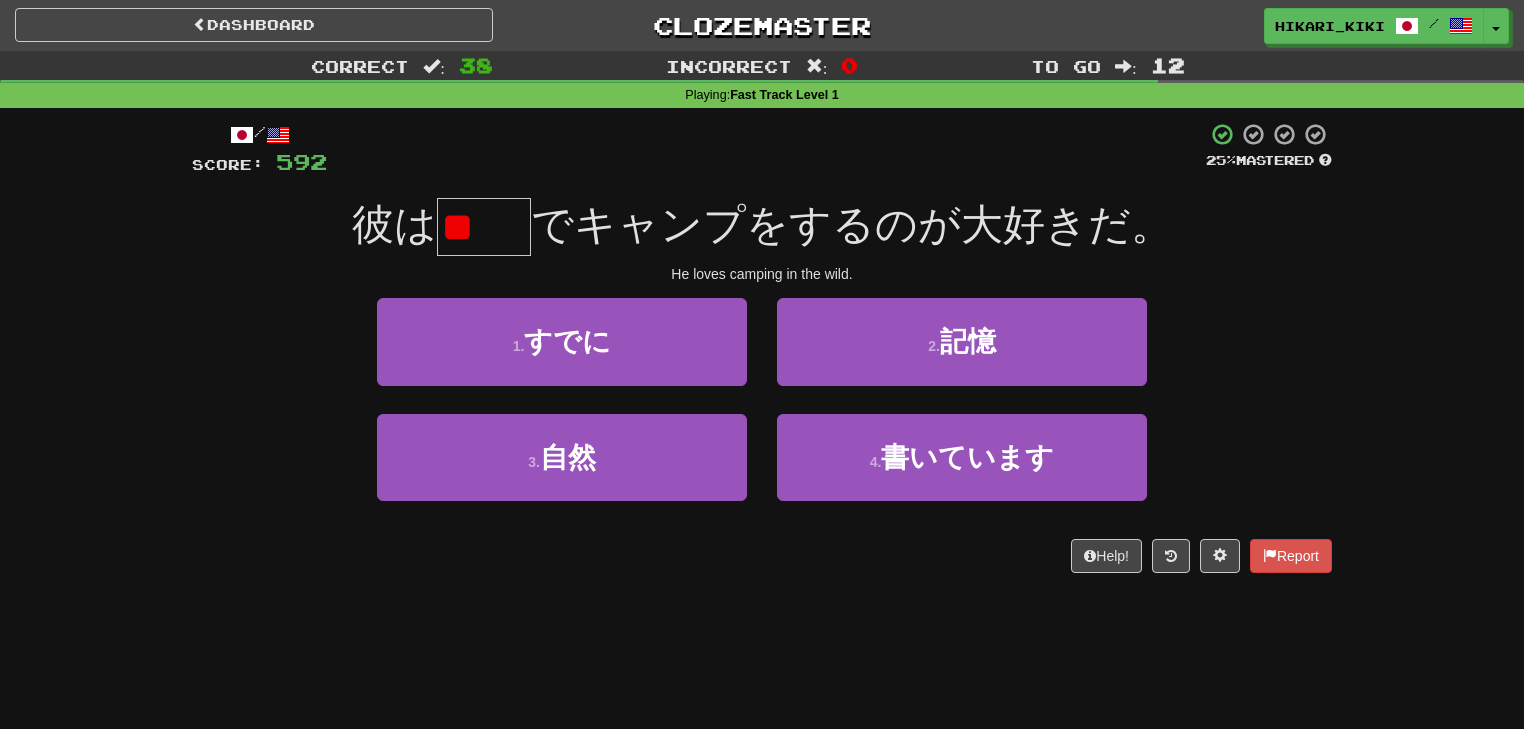 type on "*" 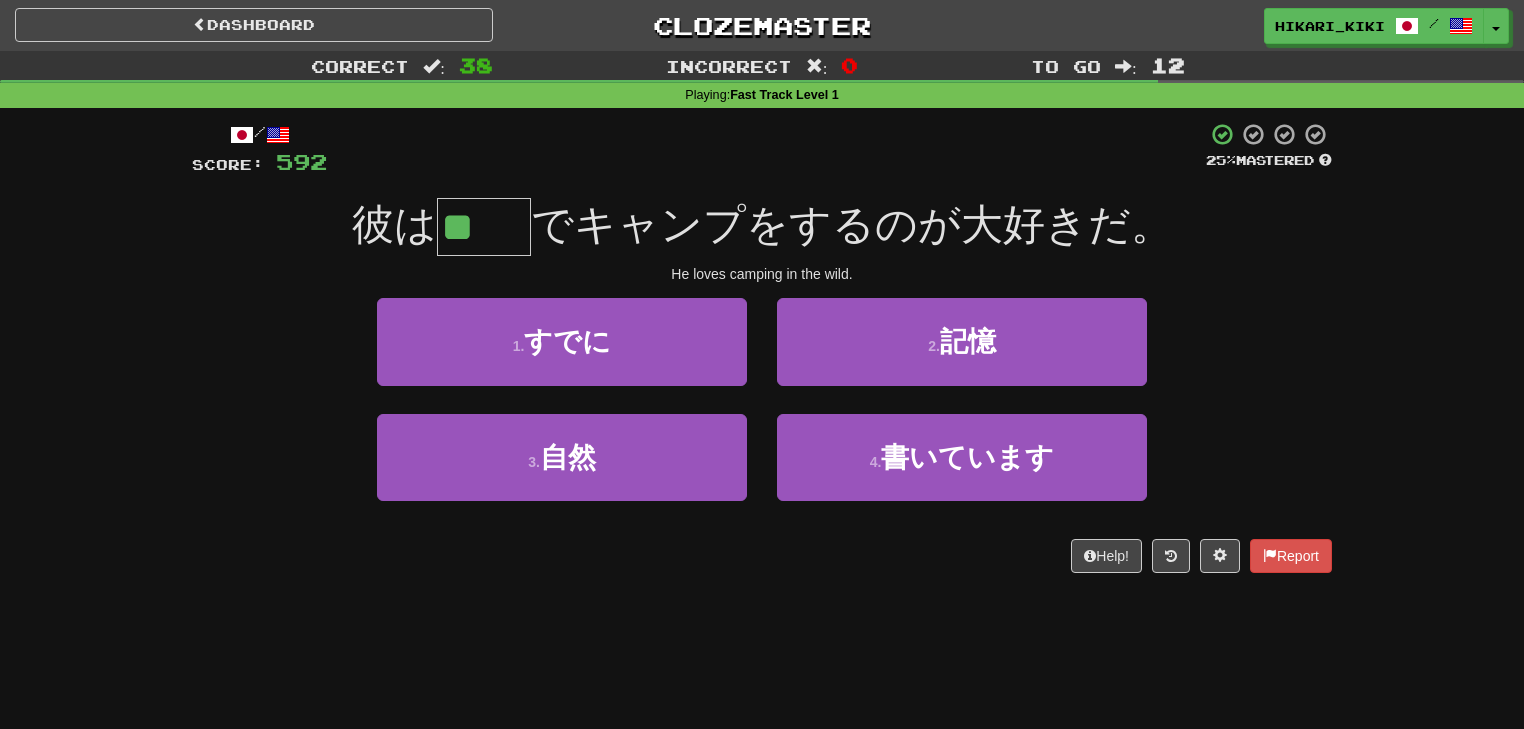 type on "**" 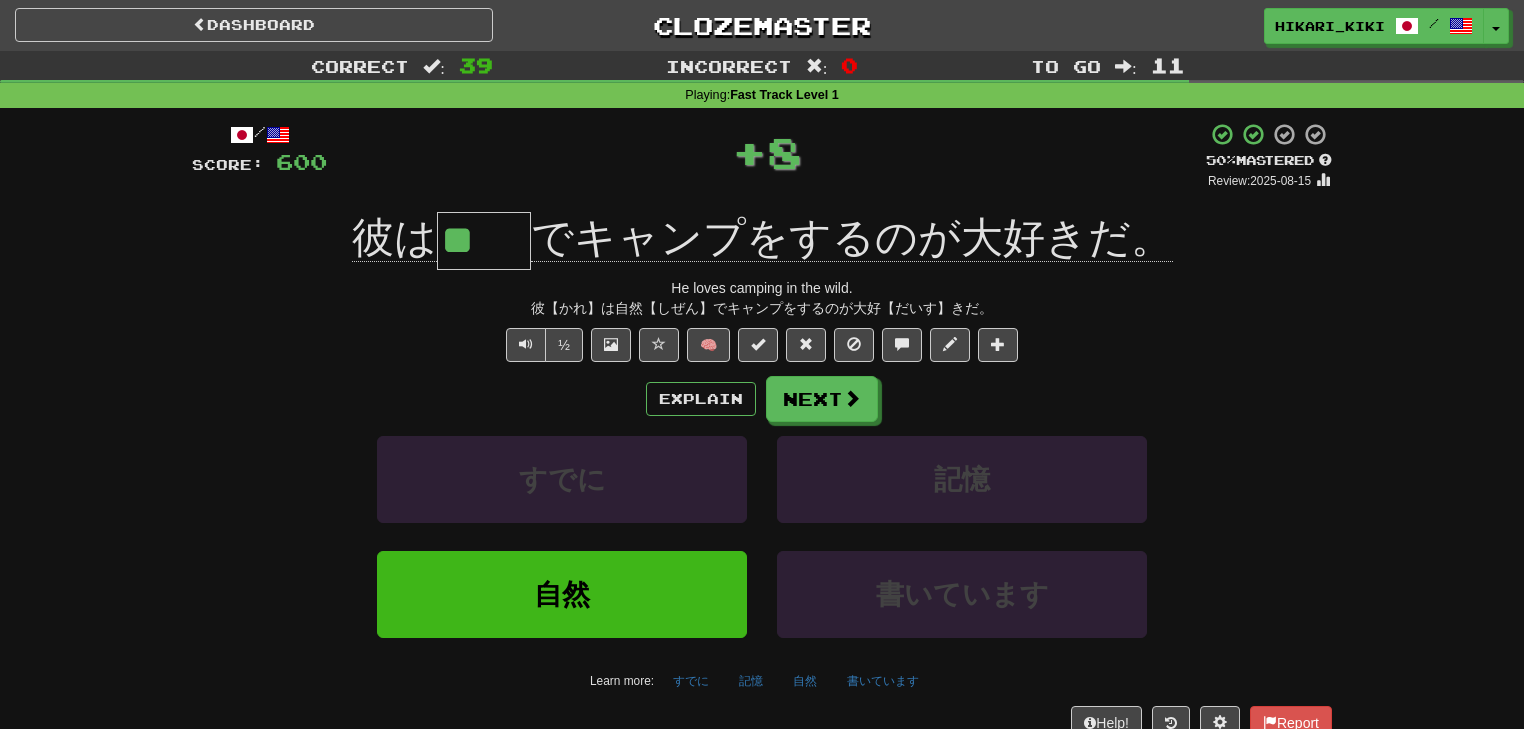 click on "Explain Next" at bounding box center [762, 399] 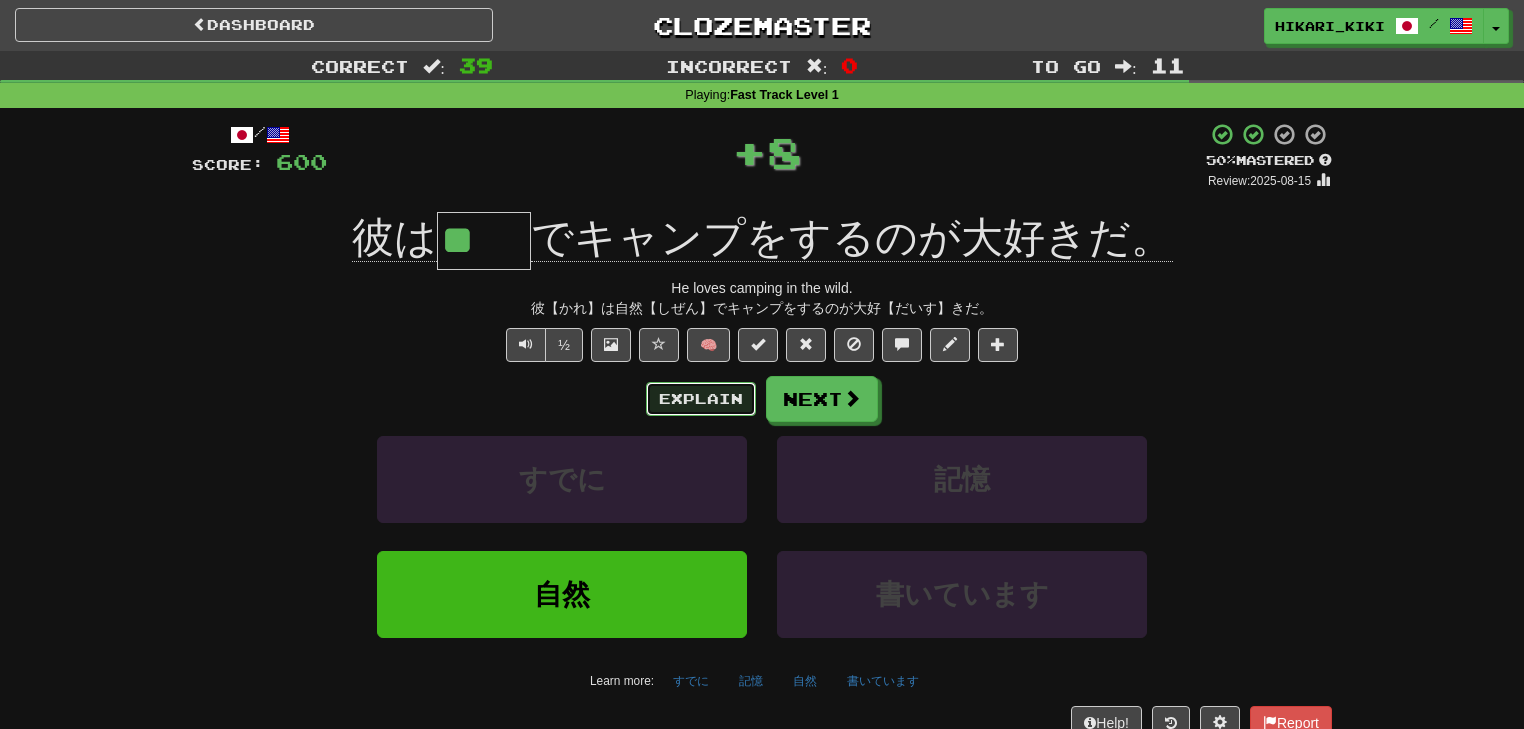 click on "Explain" at bounding box center (701, 399) 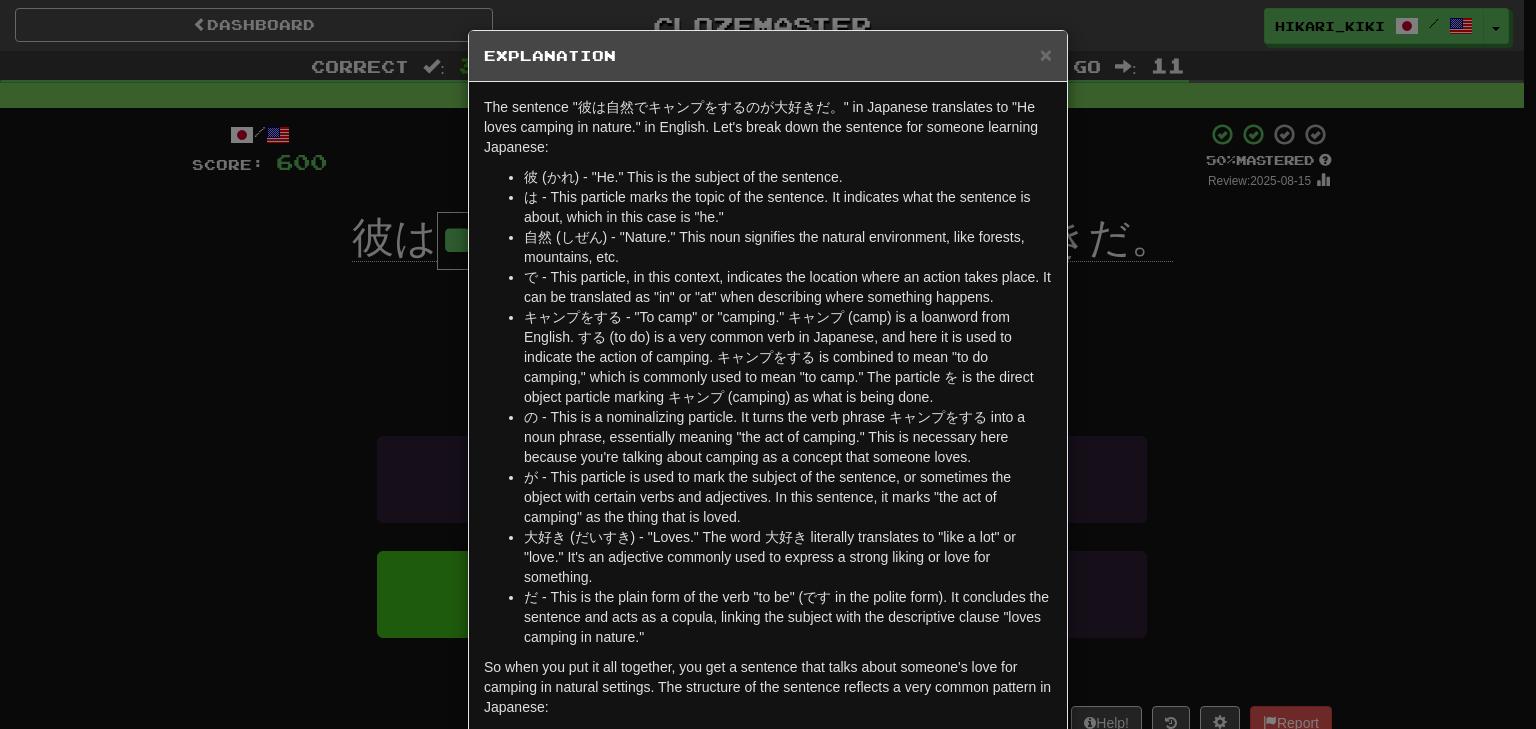 click on "Explanation" at bounding box center (768, 56) 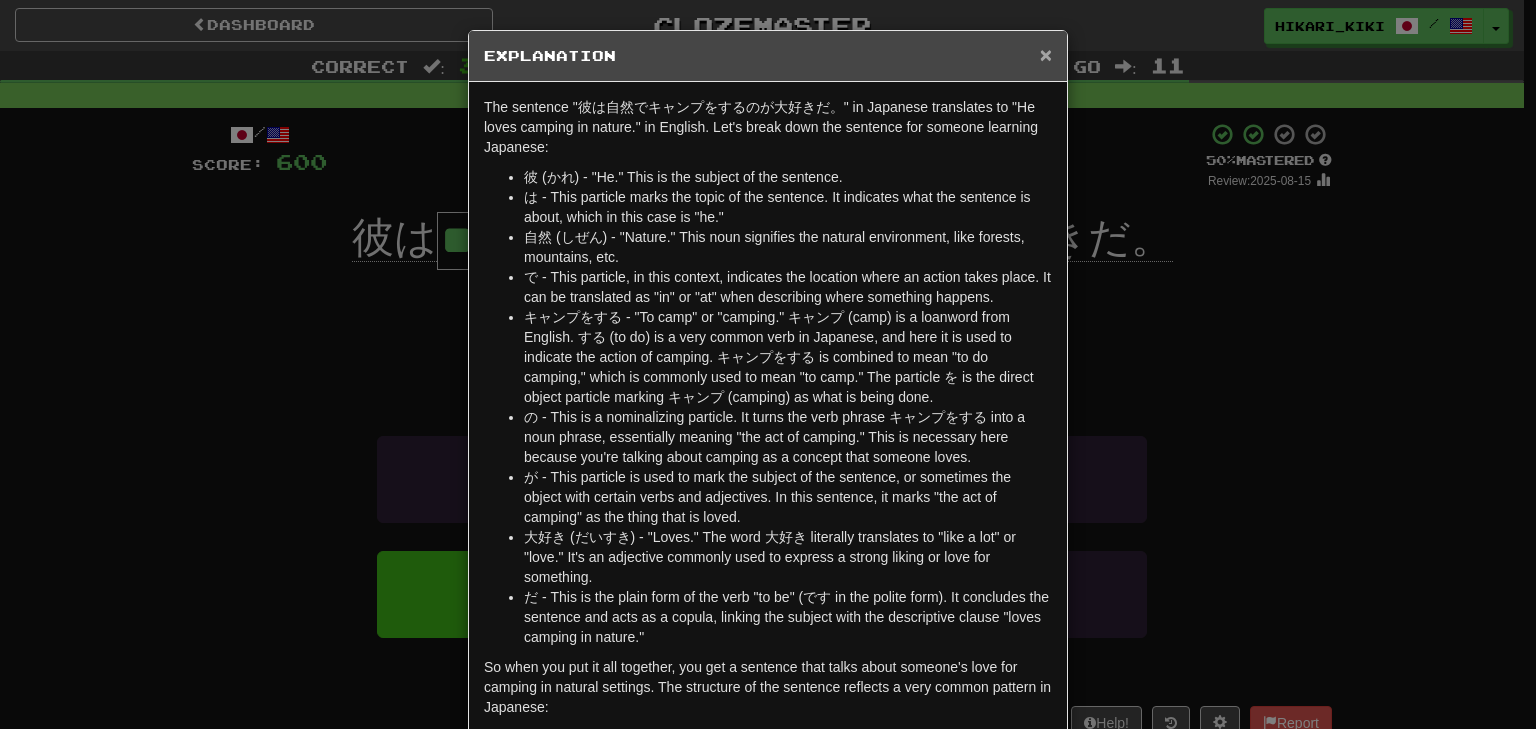click on "×" at bounding box center [1046, 54] 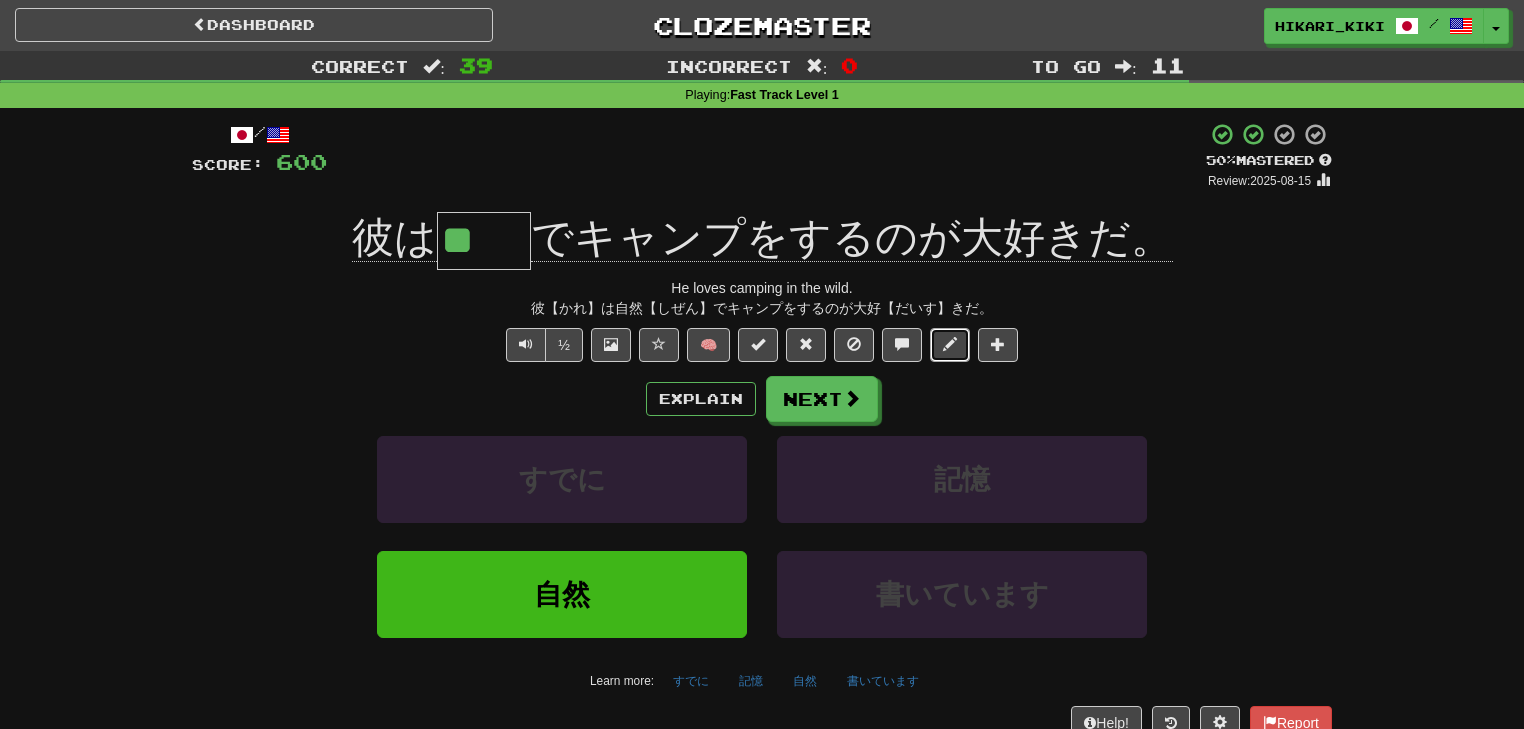 click at bounding box center (950, 344) 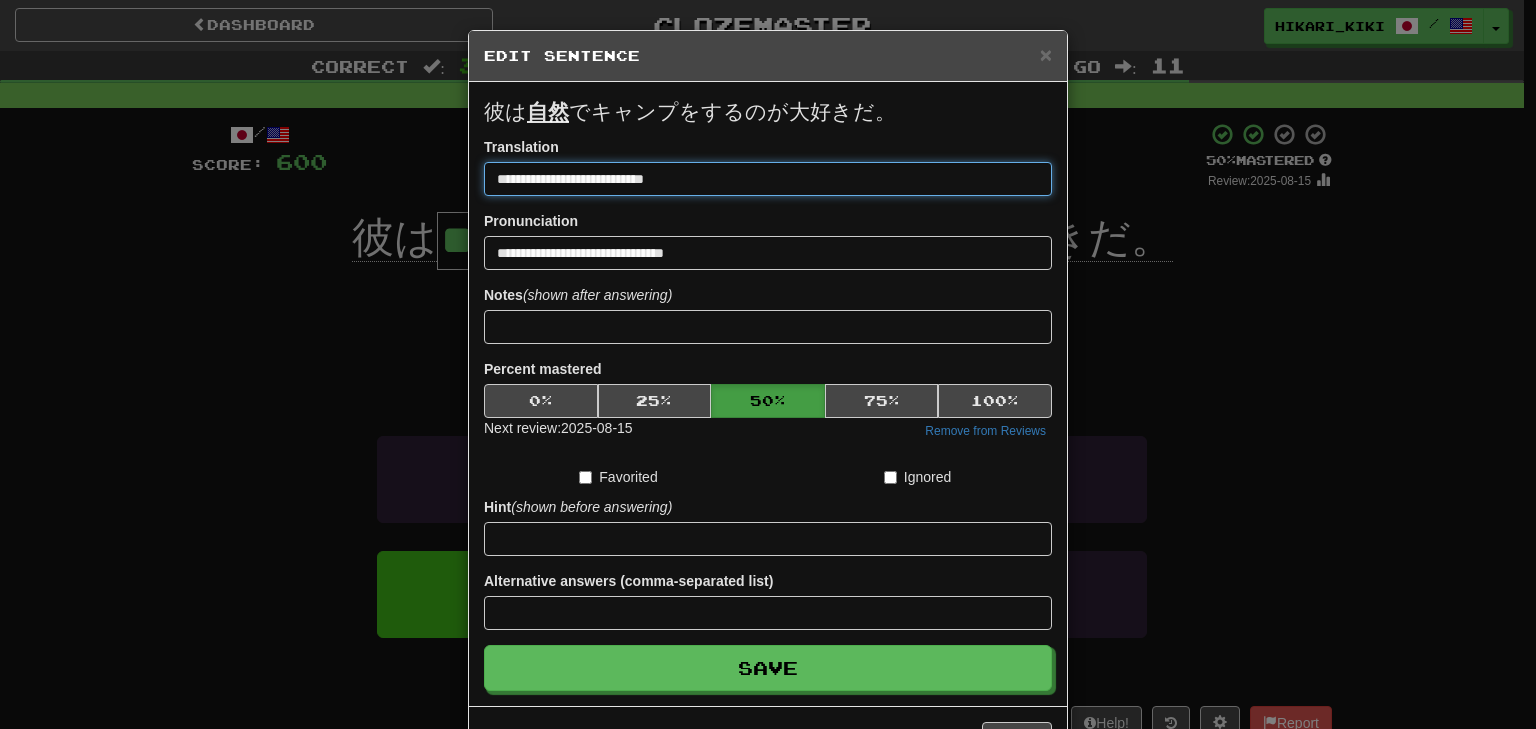 click on "**********" at bounding box center (768, 179) 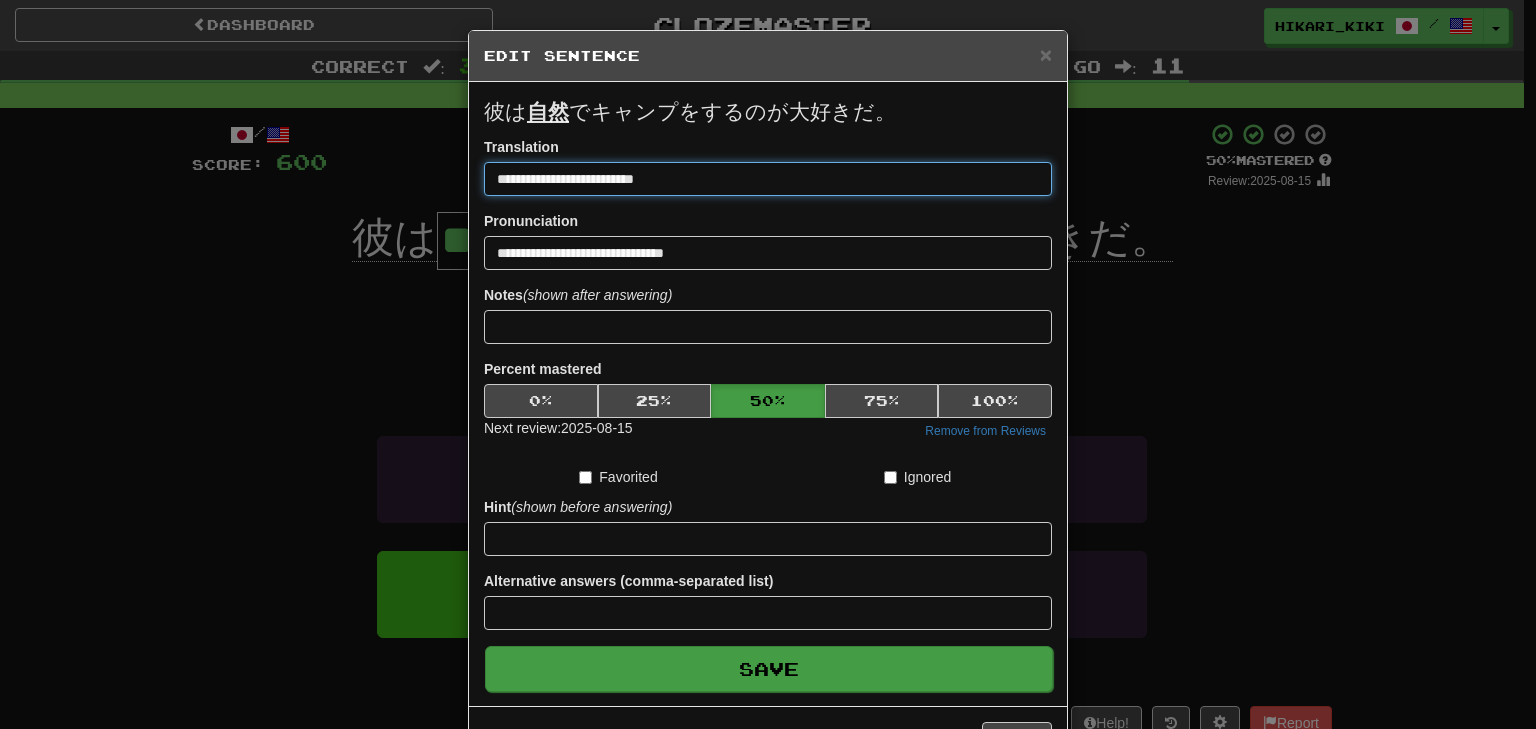 type on "**********" 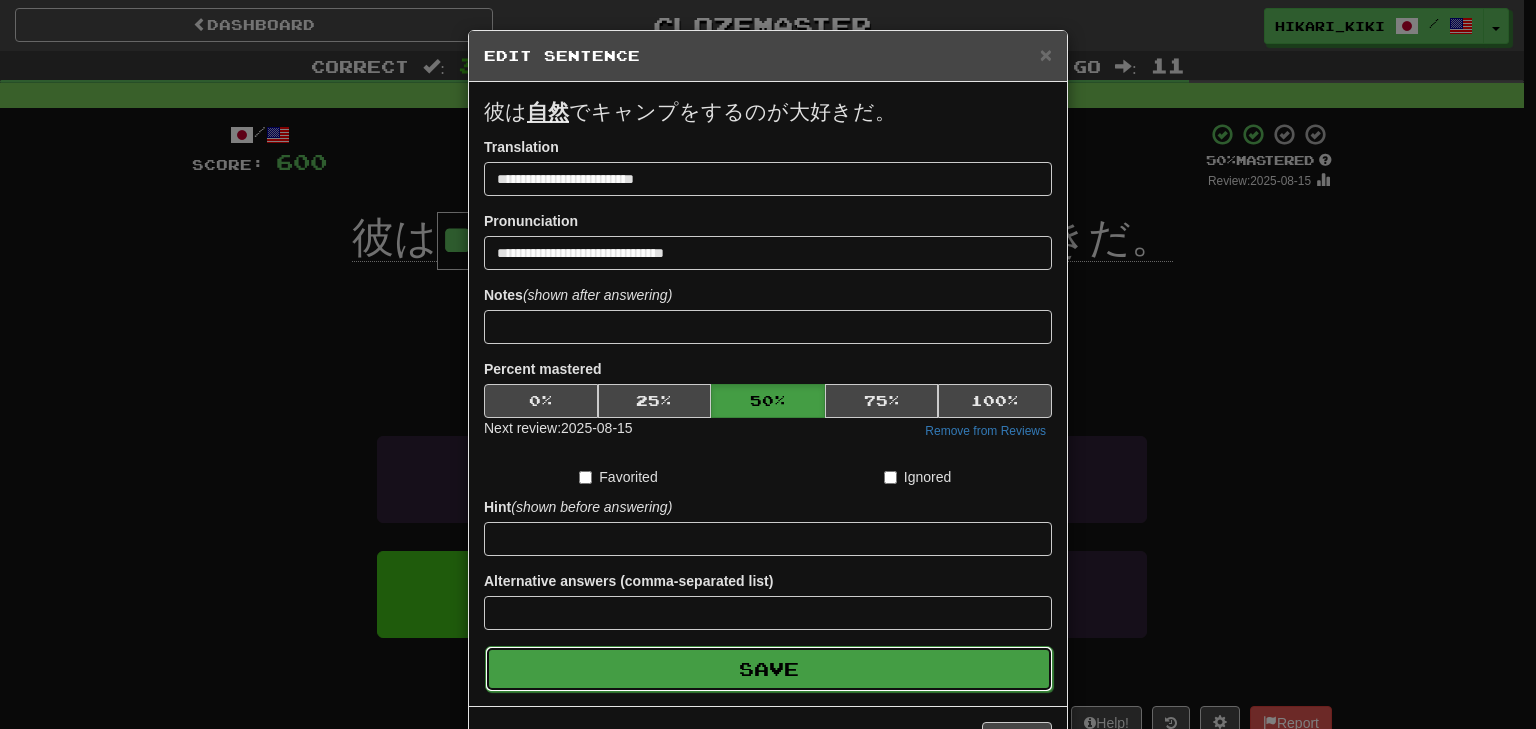 click on "Save" at bounding box center (769, 669) 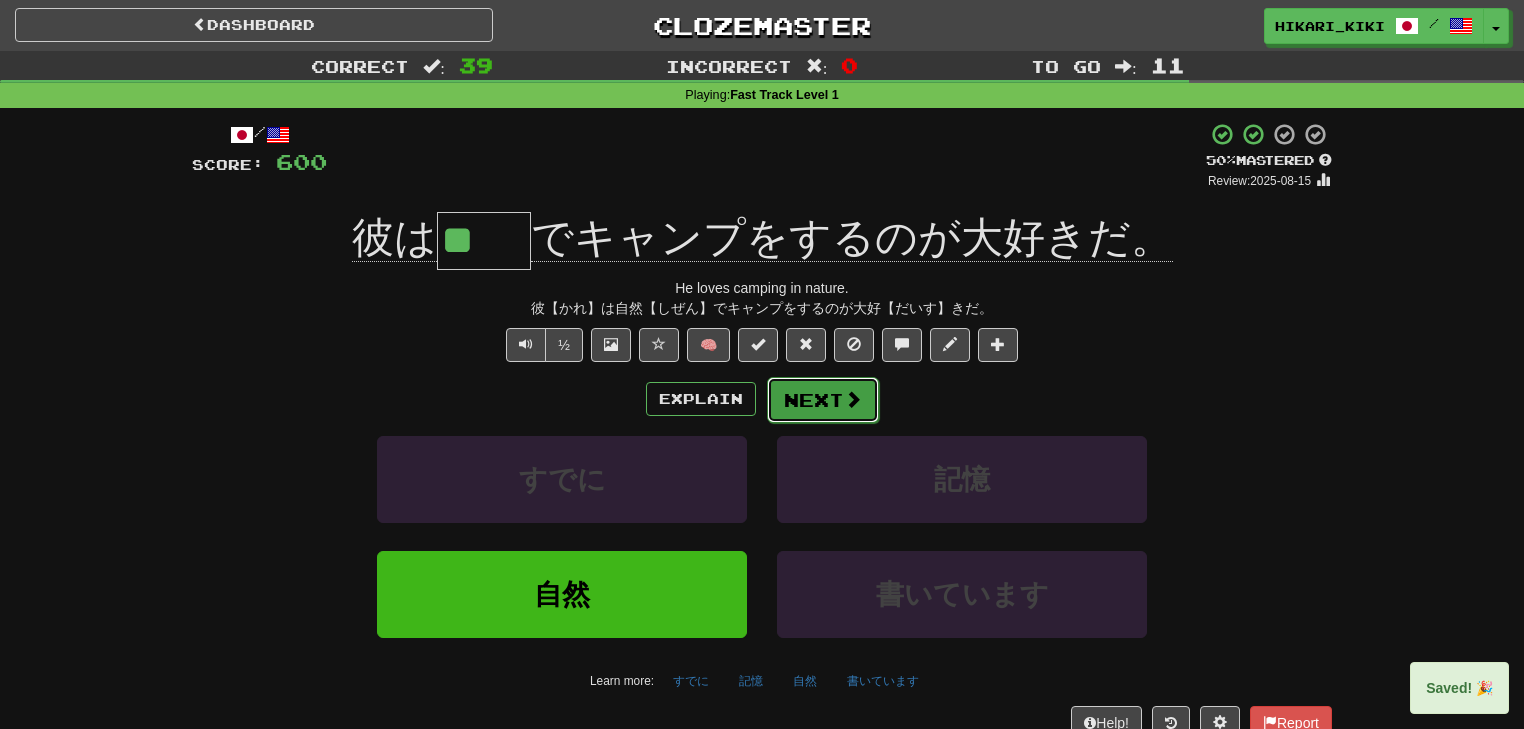click at bounding box center (853, 399) 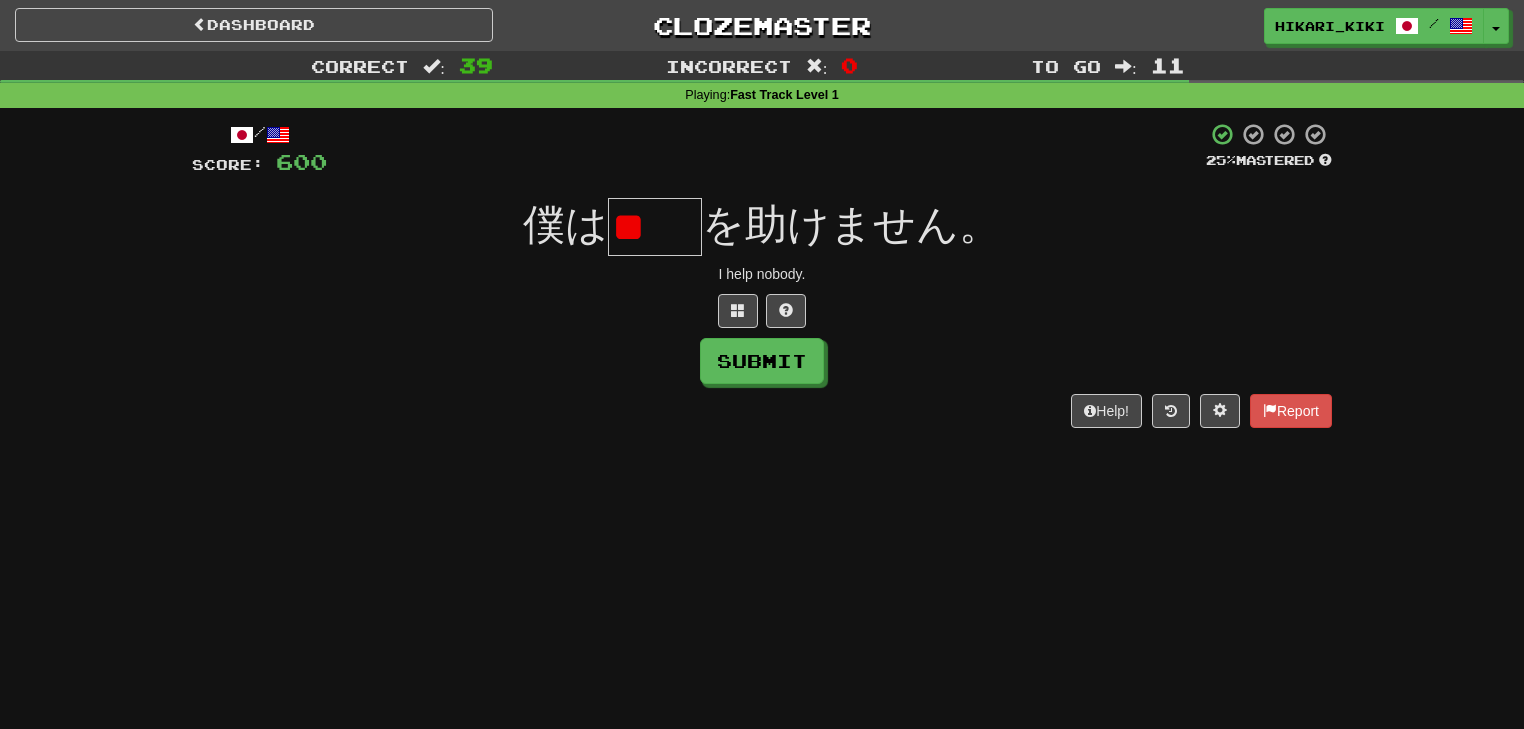 type on "*" 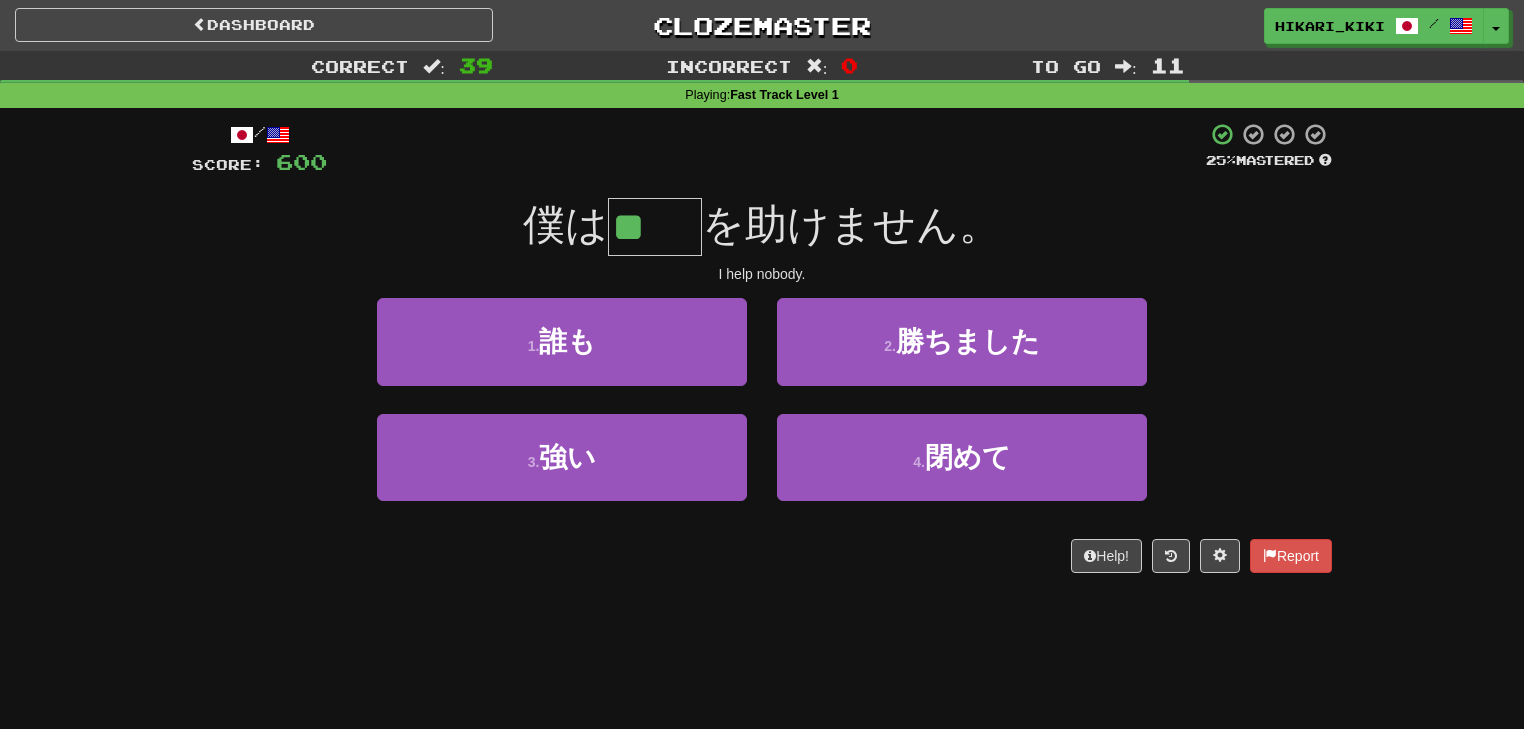 type on "**" 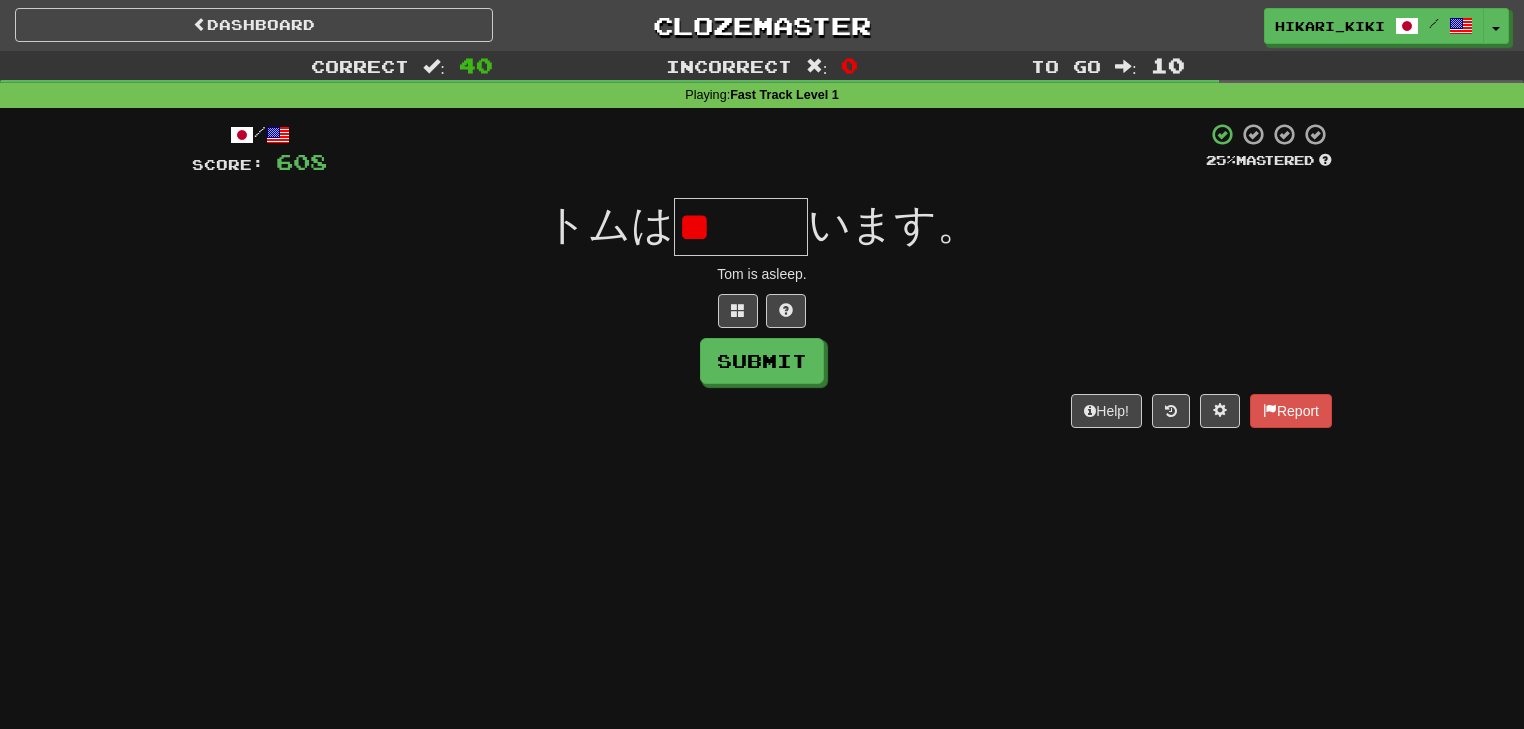type on "*" 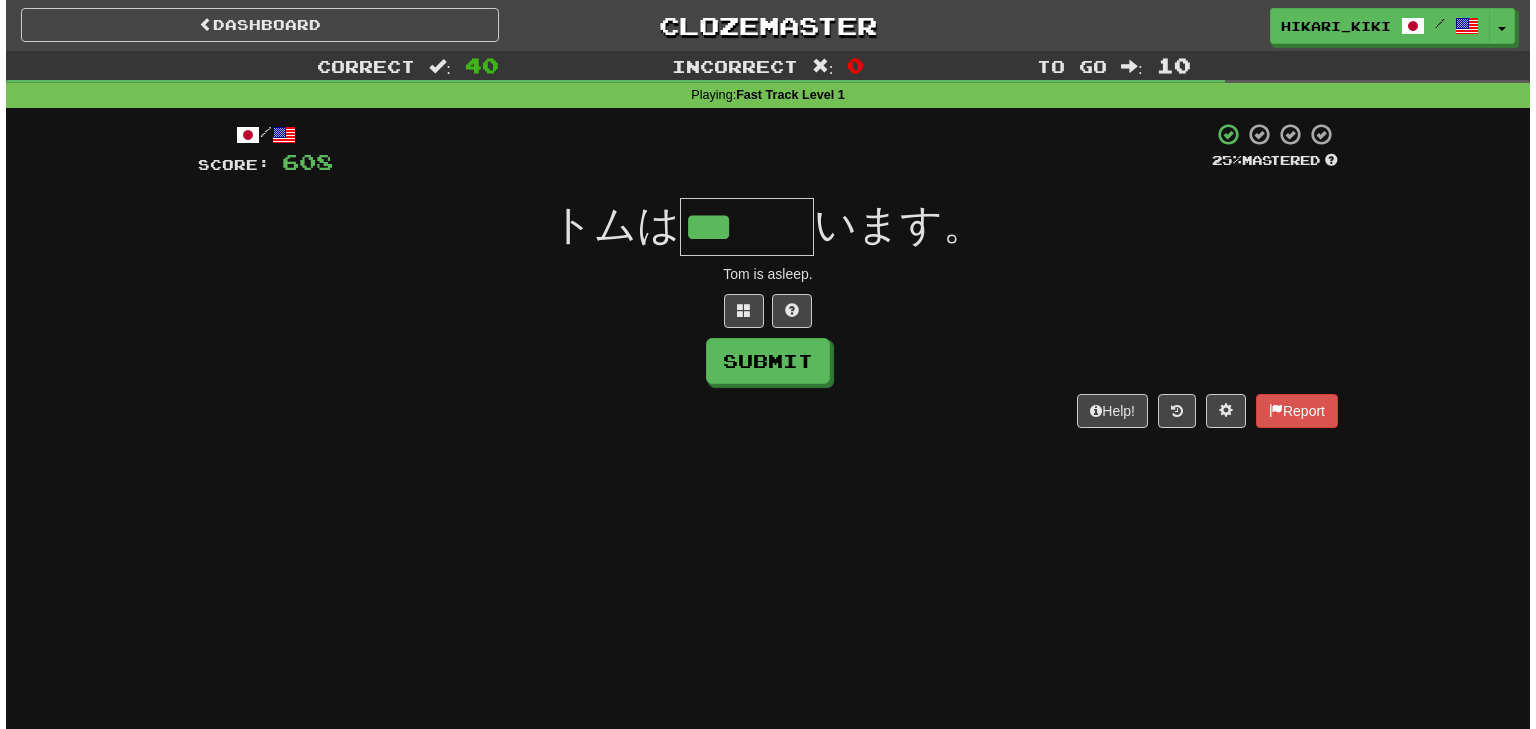 scroll, scrollTop: 0, scrollLeft: 0, axis: both 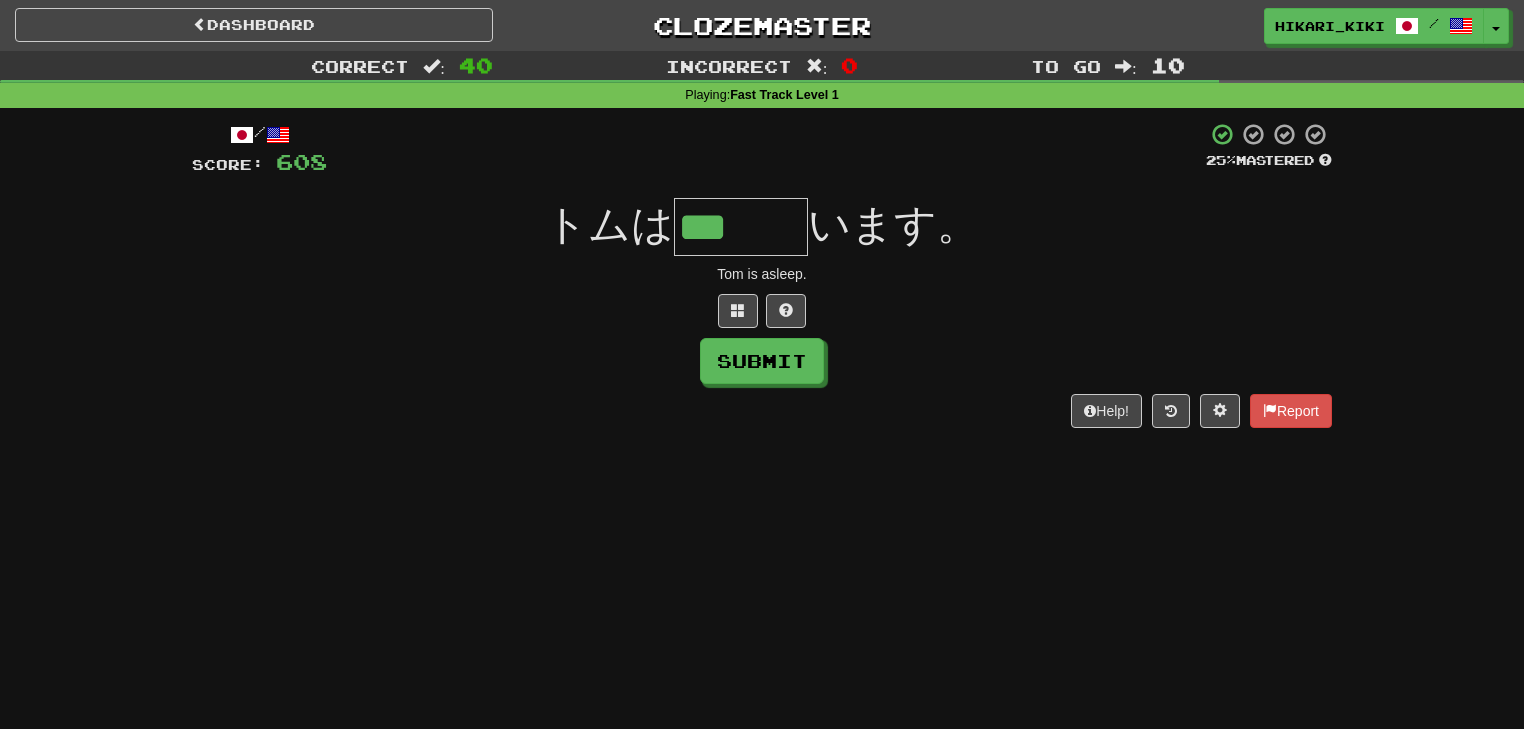 type on "***" 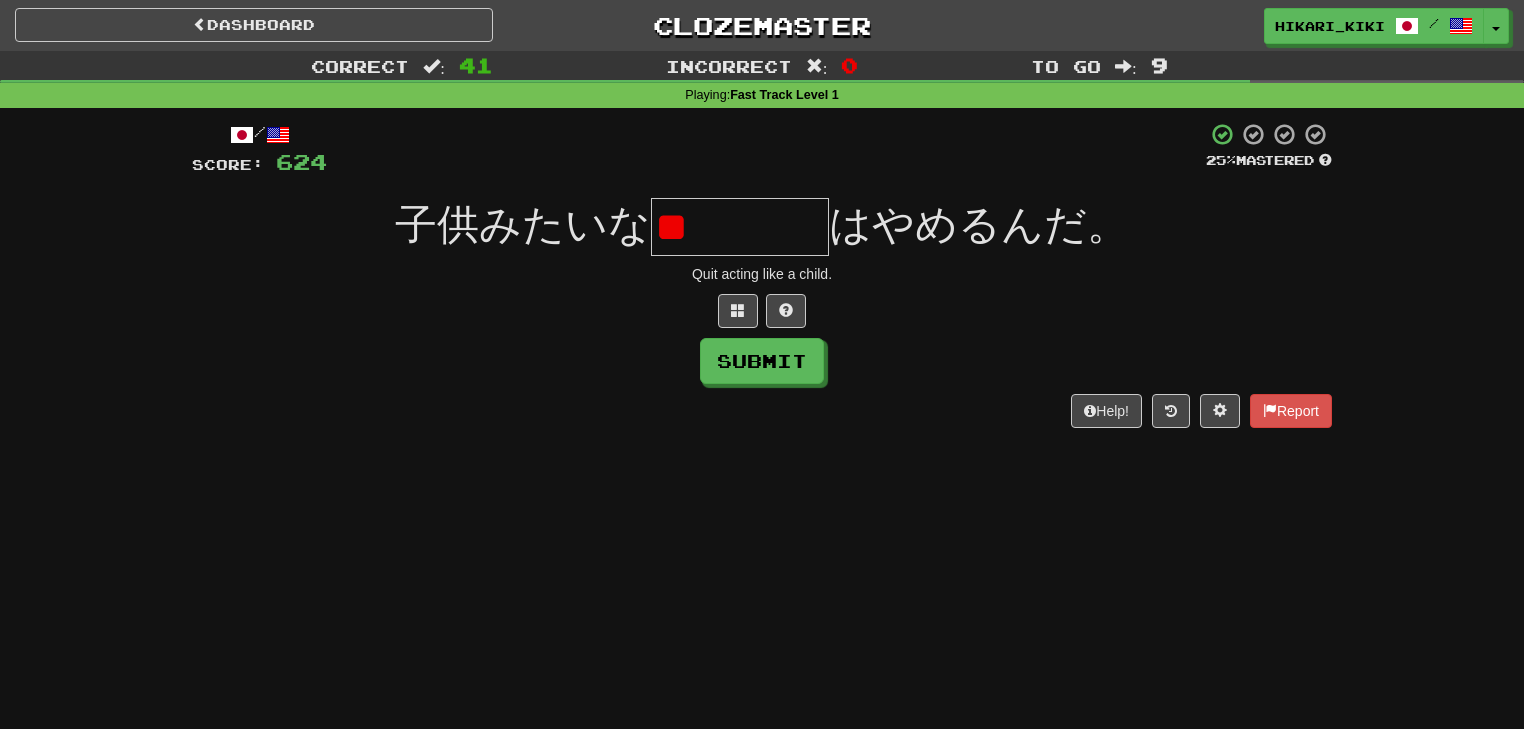 type on "*" 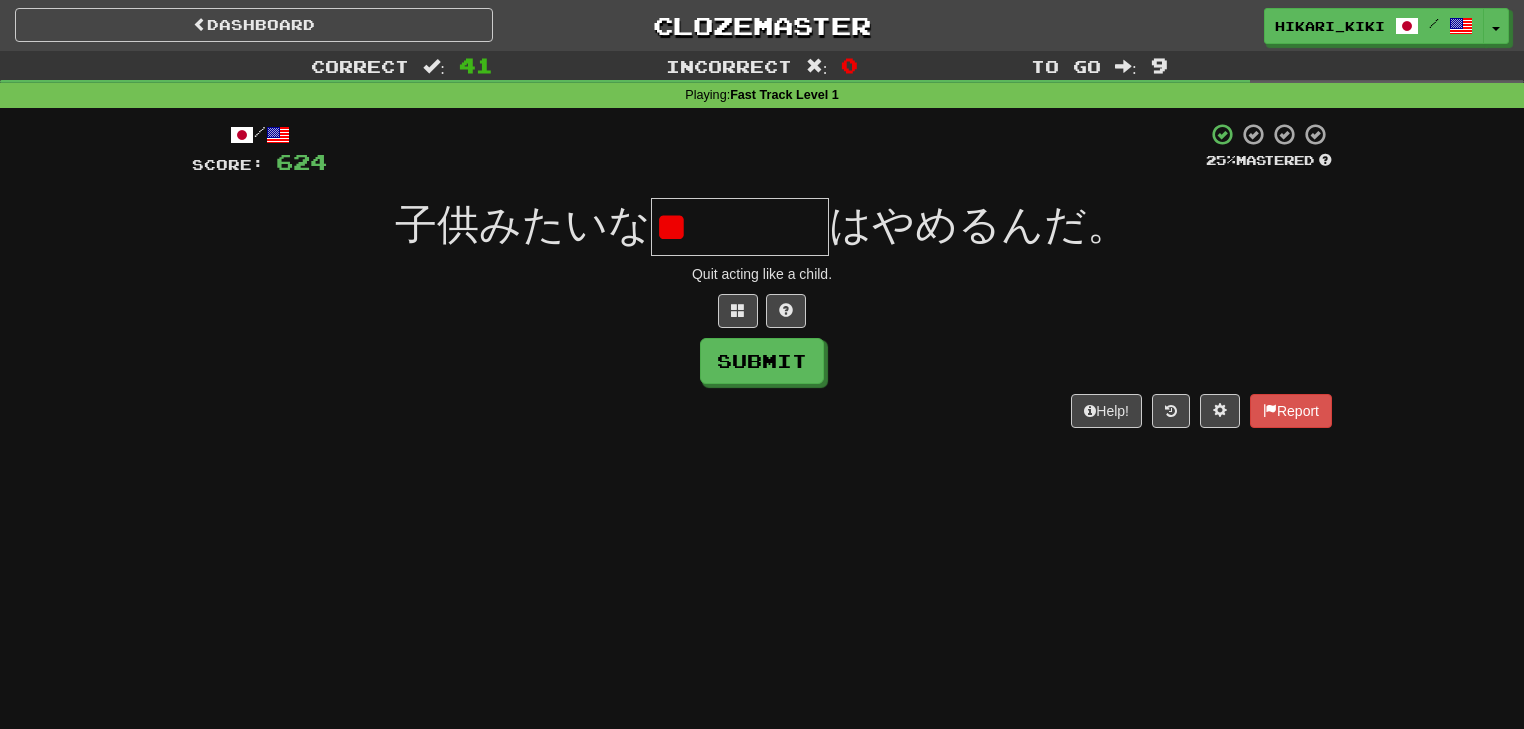 type on "*" 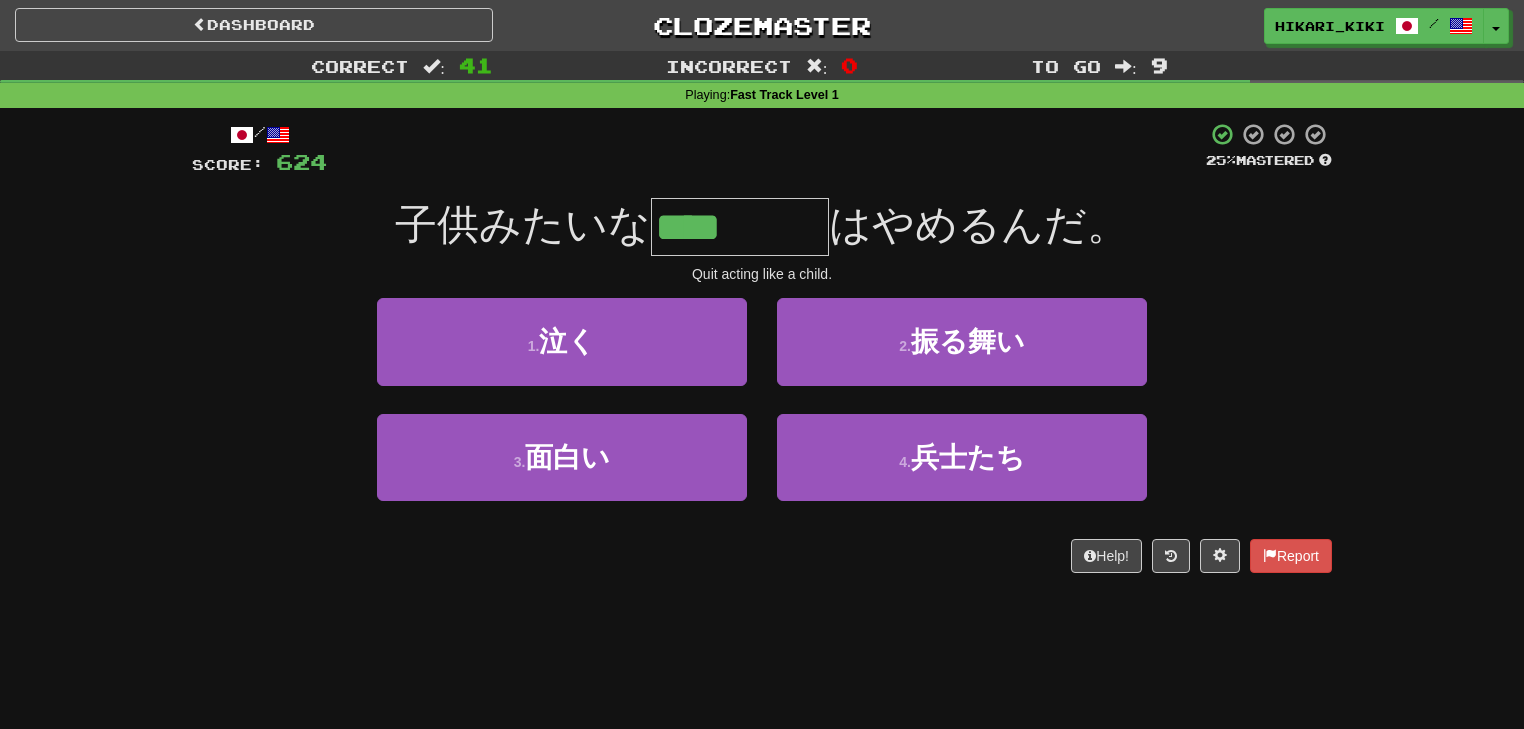 type on "****" 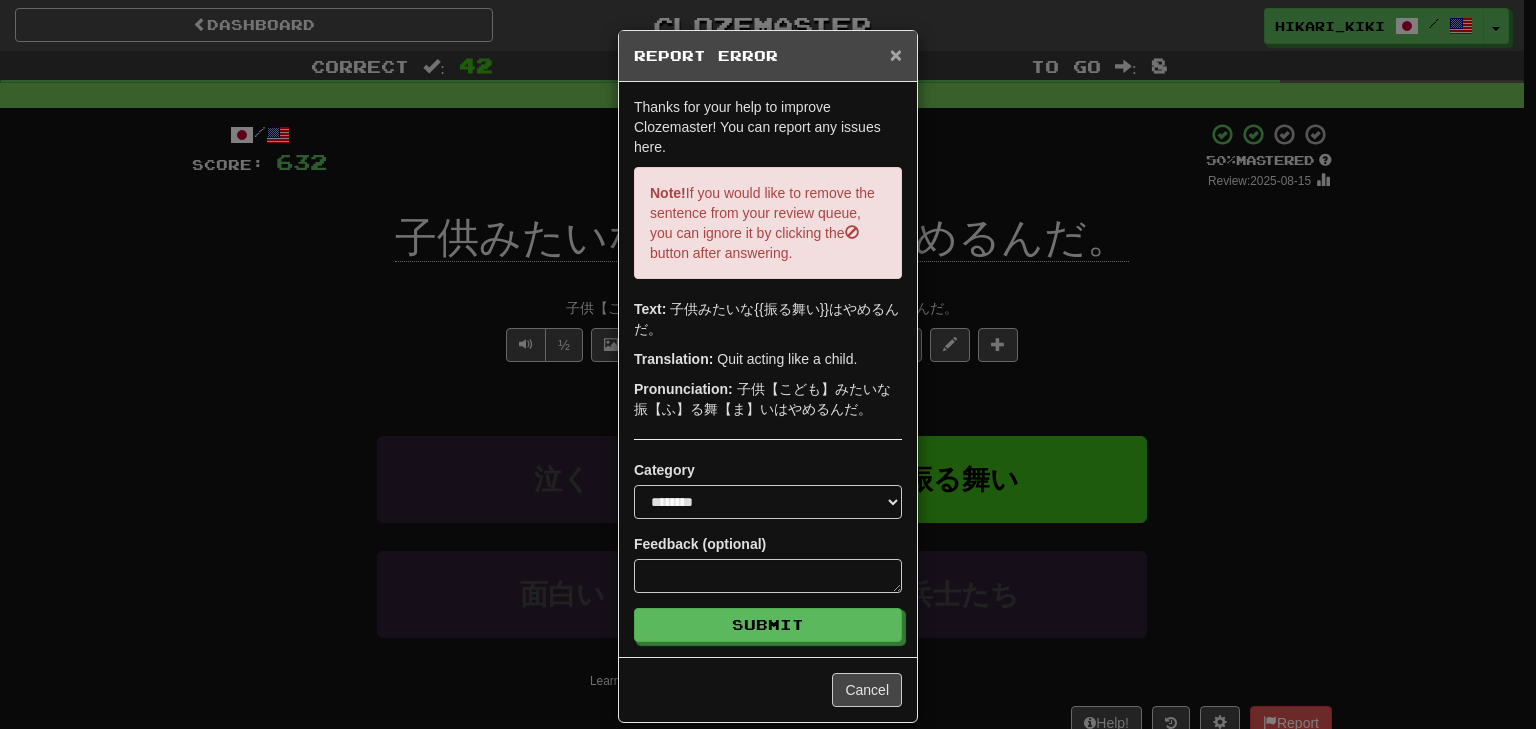 click on "×" at bounding box center [896, 54] 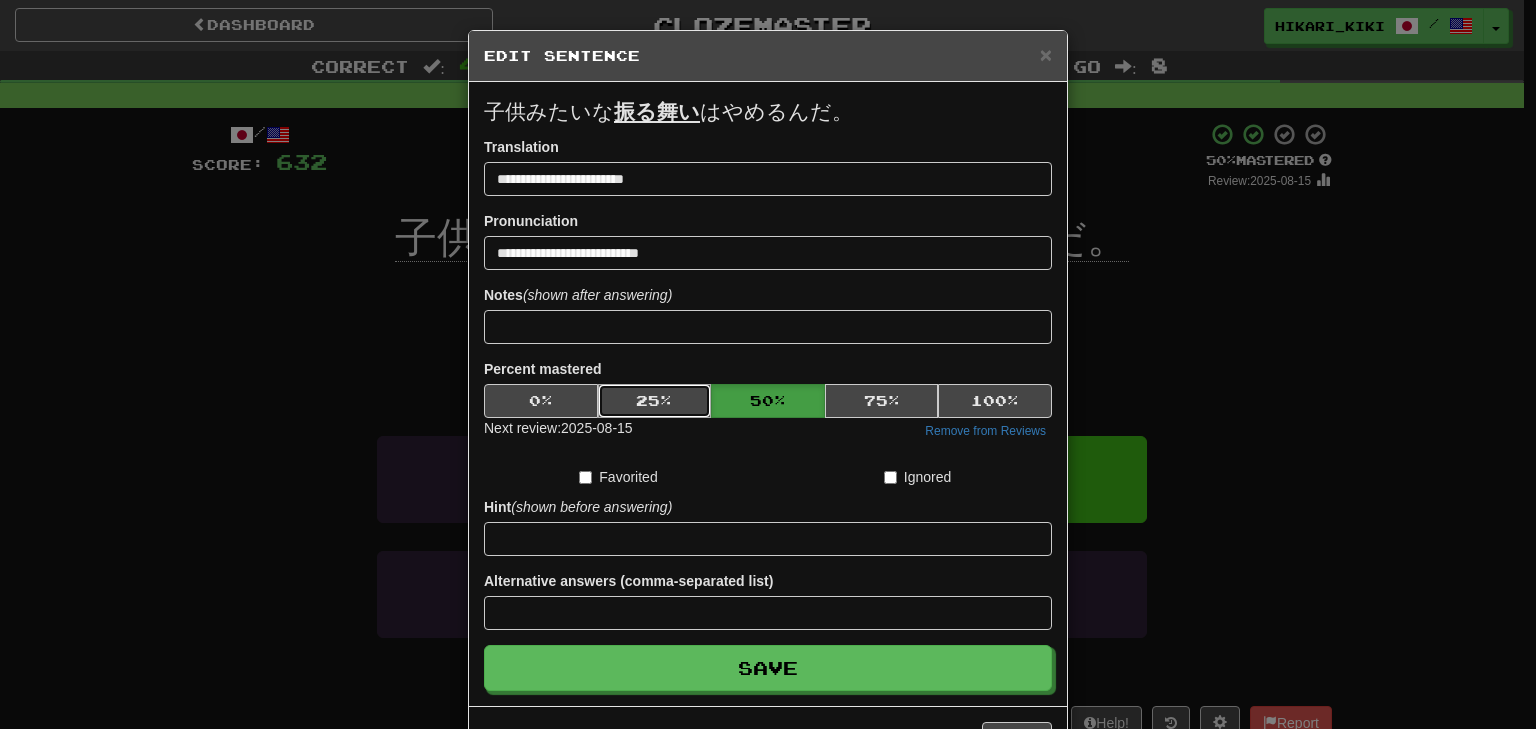 click on "25 %" at bounding box center [655, 401] 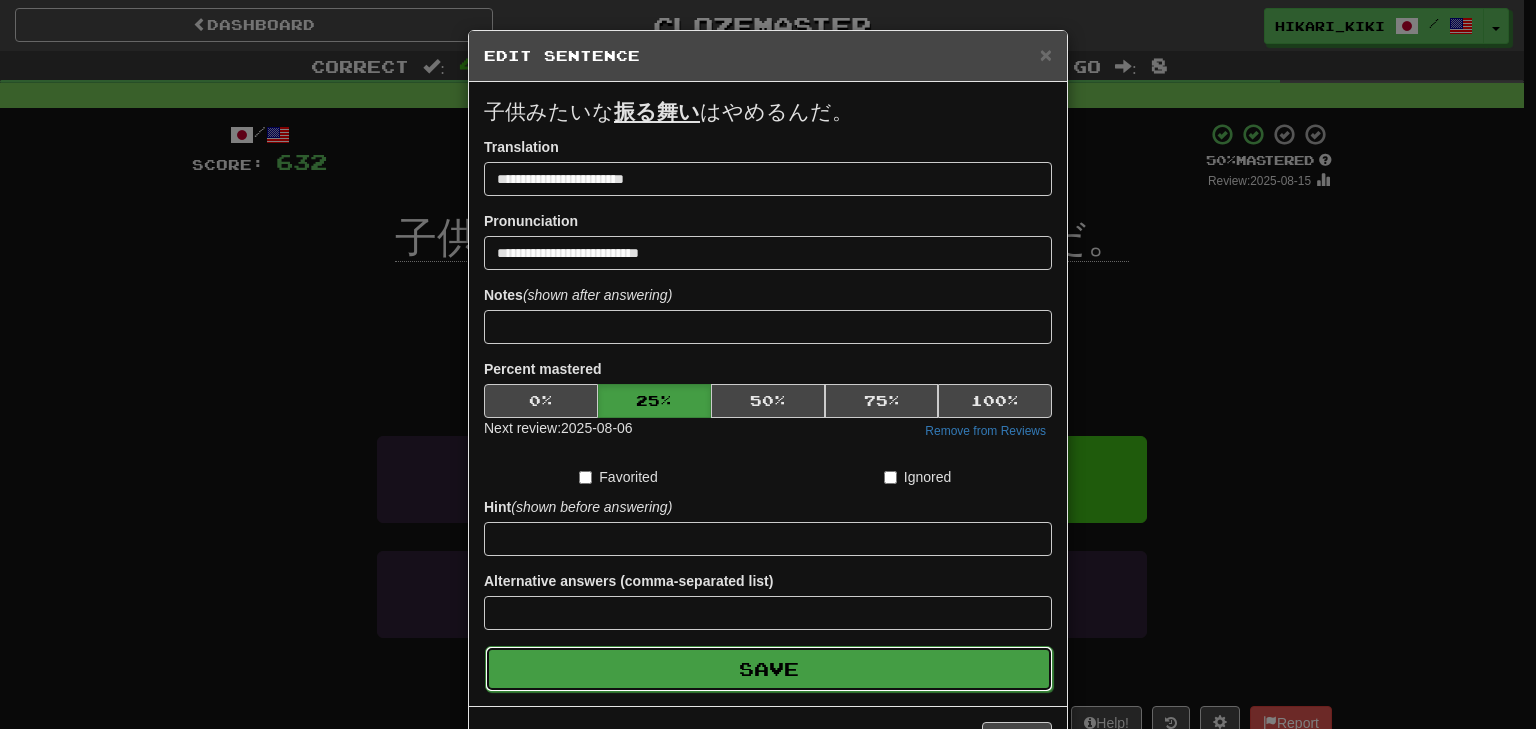 click on "Save" at bounding box center [769, 669] 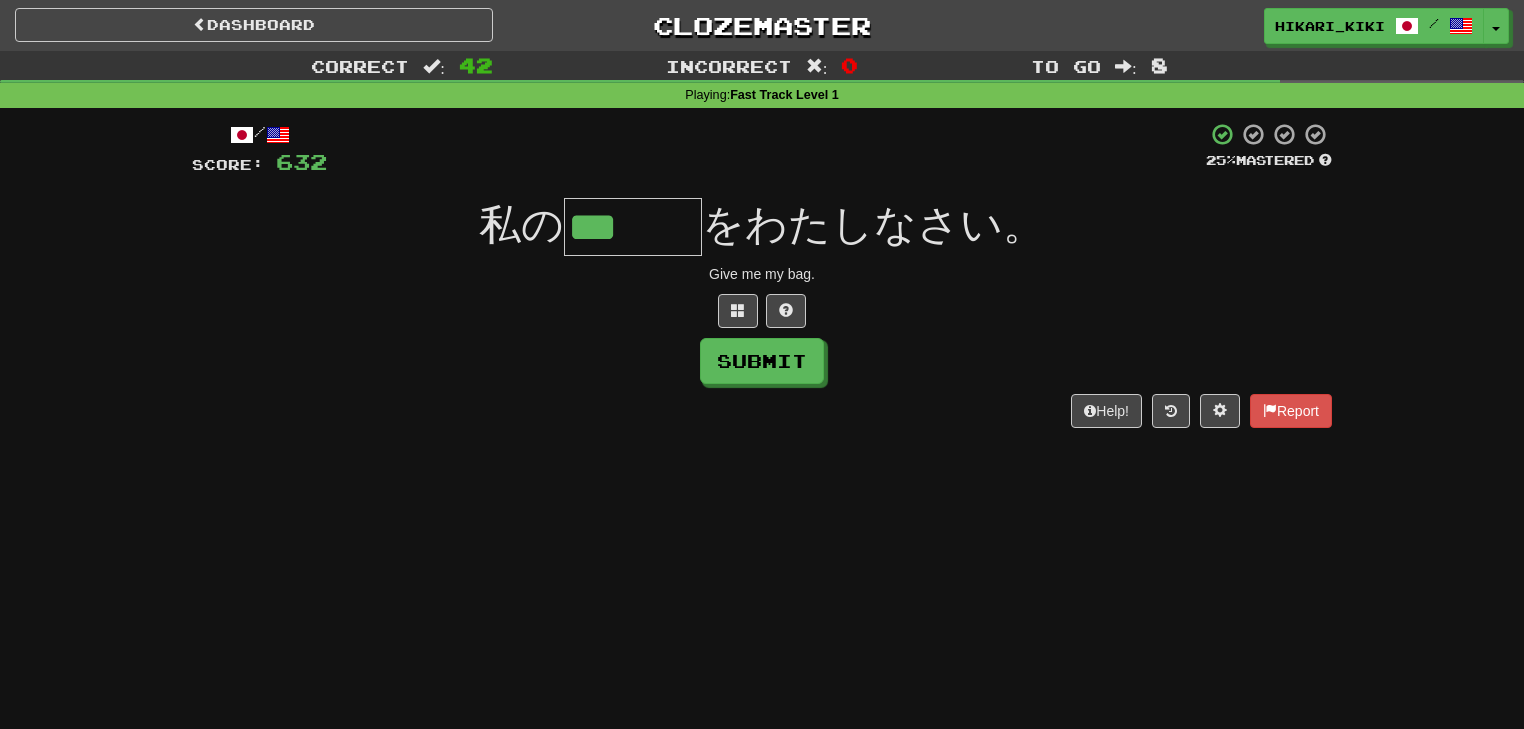 type on "***" 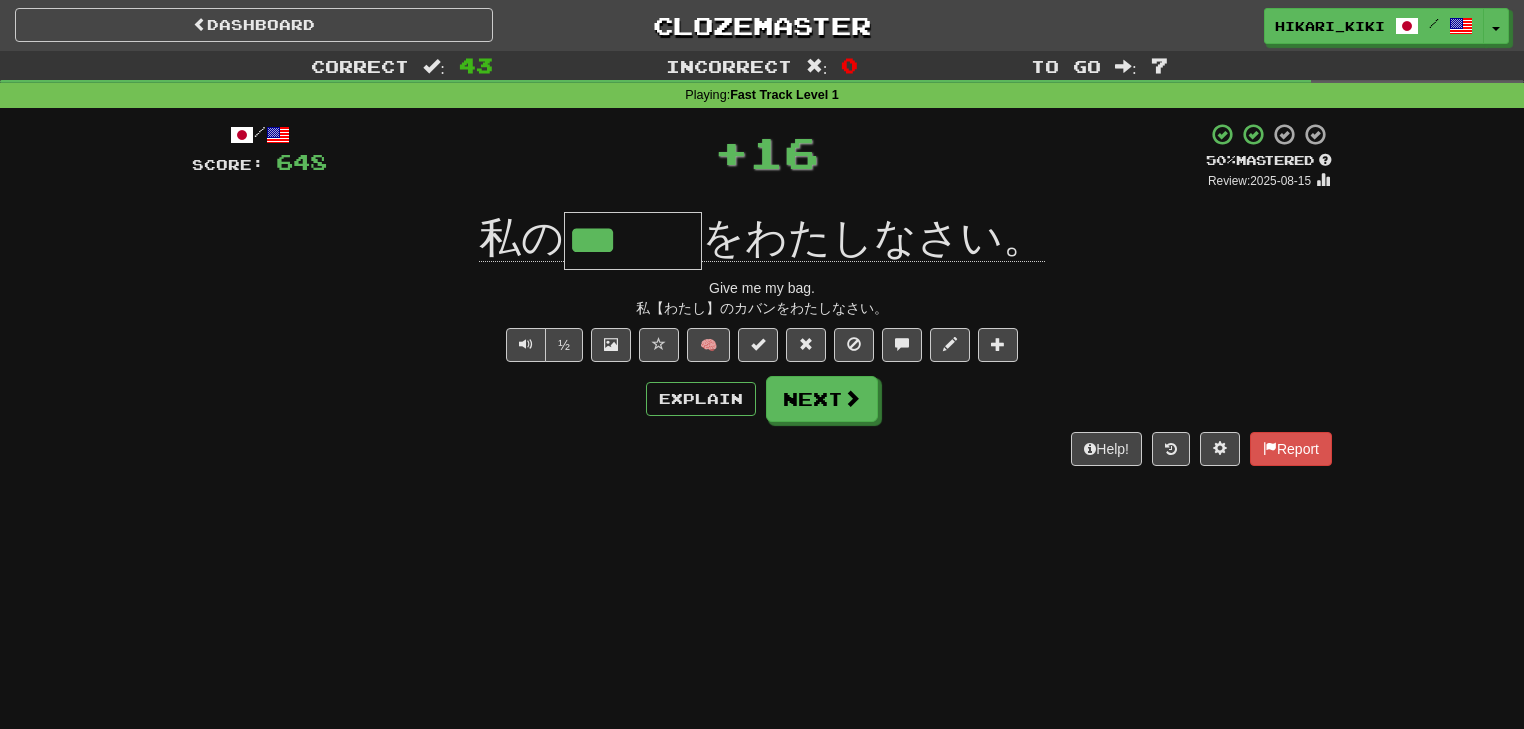 type 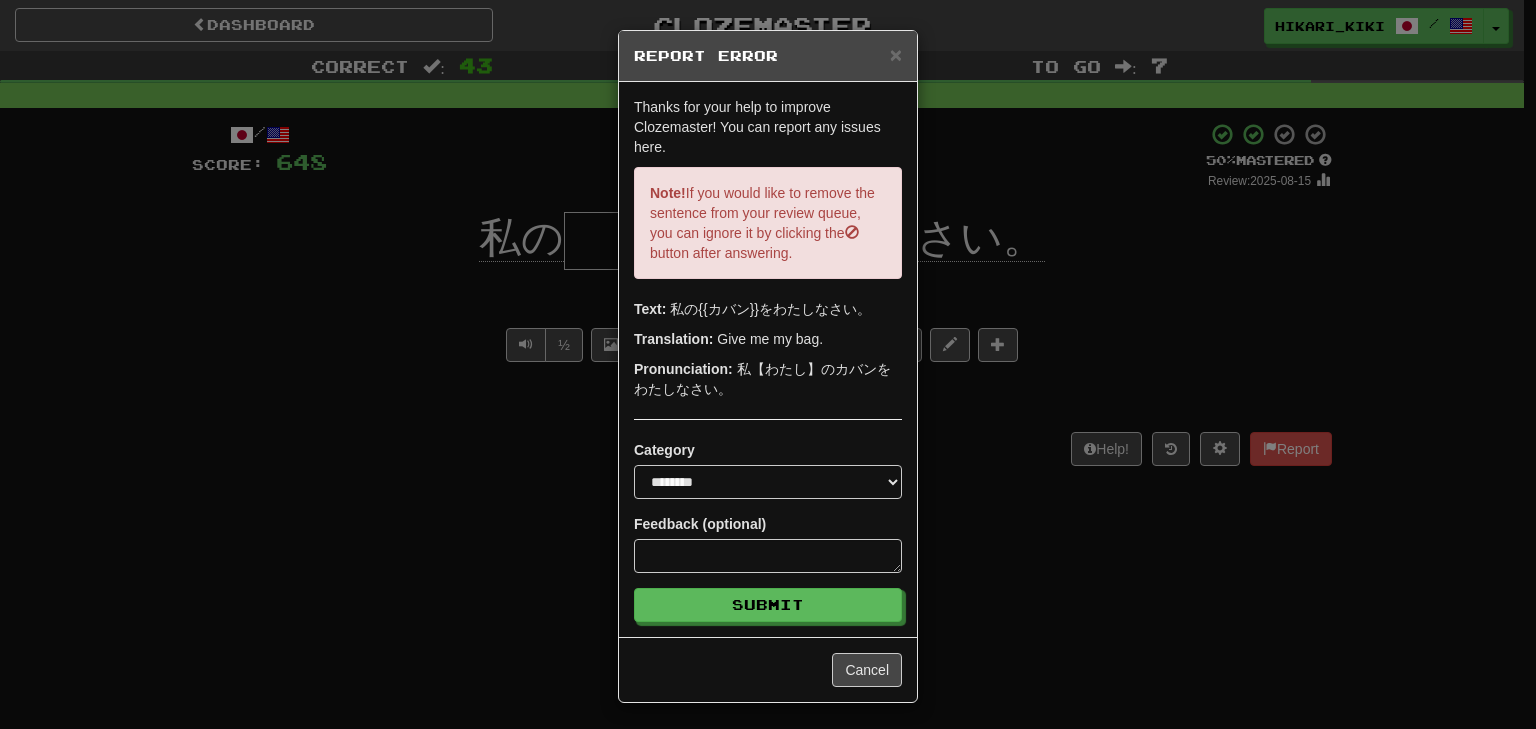 scroll, scrollTop: 1, scrollLeft: 0, axis: vertical 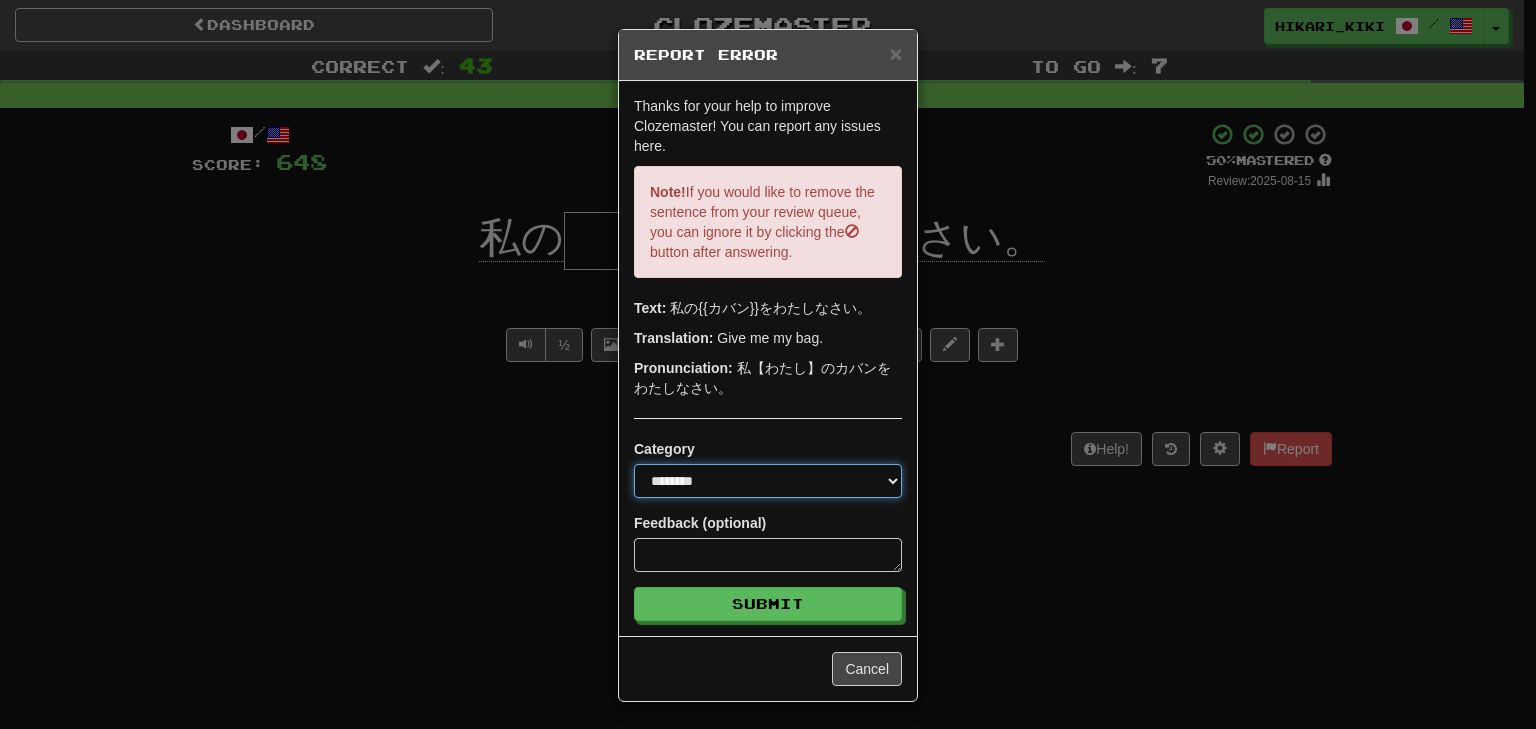 click on "**********" at bounding box center [768, 481] 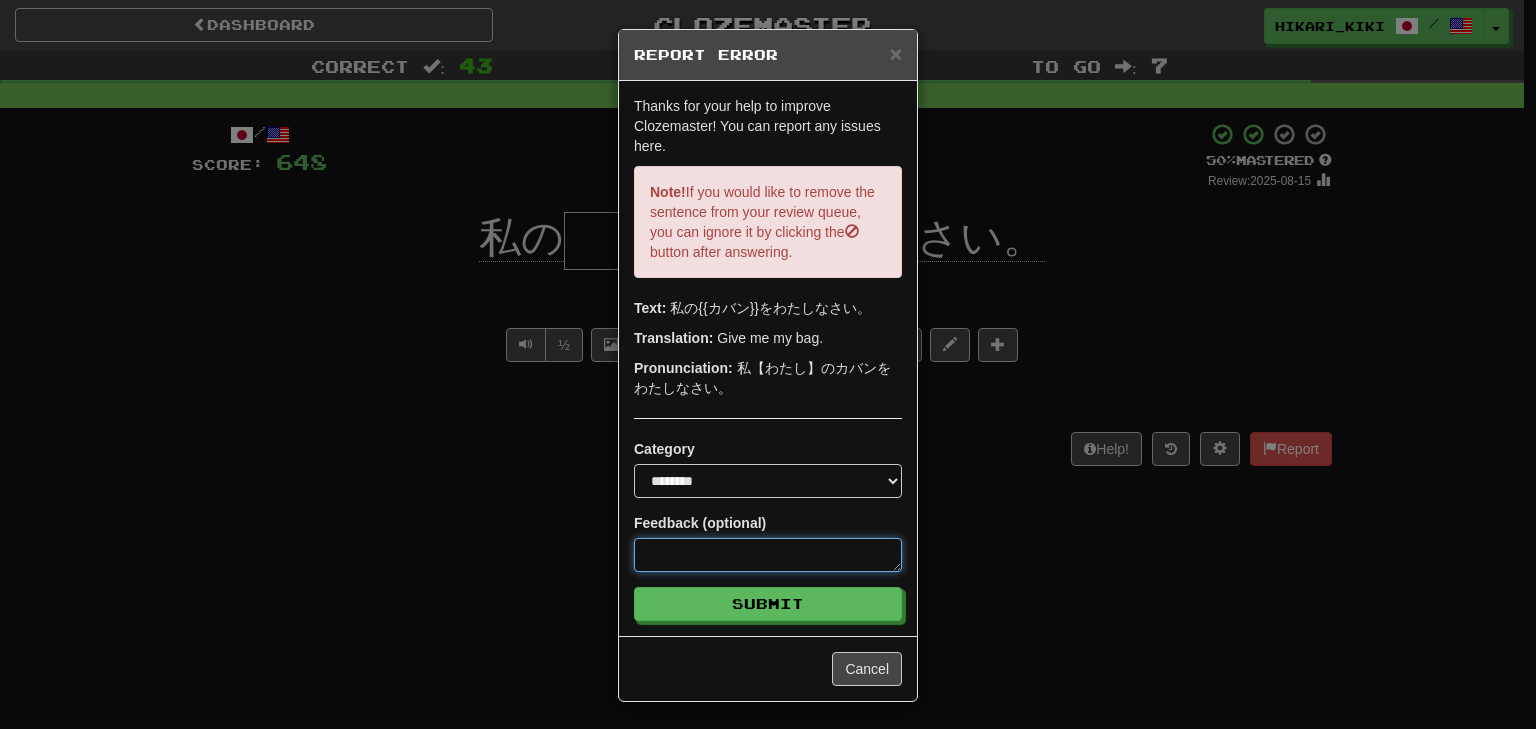 click at bounding box center [768, 555] 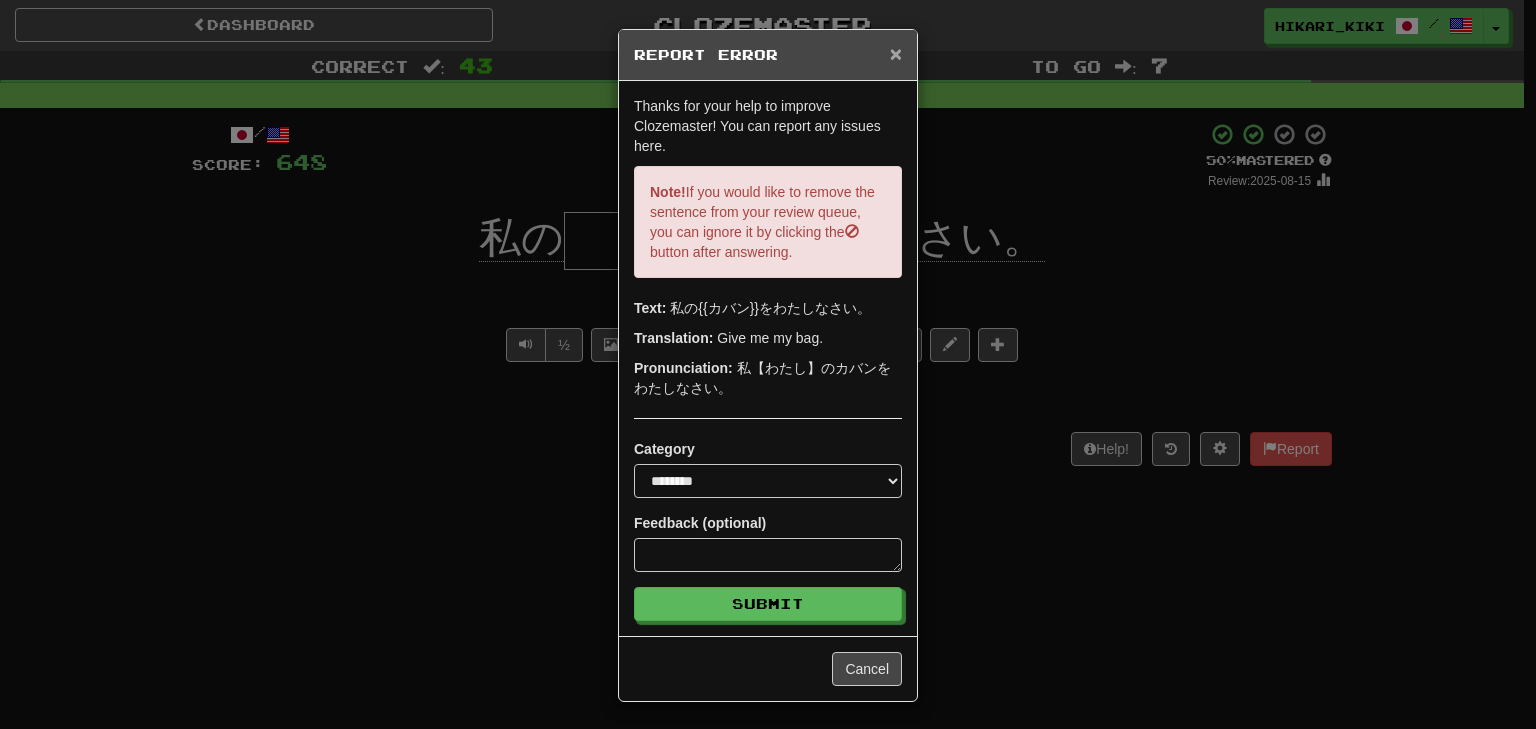 click on "×" at bounding box center (896, 53) 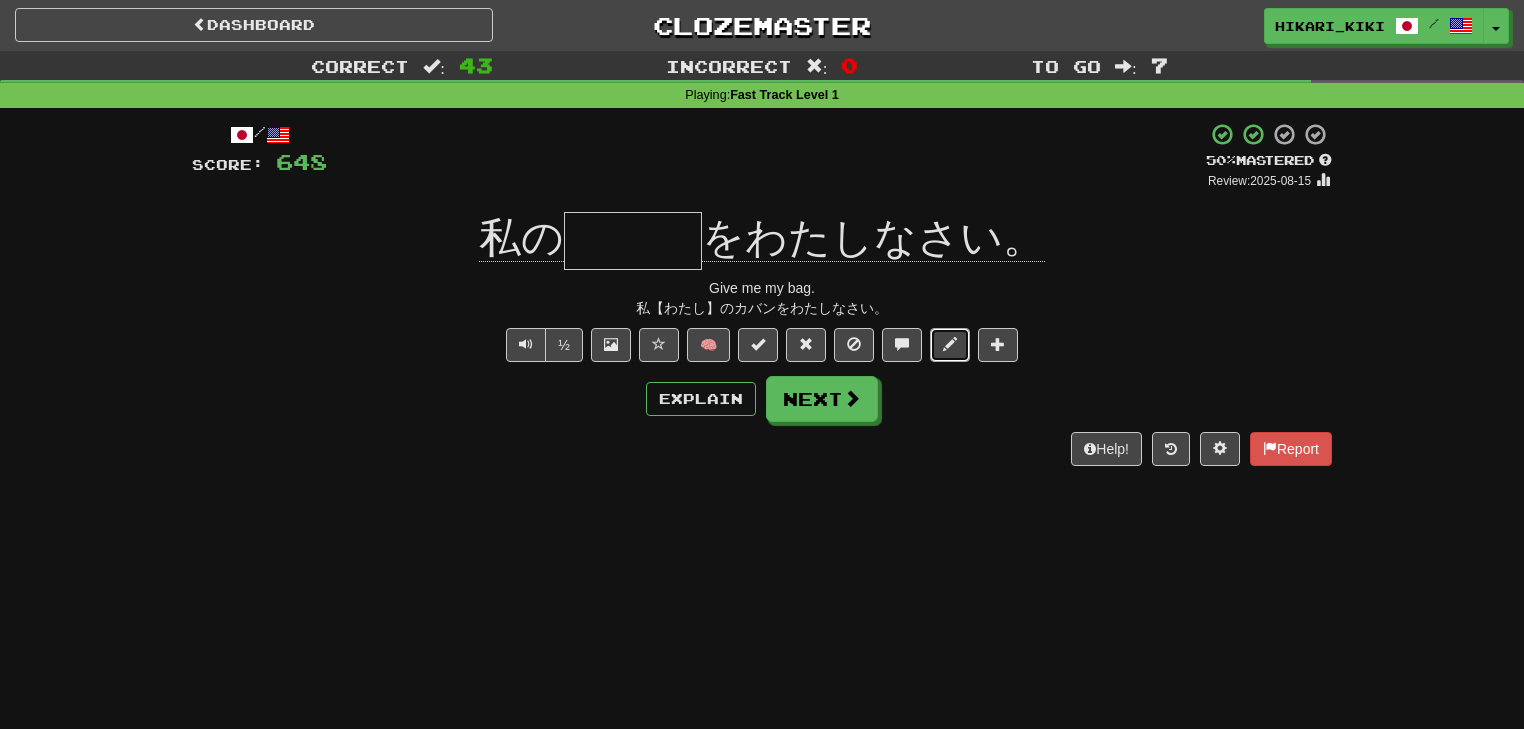click at bounding box center (950, 345) 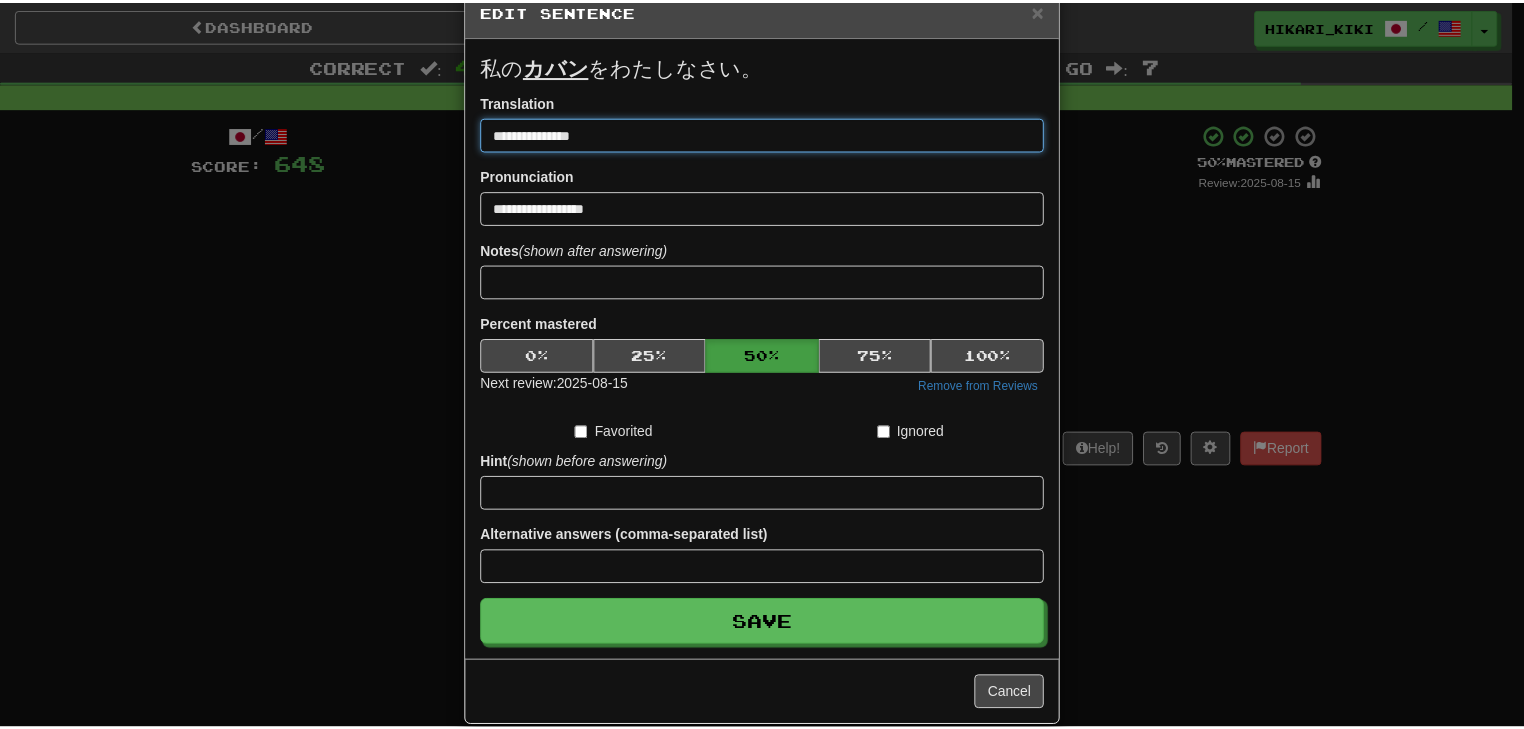 scroll, scrollTop: 71, scrollLeft: 0, axis: vertical 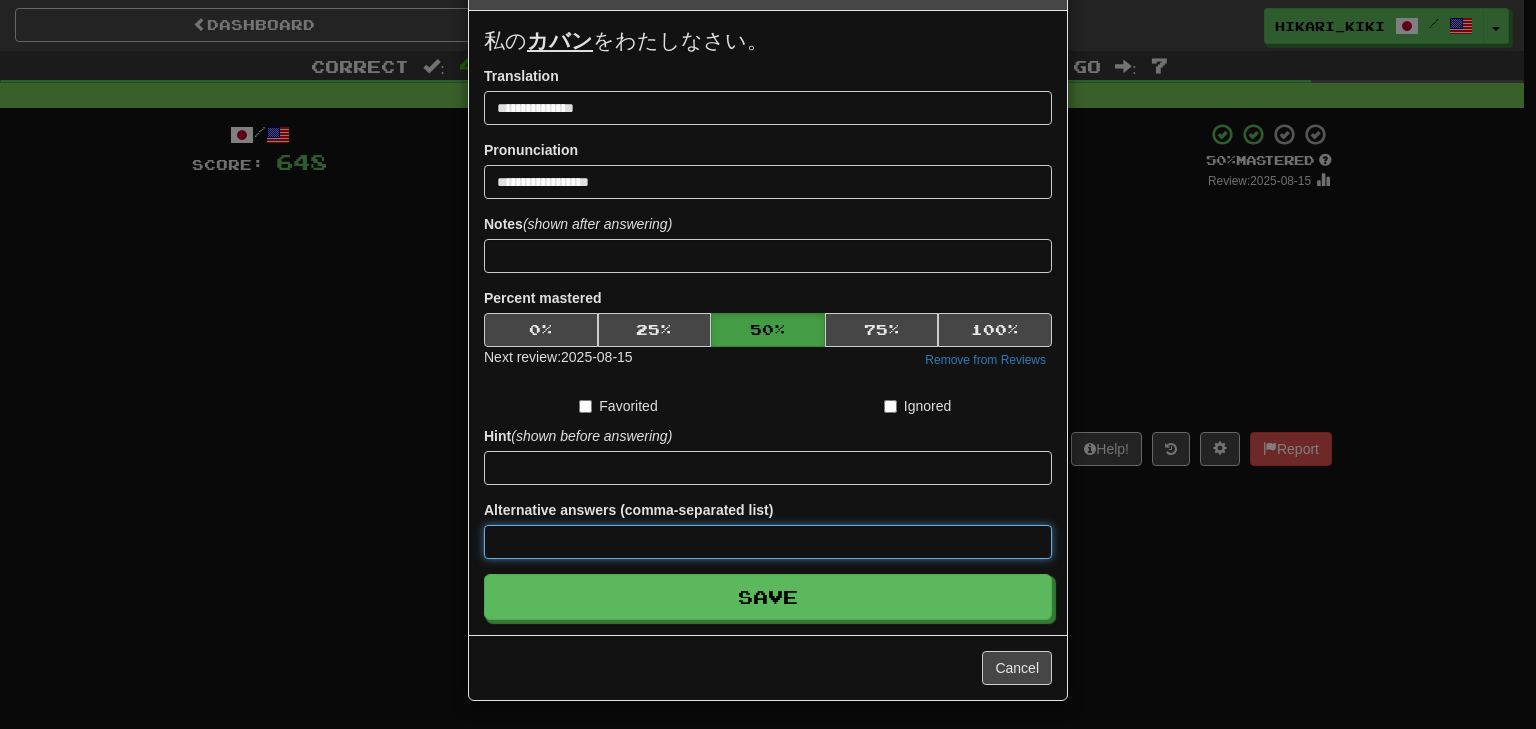 click at bounding box center (768, 542) 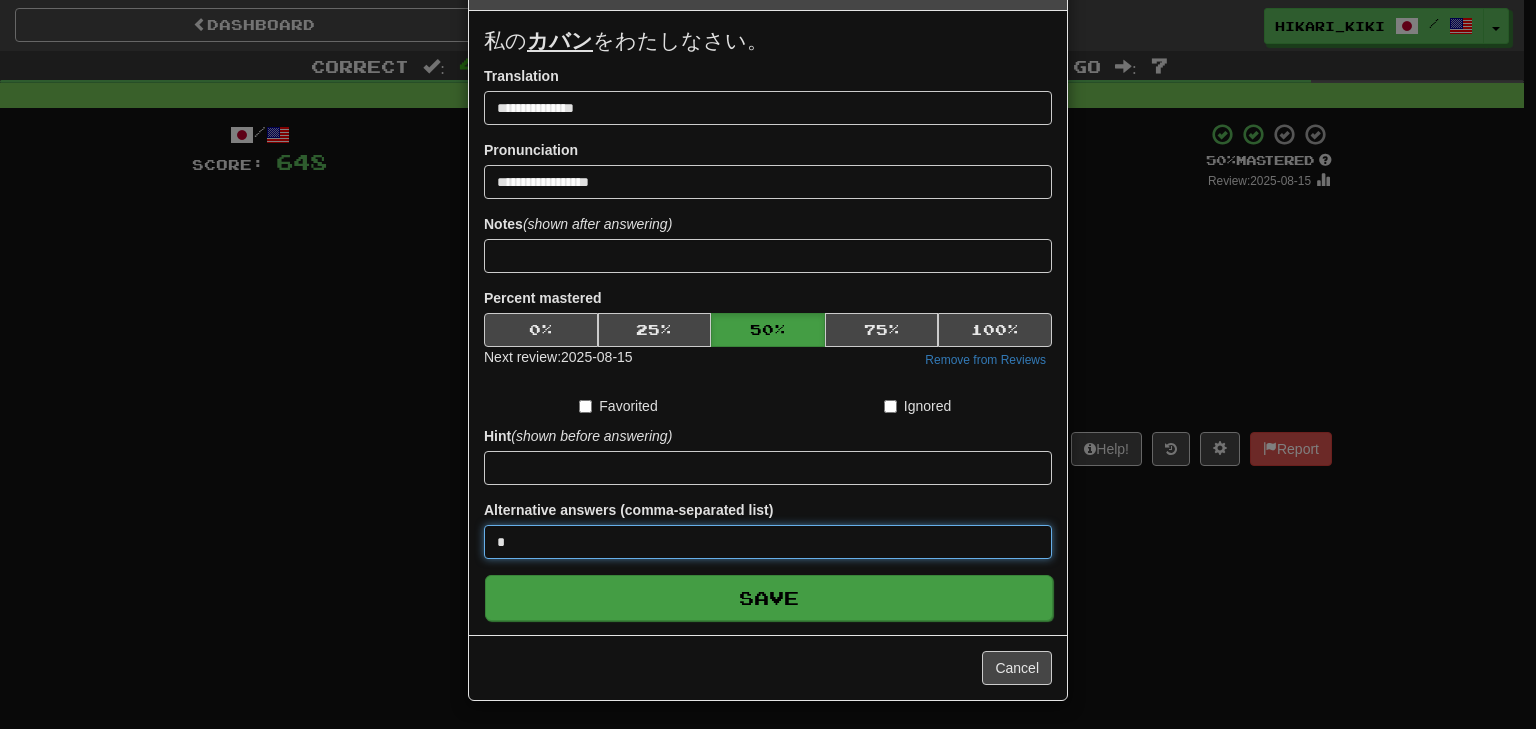 type on "*" 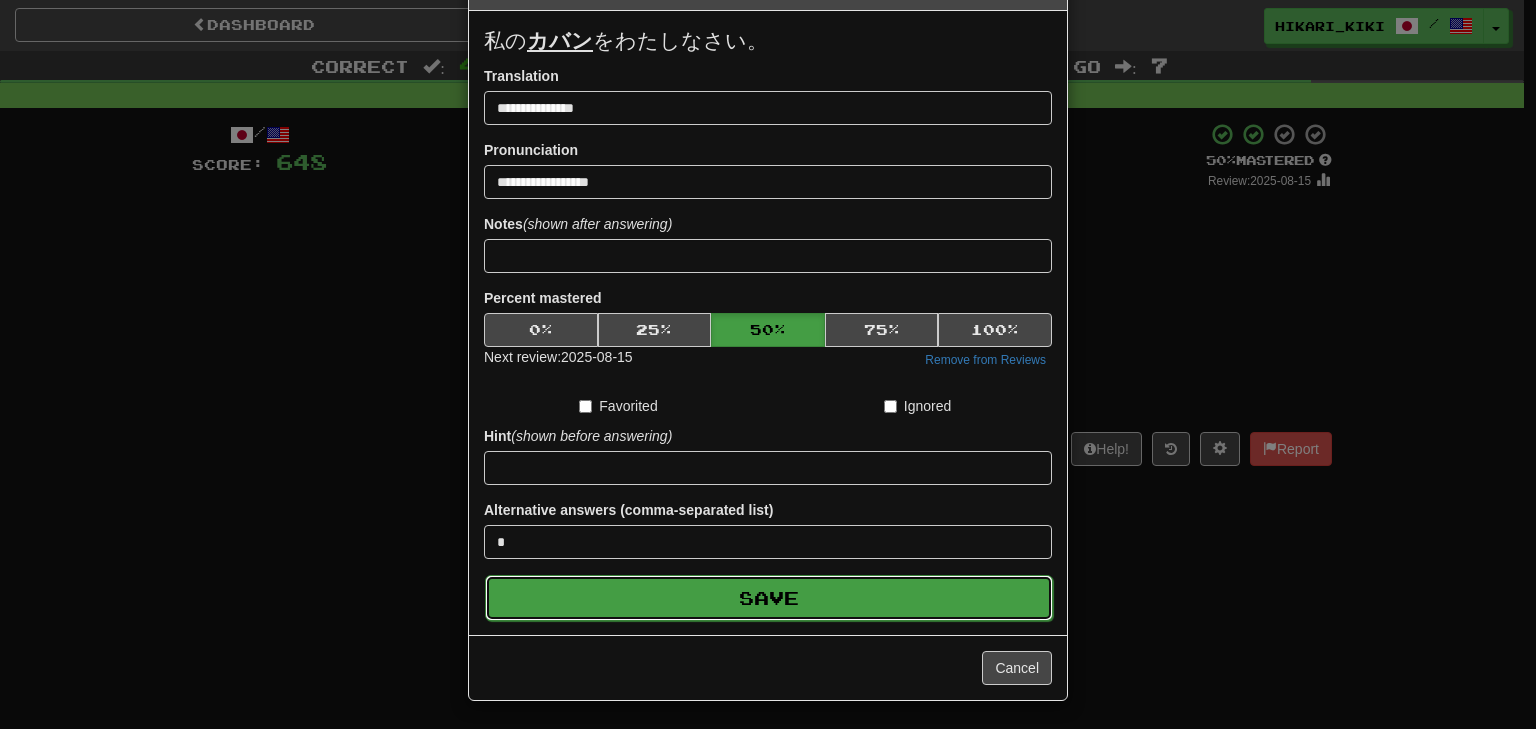 click on "Save" at bounding box center (769, 598) 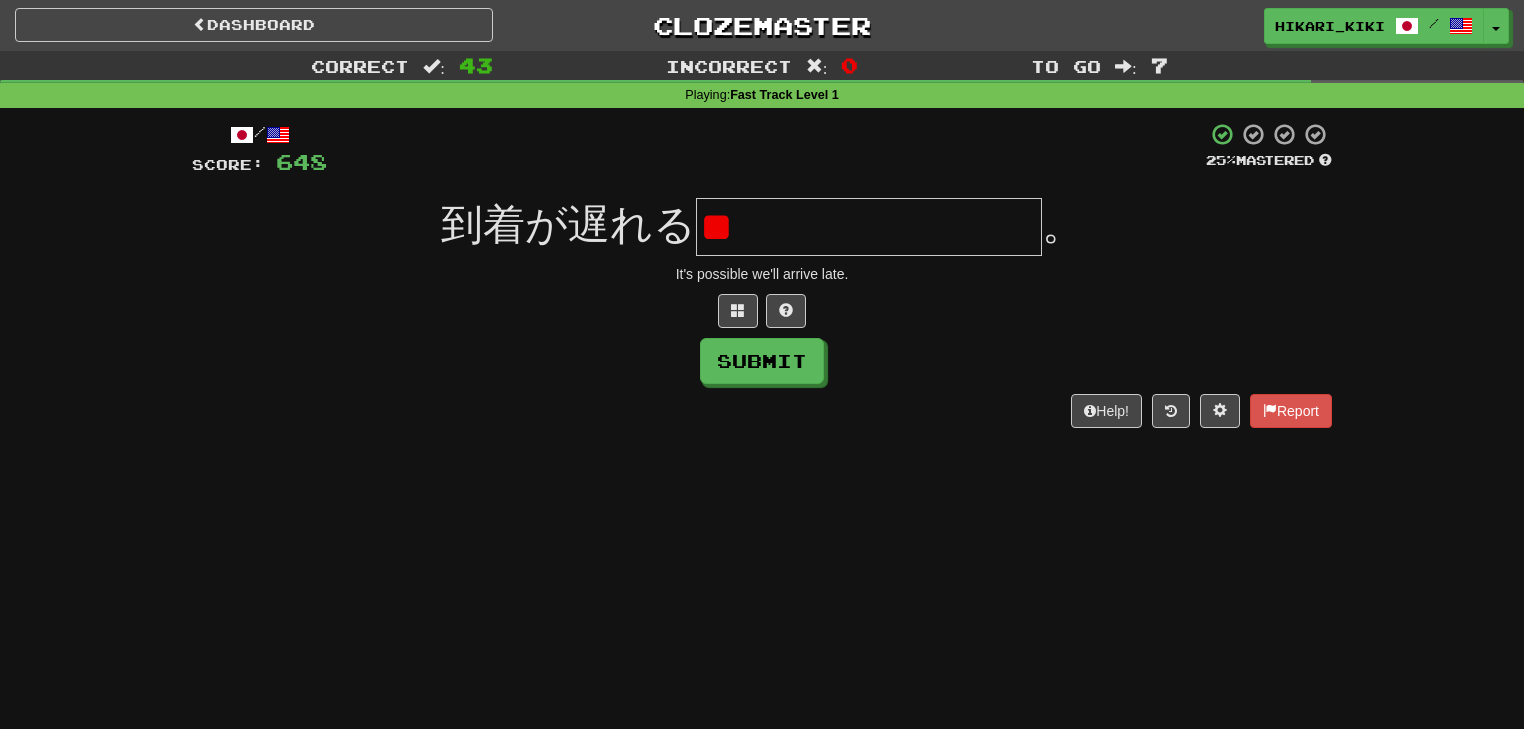 type on "*" 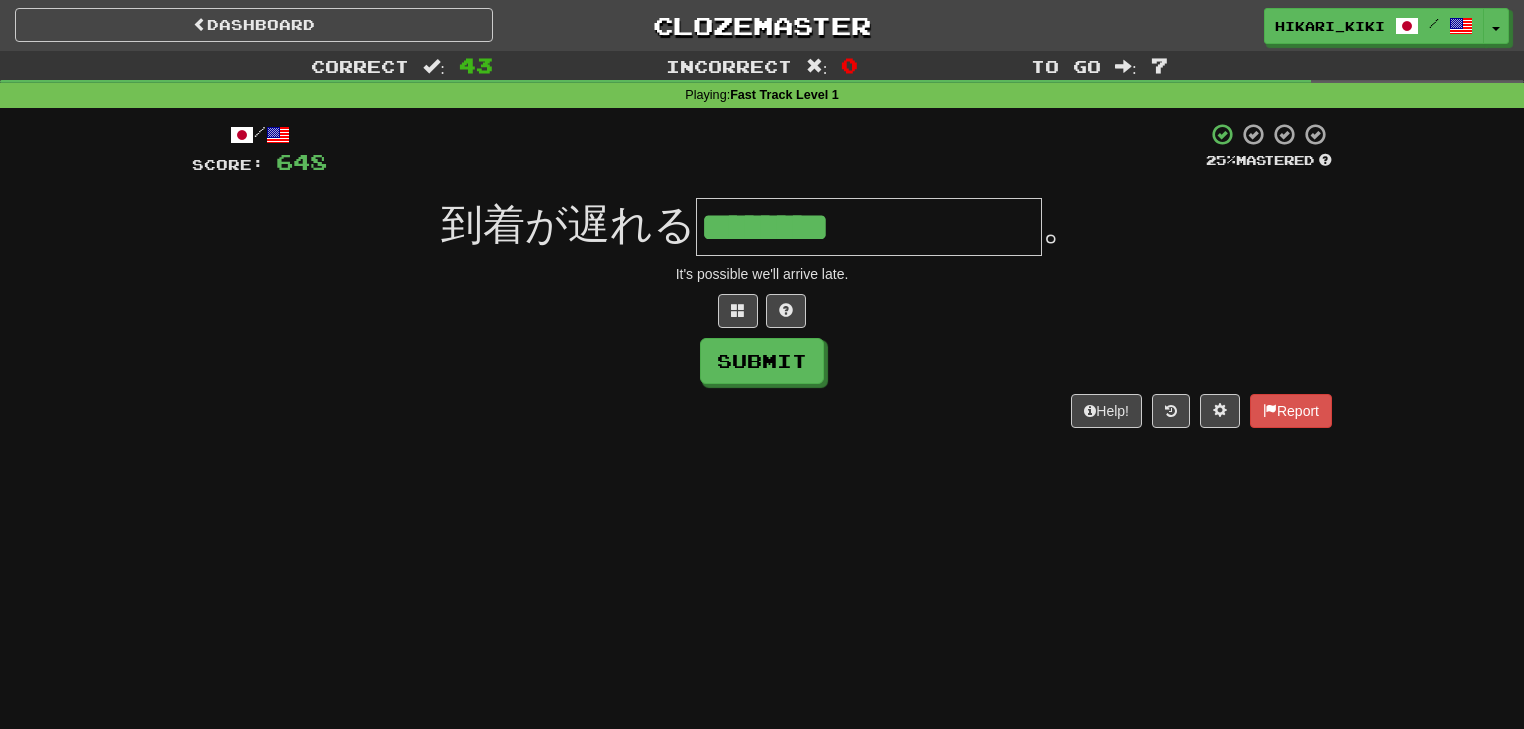 type on "********" 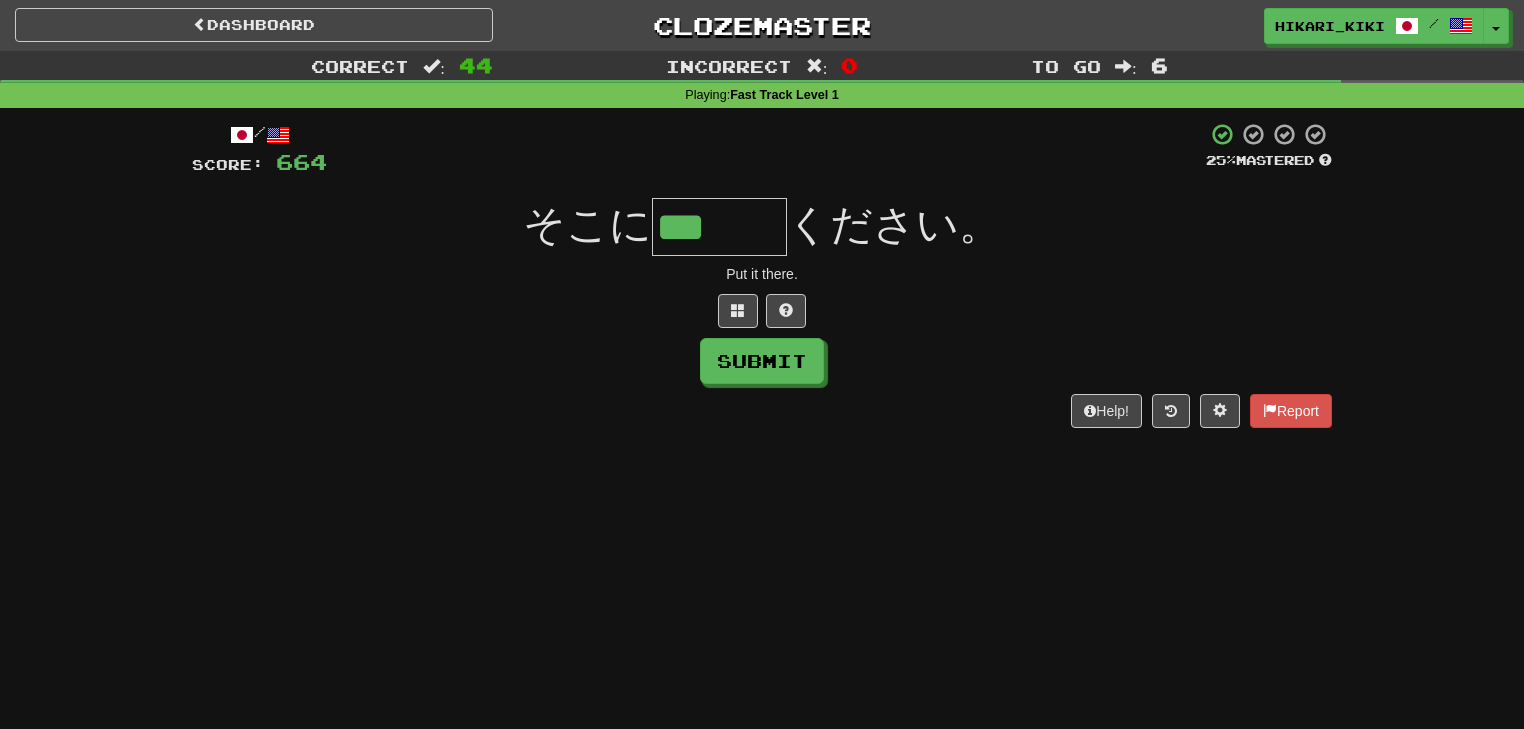 type on "***" 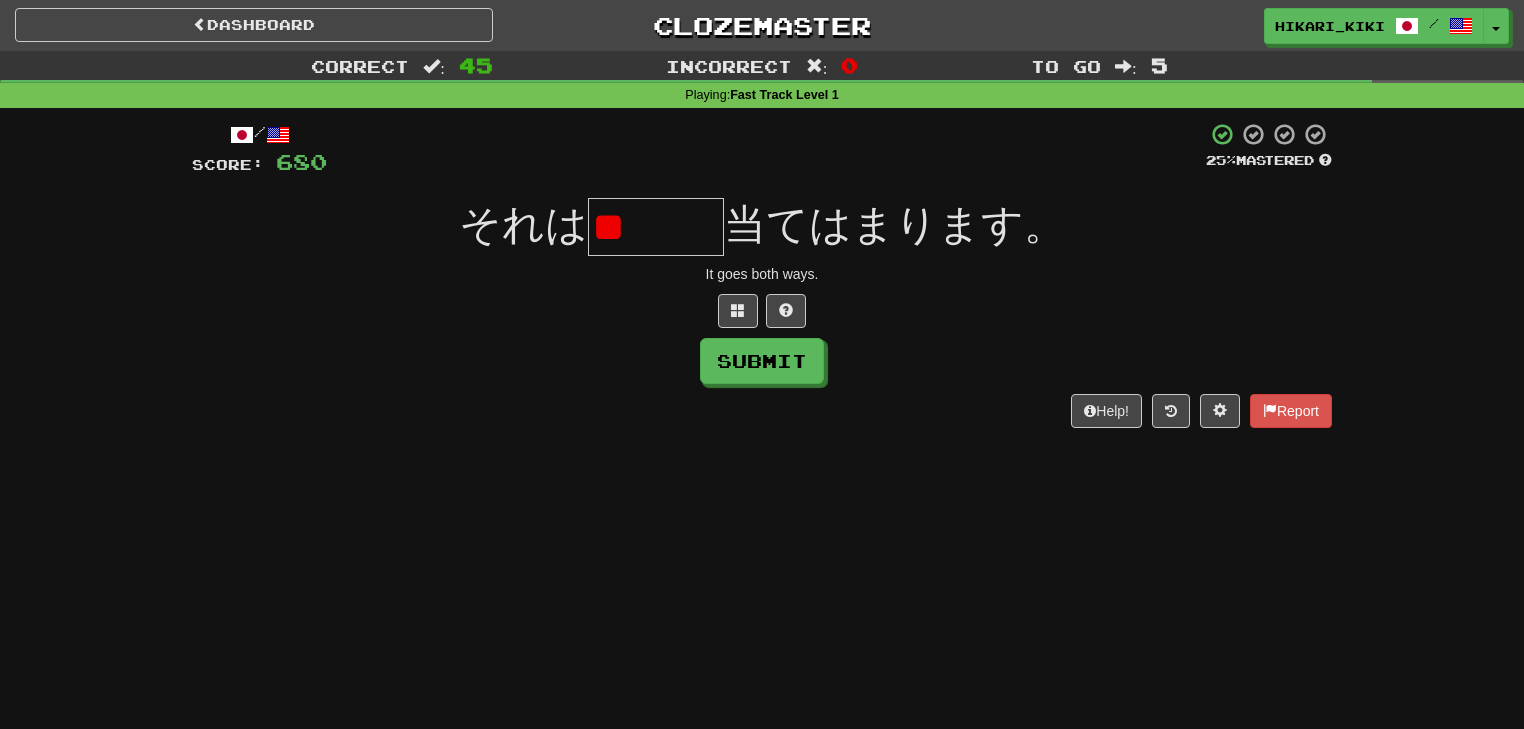 scroll, scrollTop: 0, scrollLeft: 0, axis: both 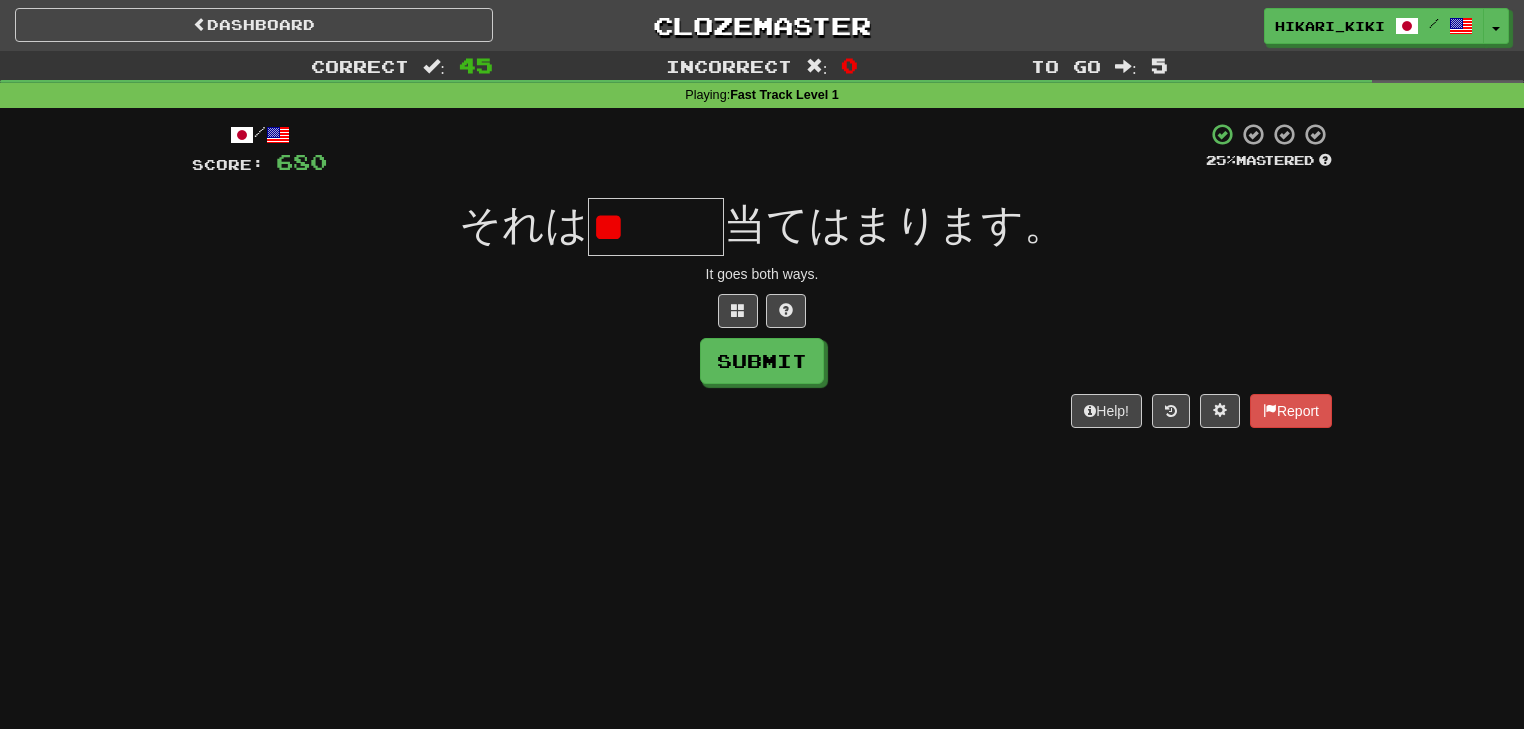 type on "*" 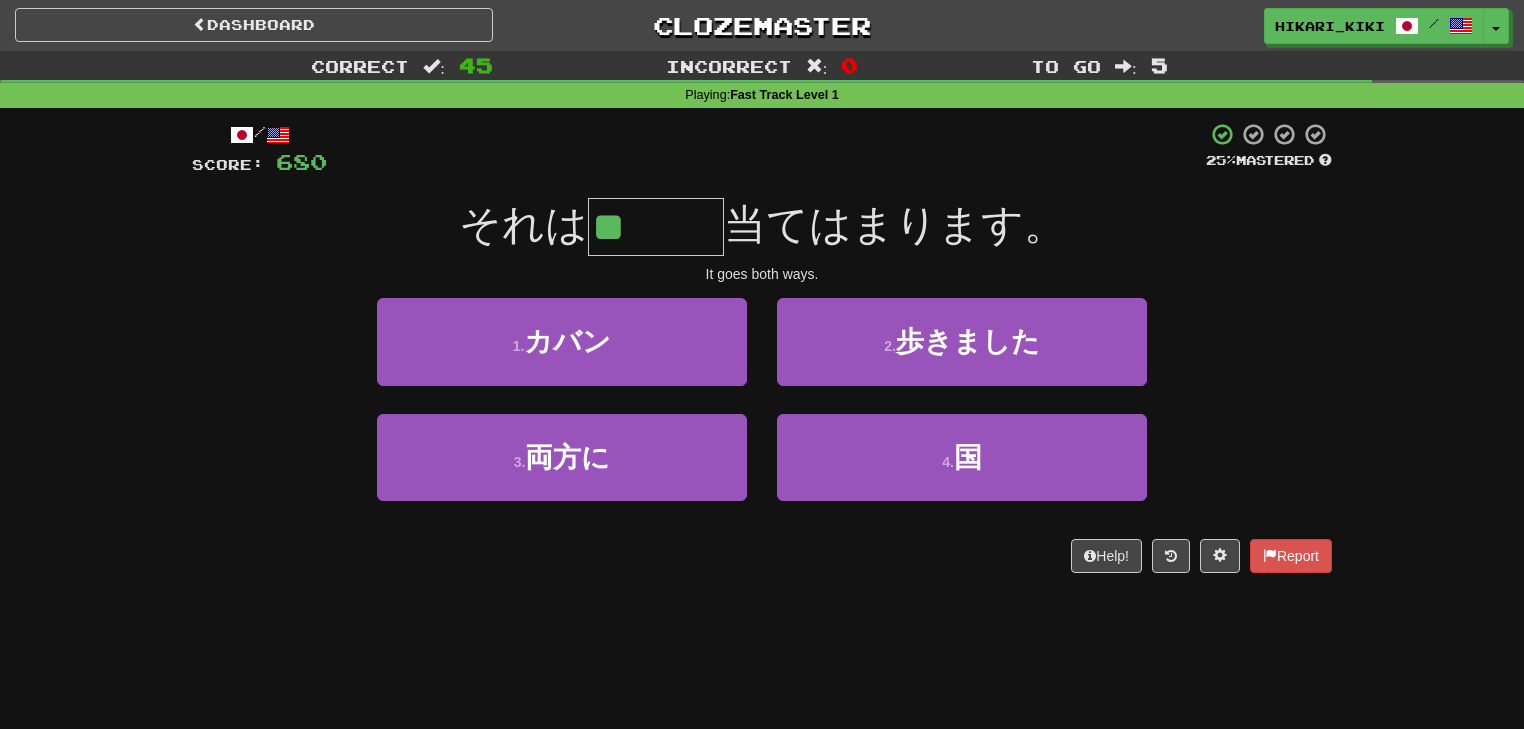 scroll, scrollTop: 0, scrollLeft: 0, axis: both 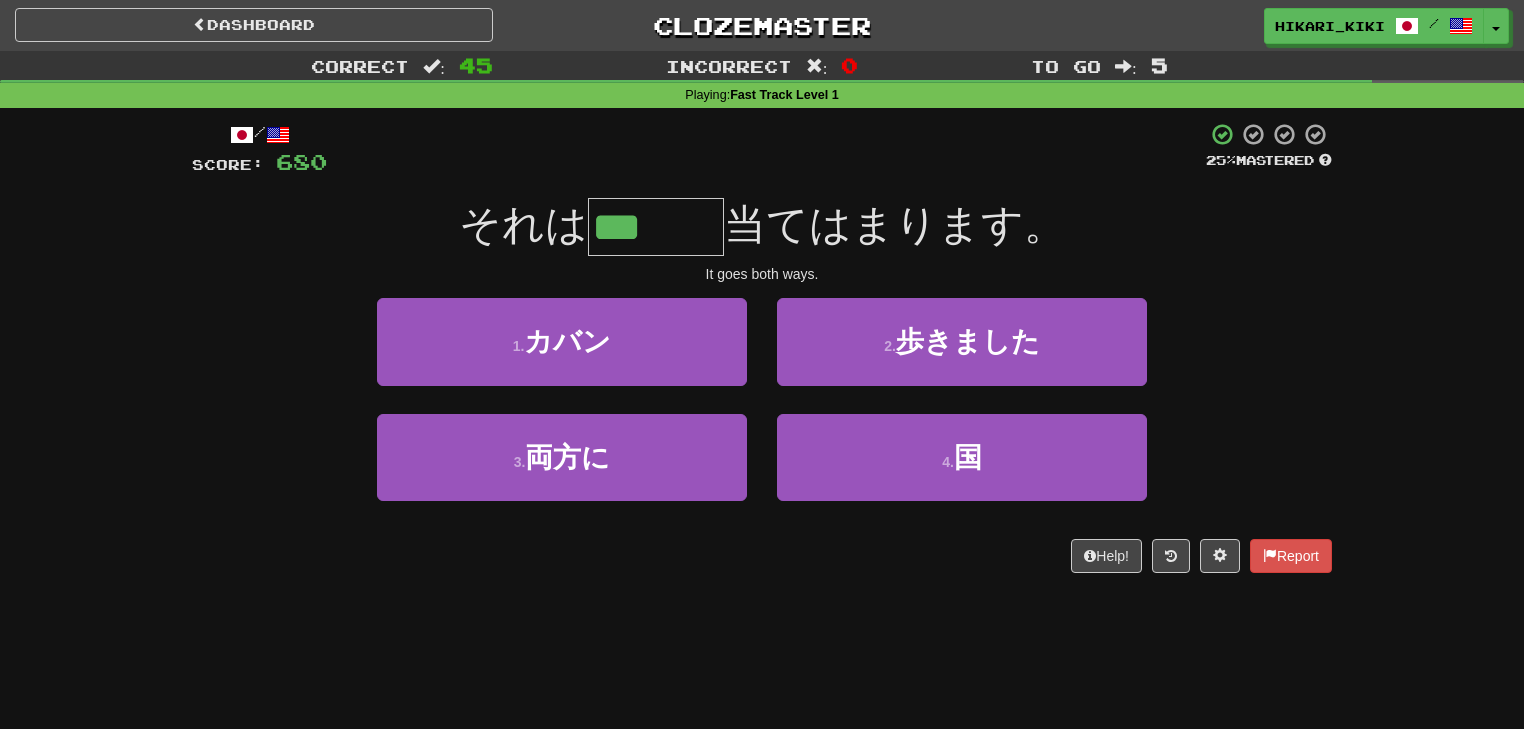 type on "***" 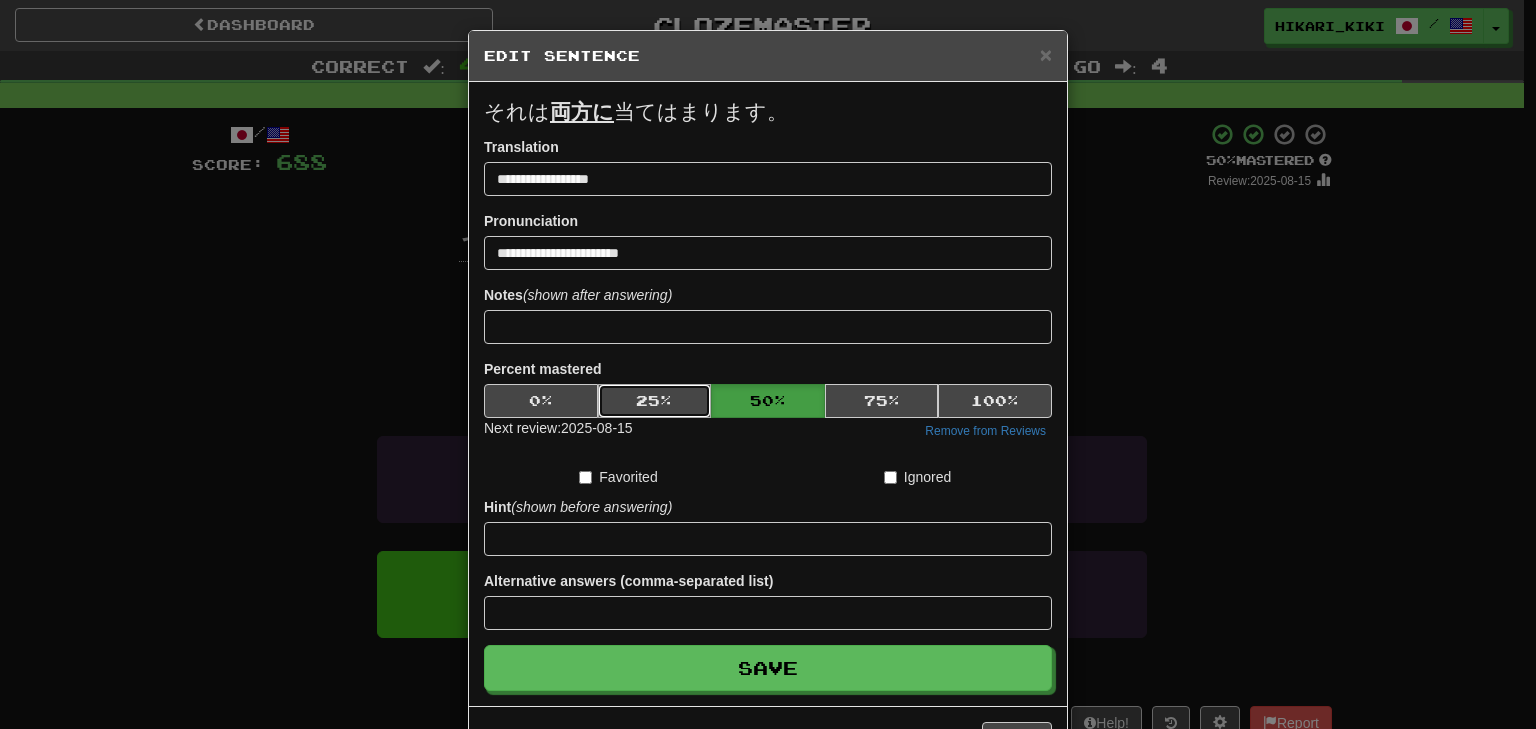 click on "25 %" at bounding box center [655, 401] 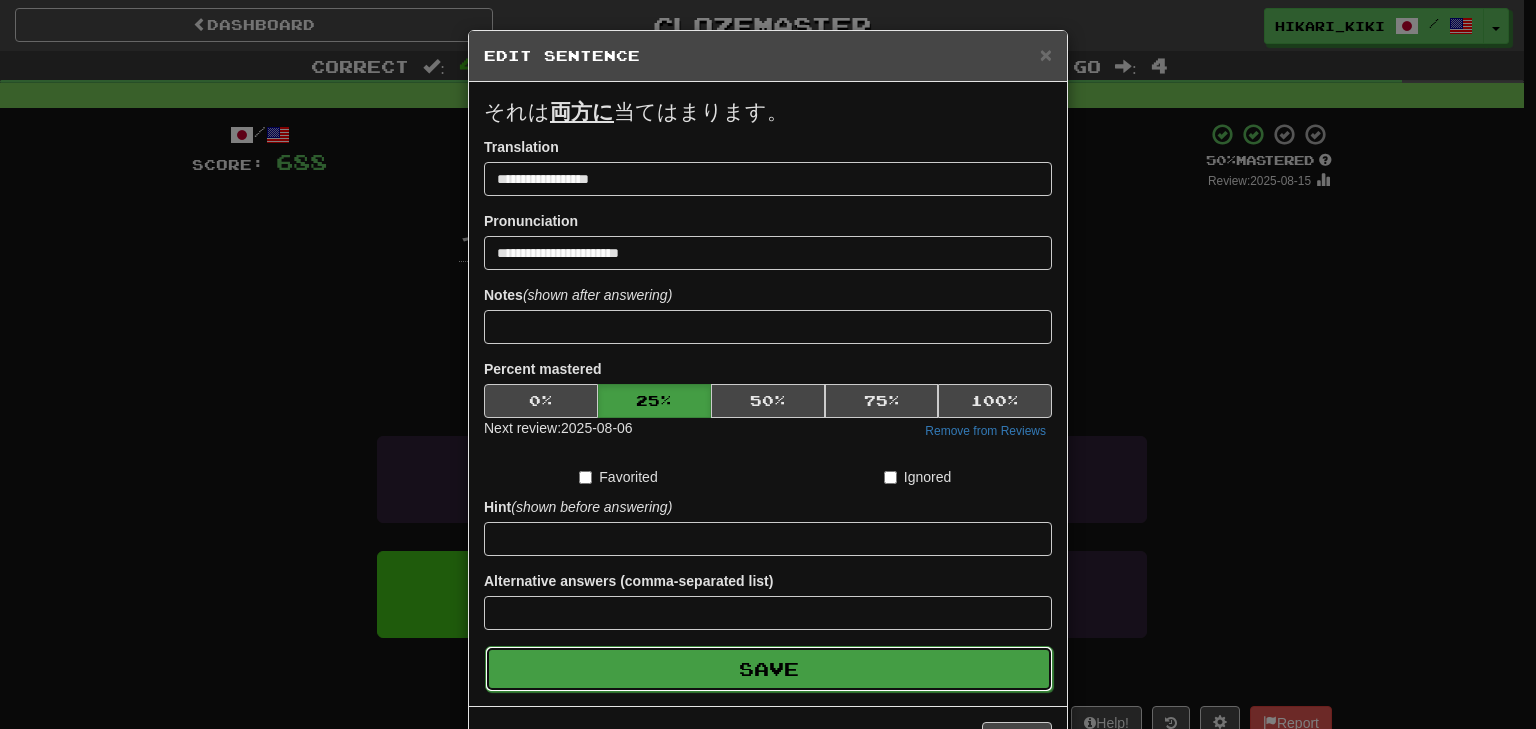 click on "Save" at bounding box center [769, 669] 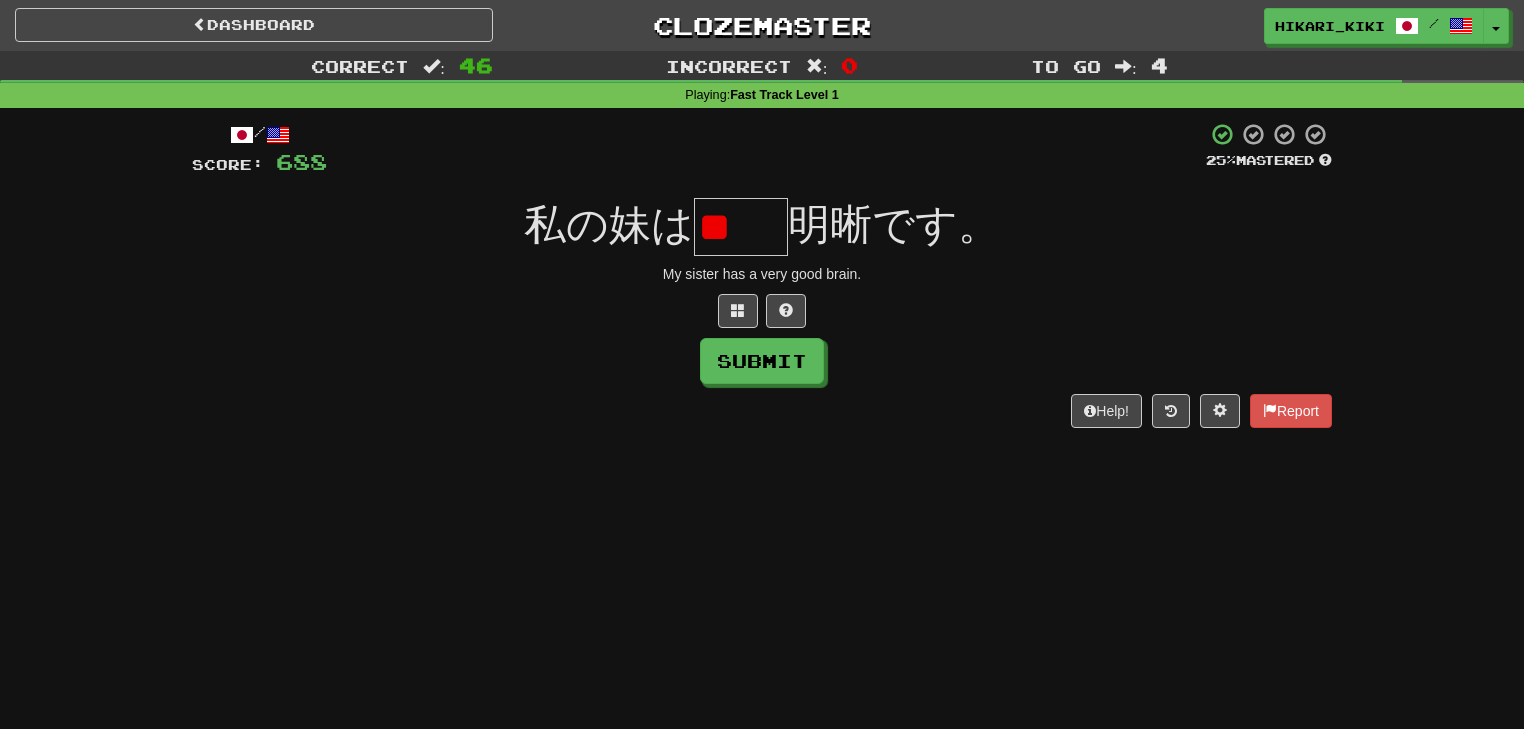 scroll, scrollTop: 0, scrollLeft: 0, axis: both 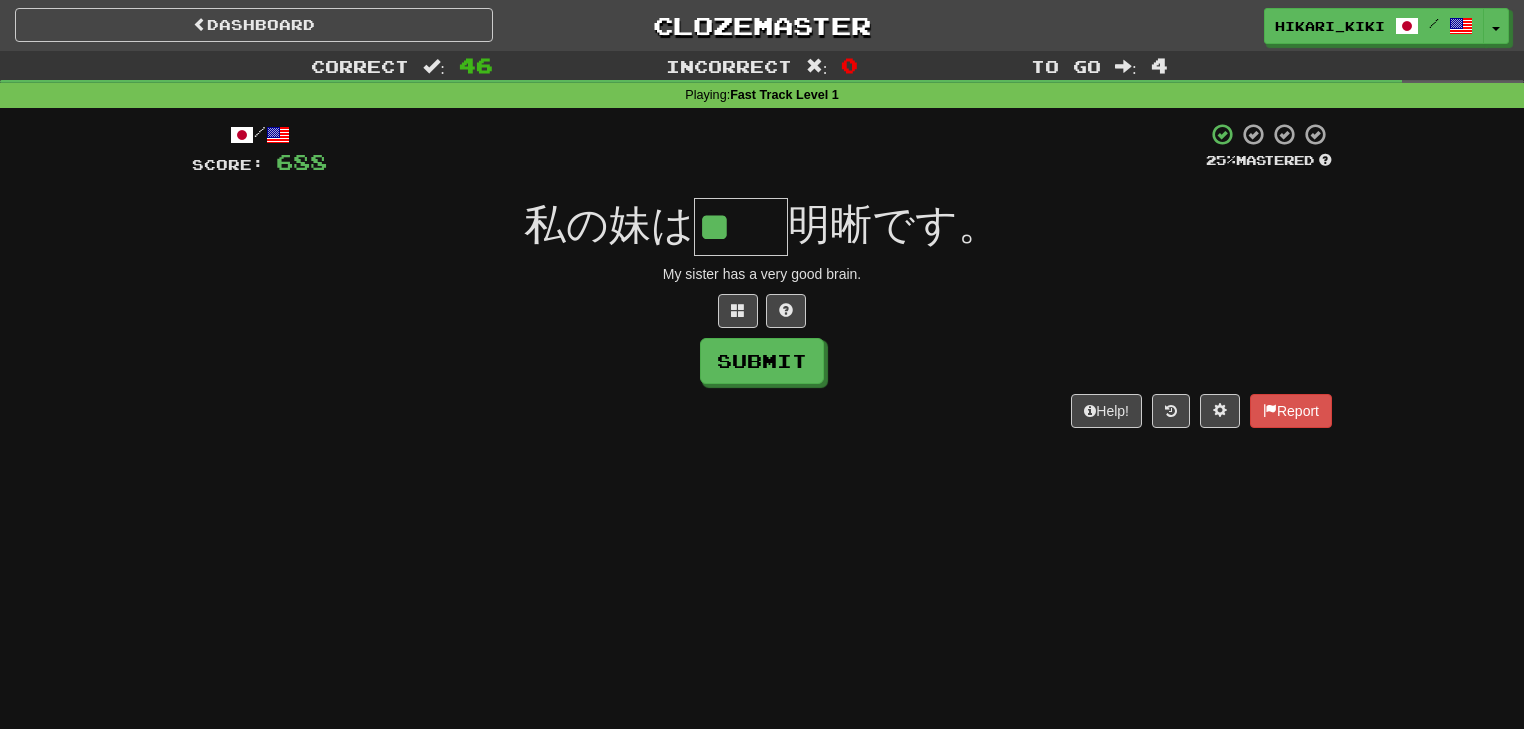 type on "**" 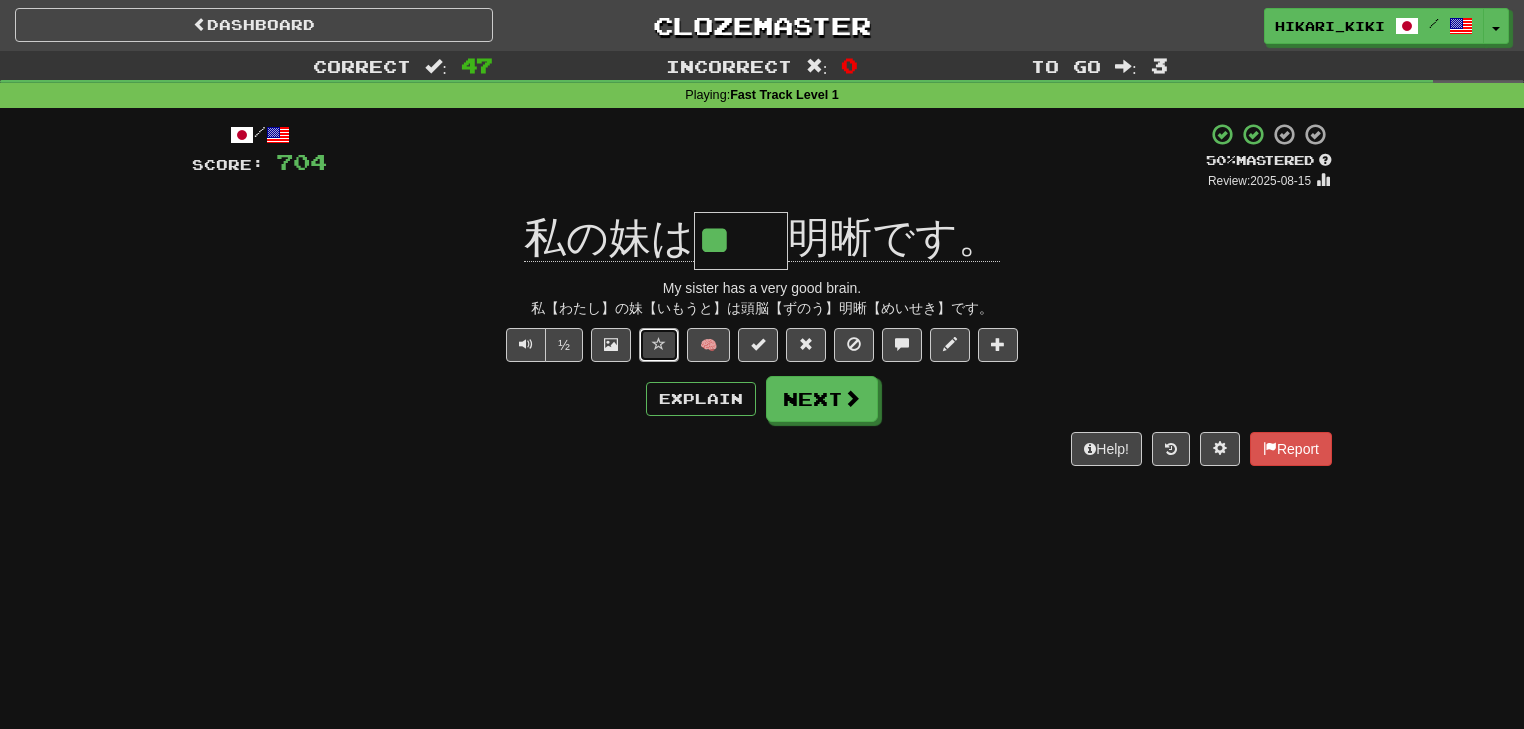 click at bounding box center (659, 344) 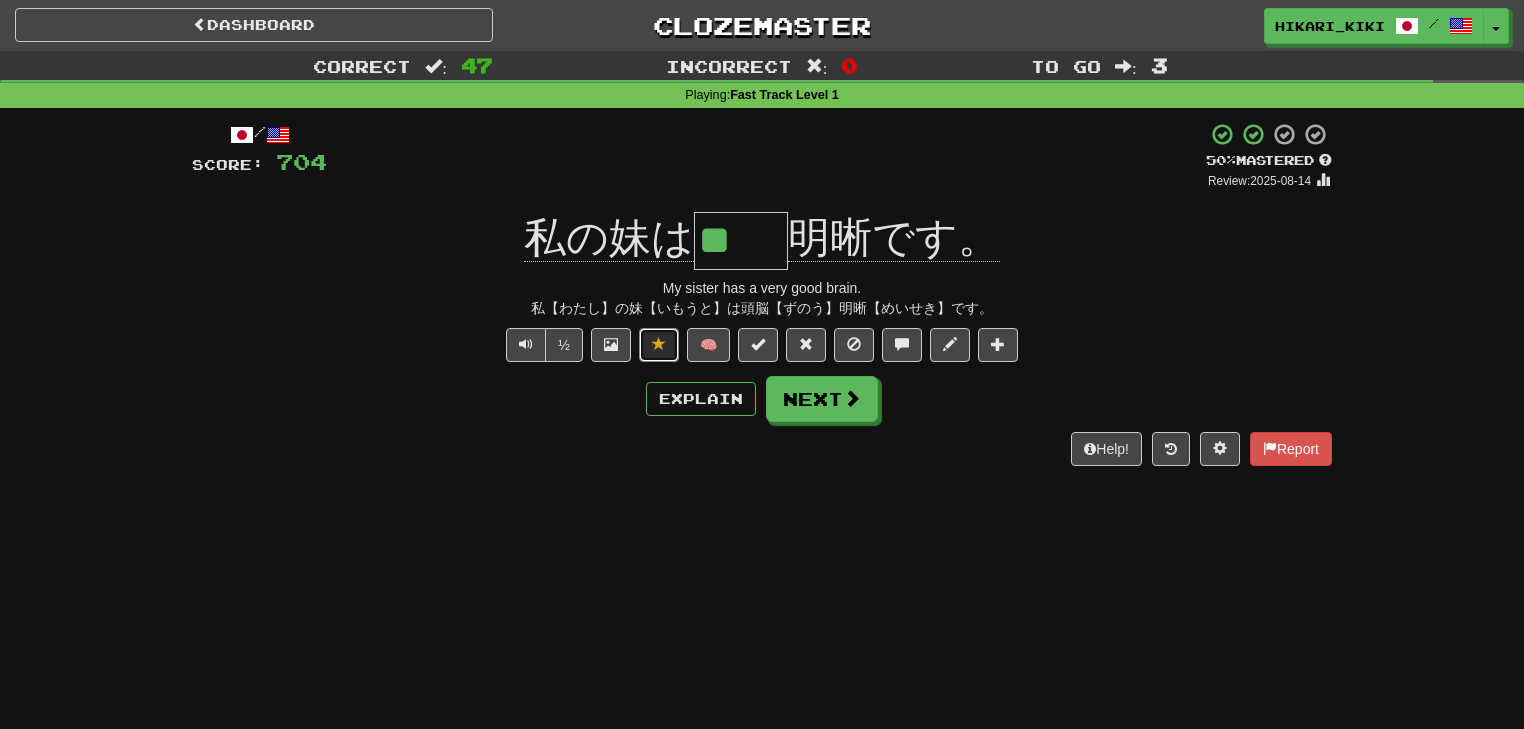 type 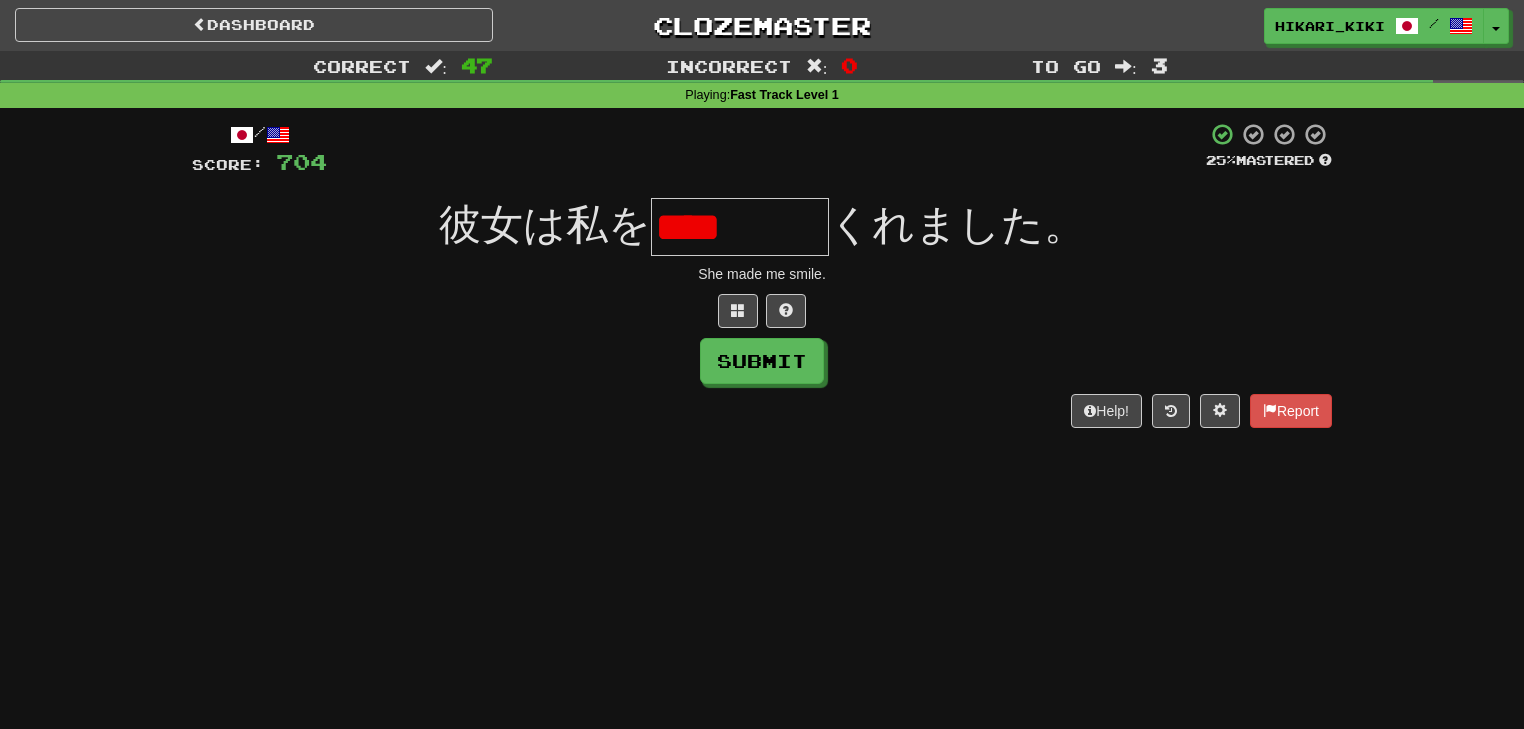 scroll, scrollTop: 0, scrollLeft: 0, axis: both 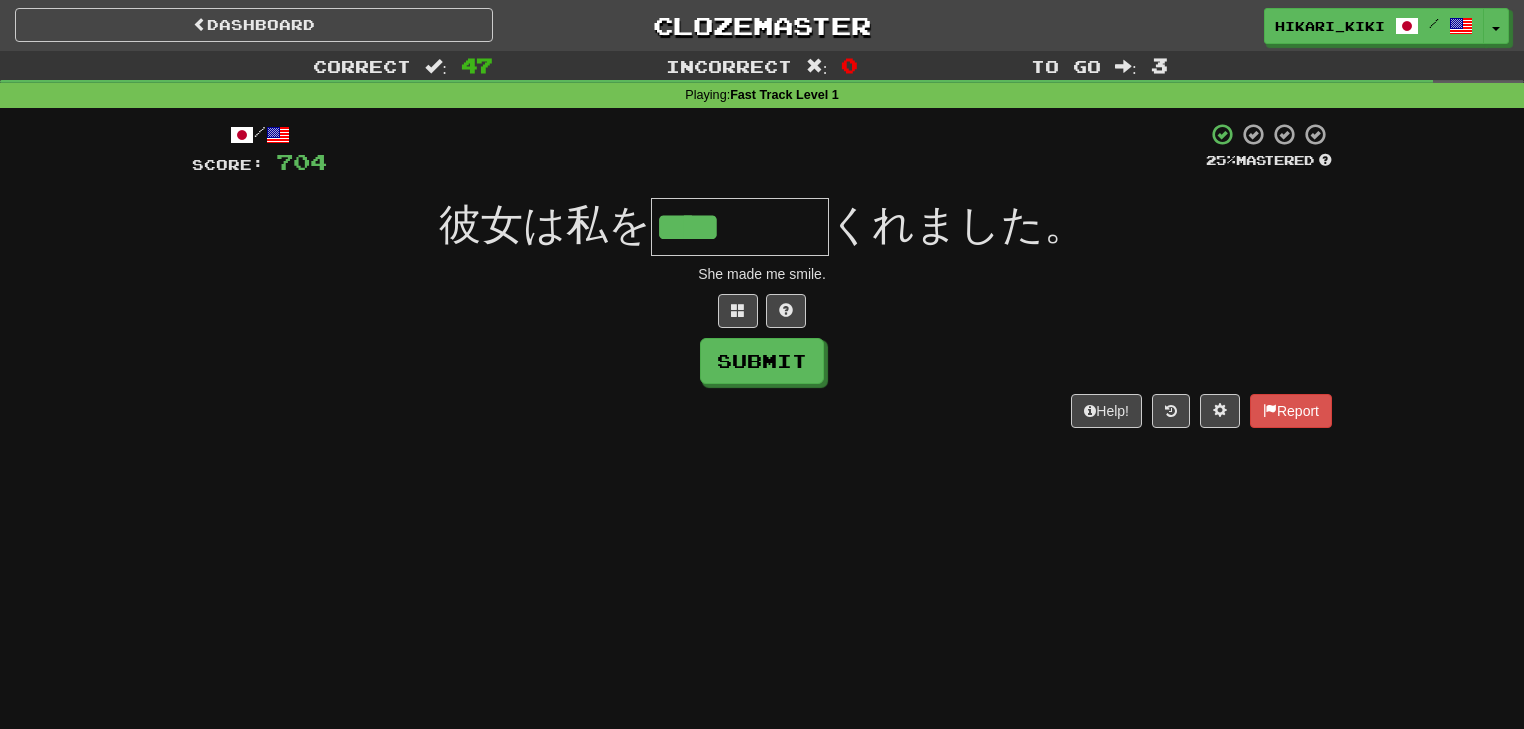type on "****" 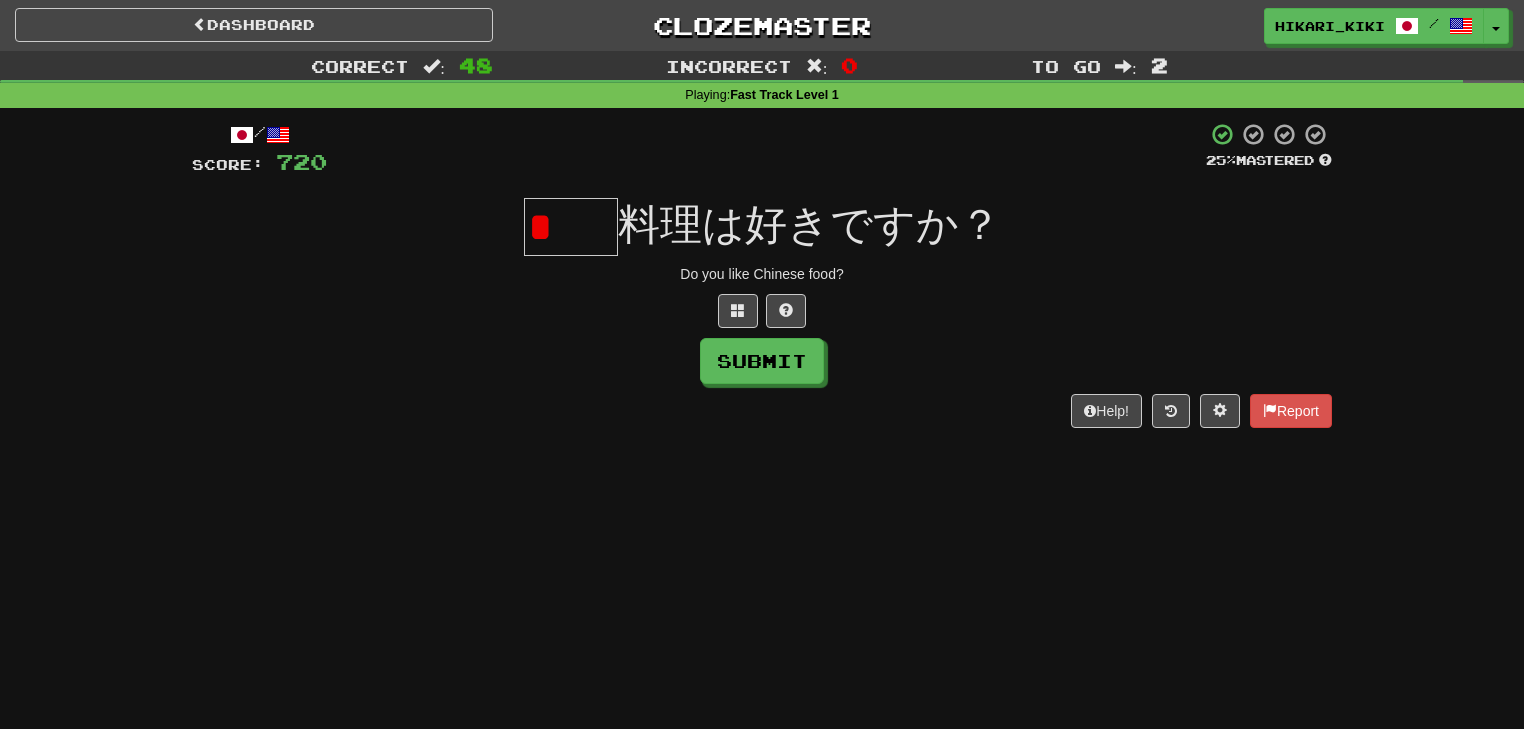 type on "*" 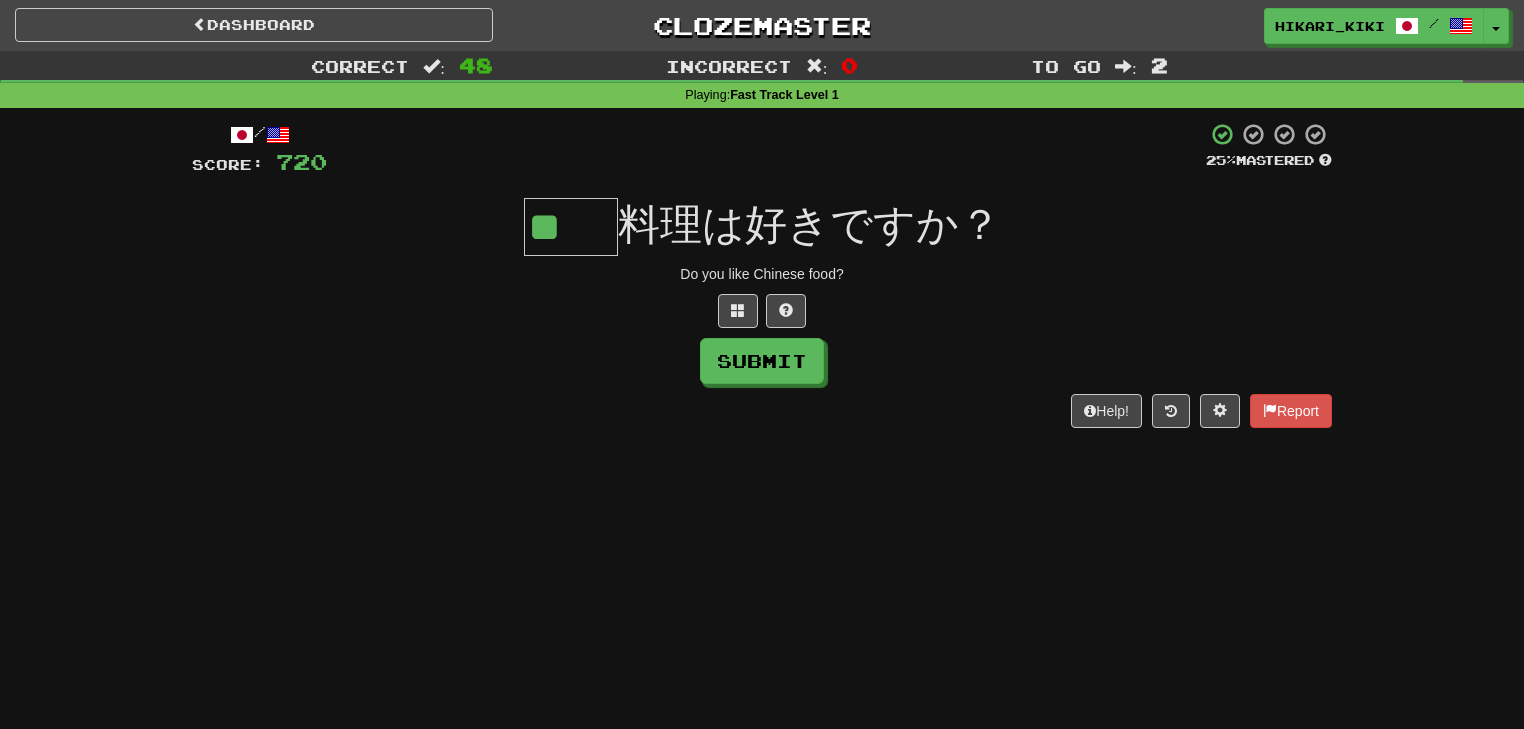 scroll, scrollTop: 0, scrollLeft: 0, axis: both 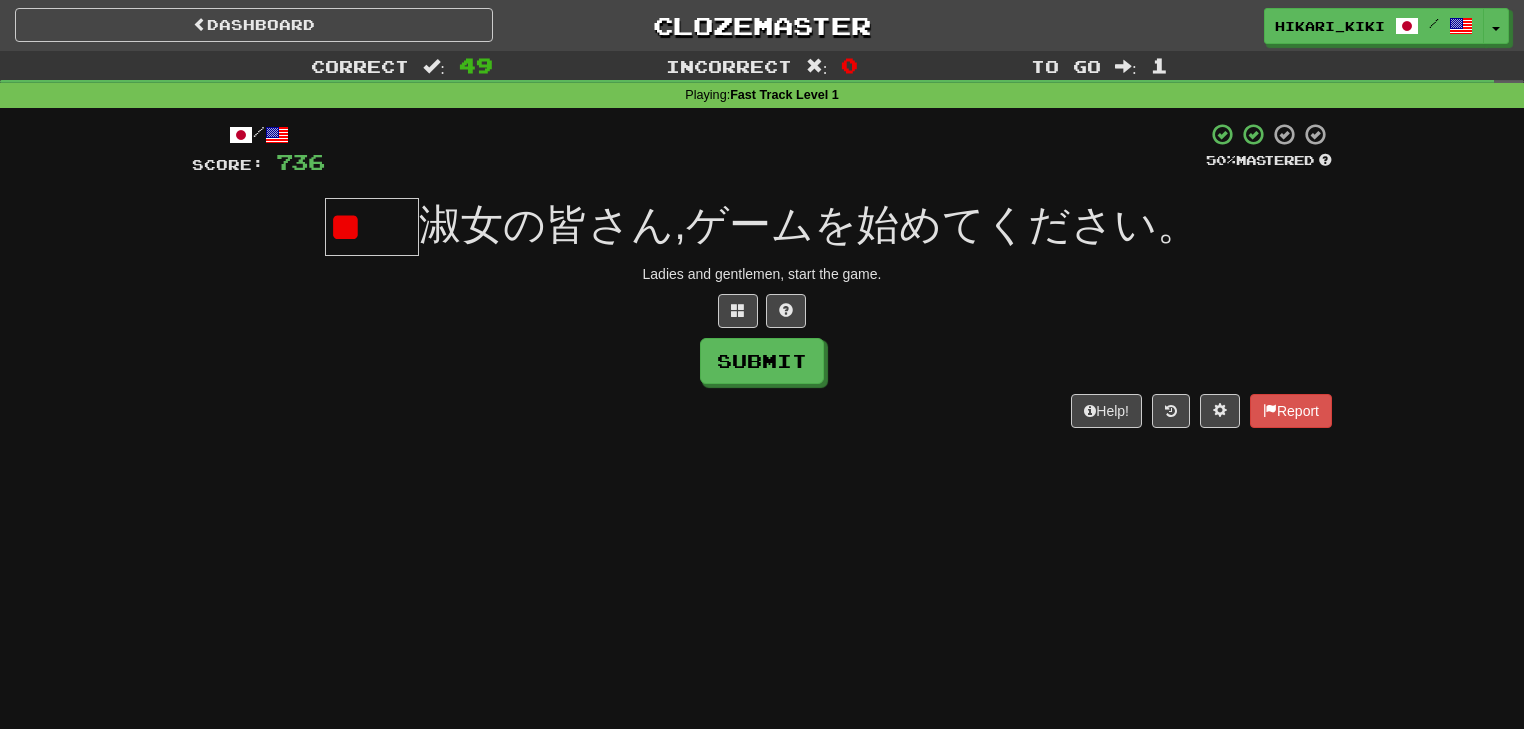 type on "*" 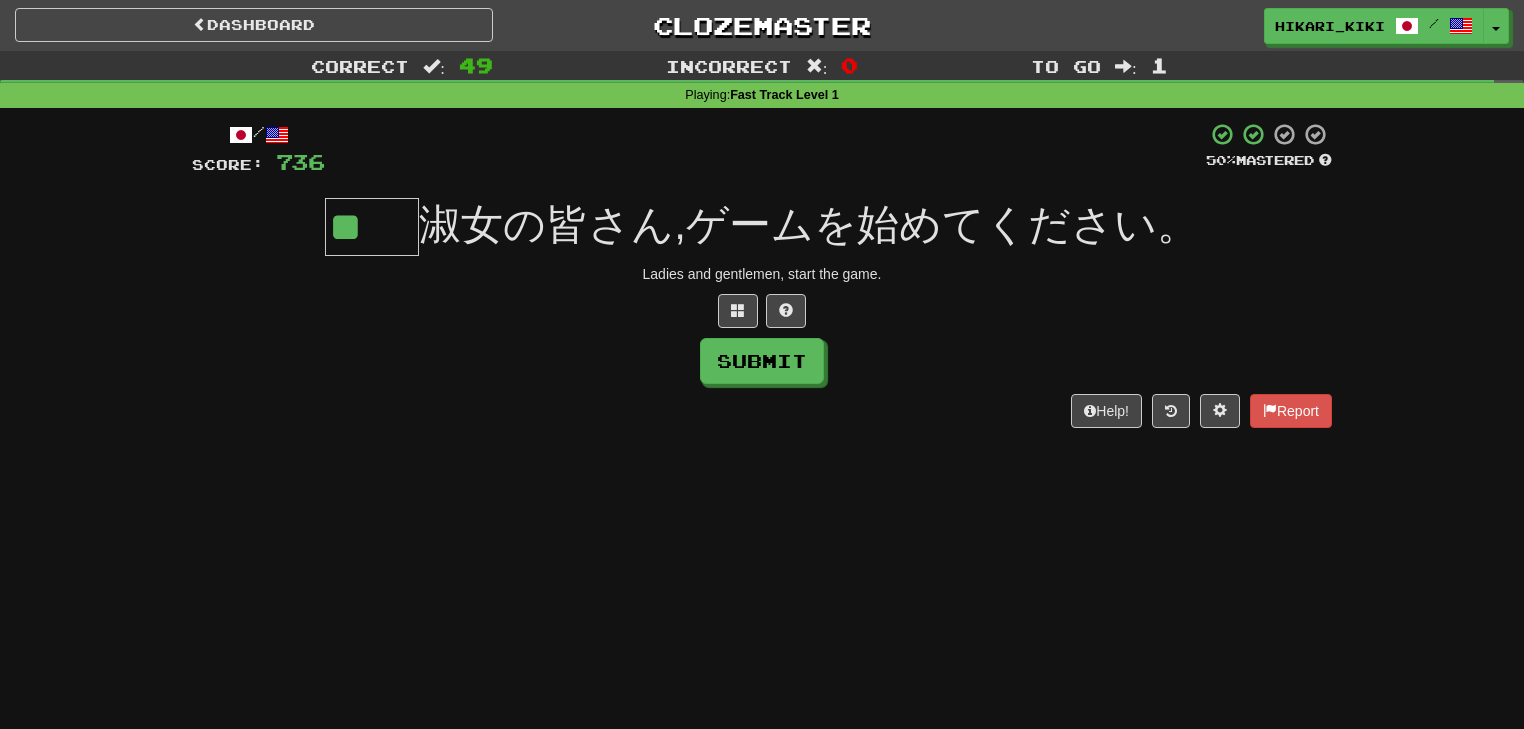 scroll, scrollTop: 0, scrollLeft: 0, axis: both 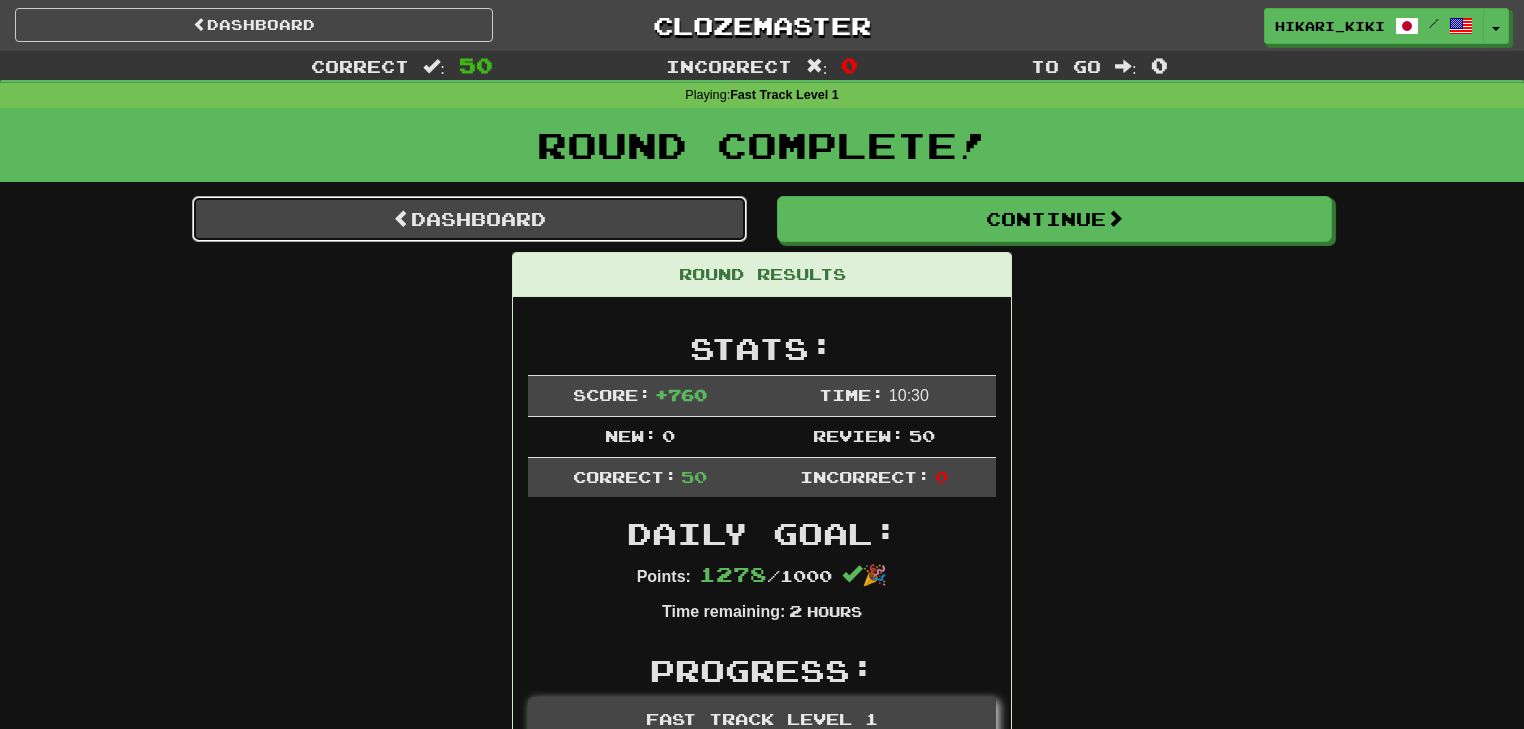 click on "Dashboard" at bounding box center [469, 219] 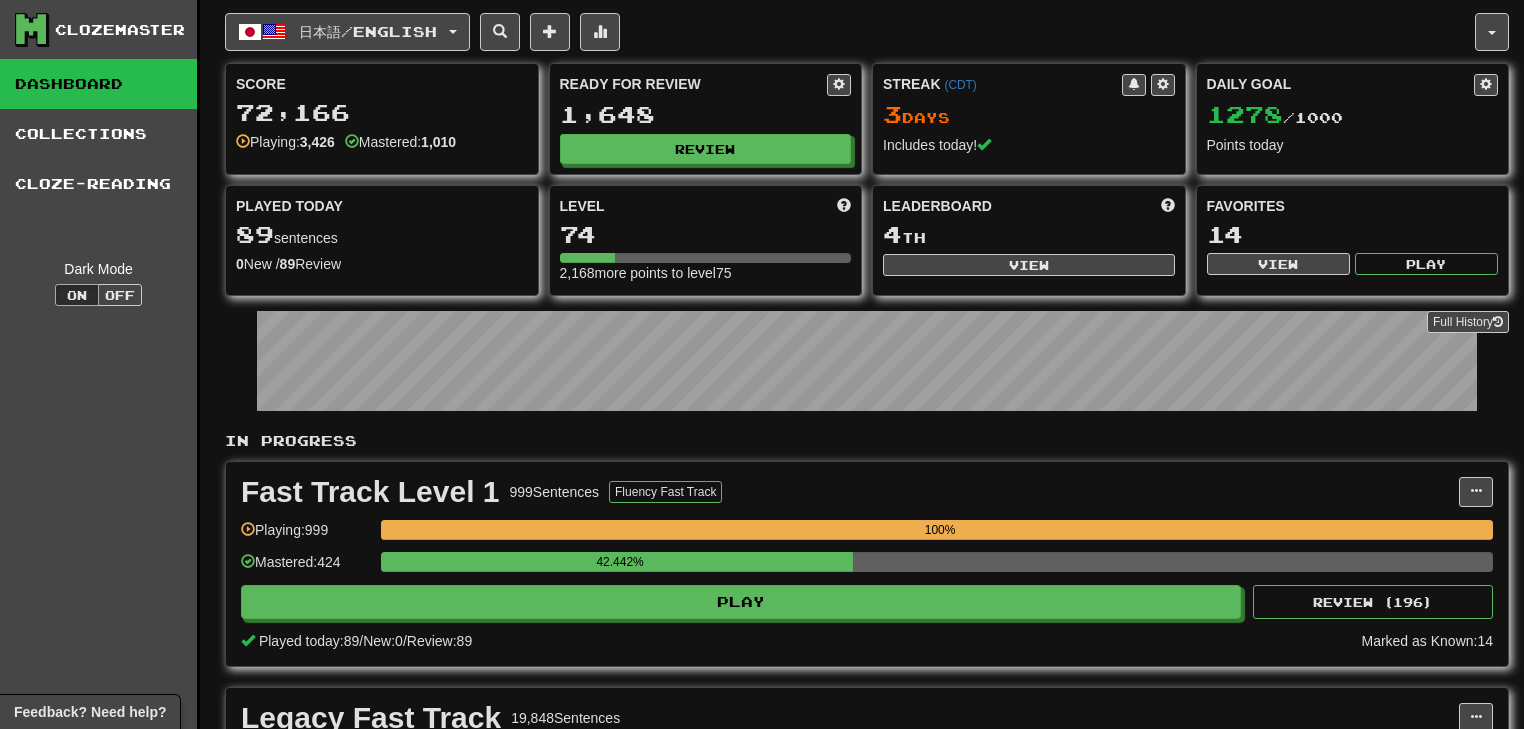 scroll, scrollTop: 0, scrollLeft: 0, axis: both 